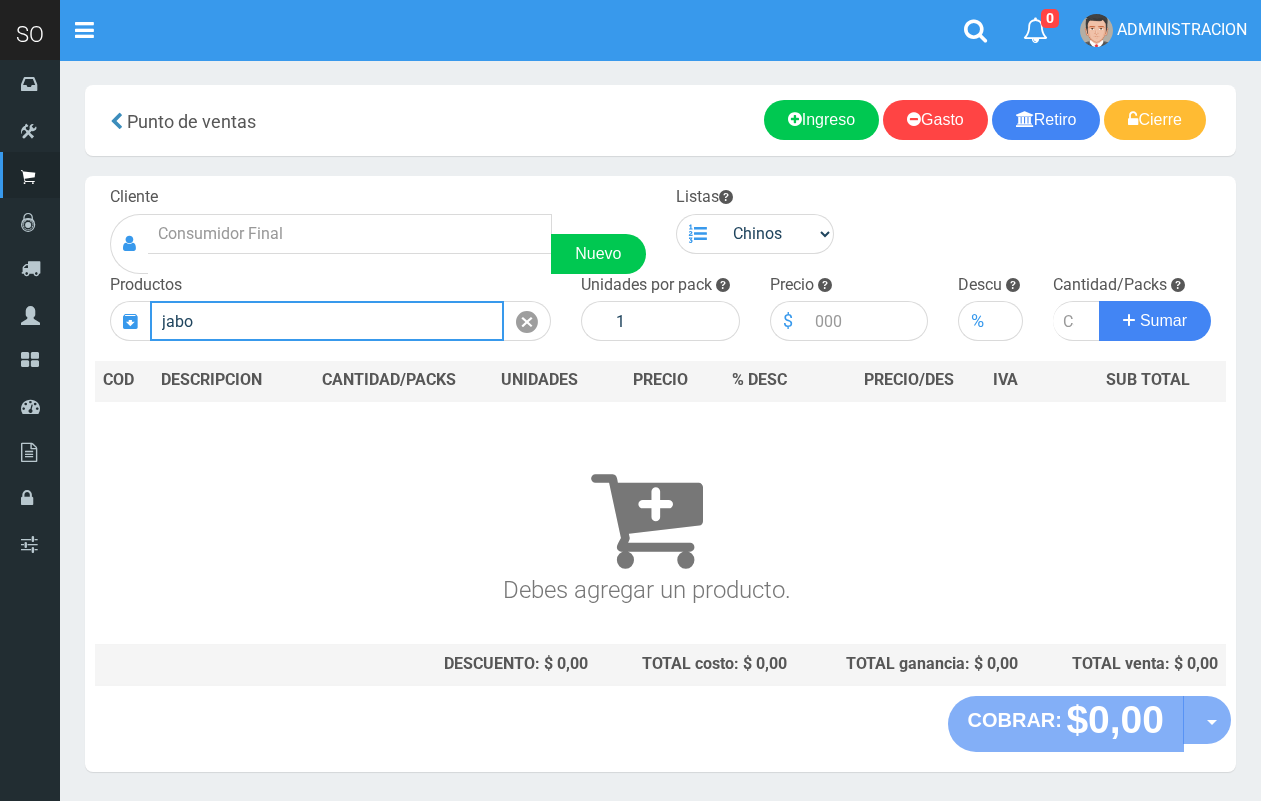 scroll, scrollTop: 0, scrollLeft: 0, axis: both 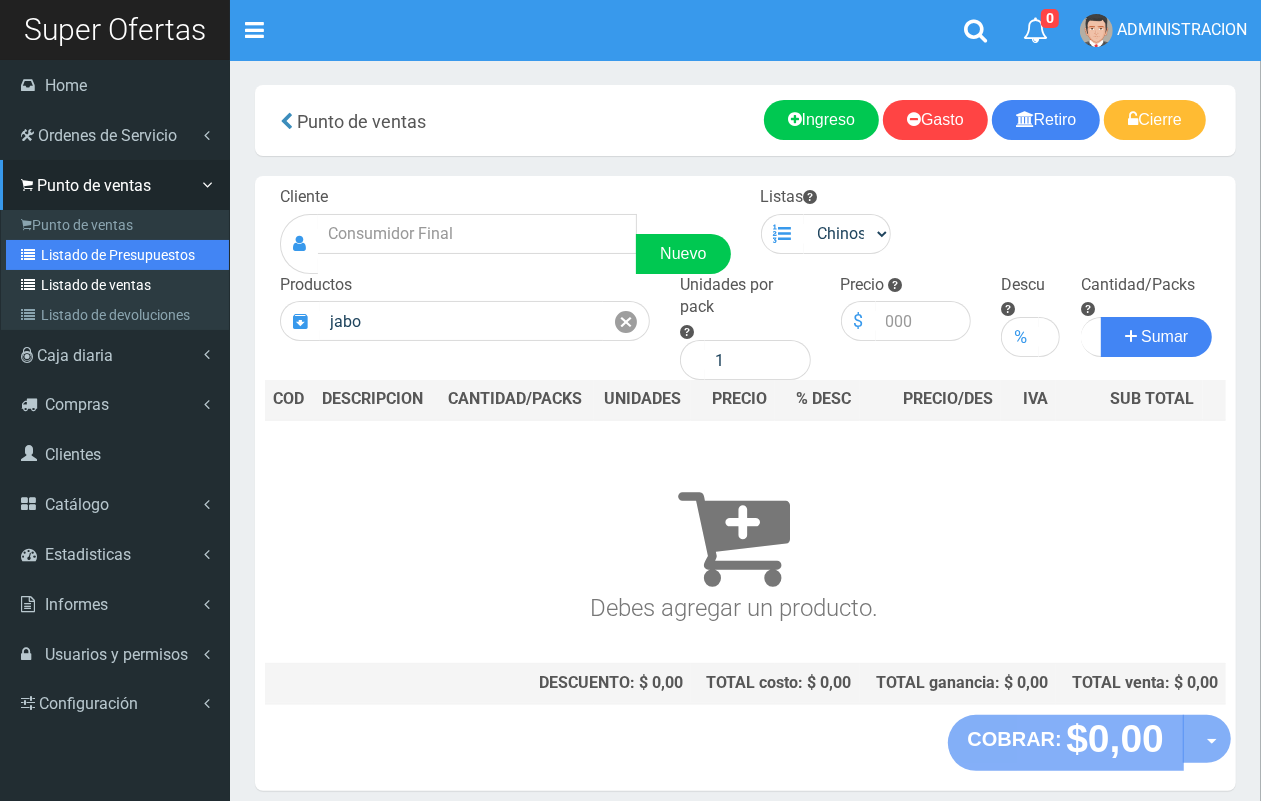 drag, startPoint x: 45, startPoint y: 253, endPoint x: 190, endPoint y: 293, distance: 150.41609 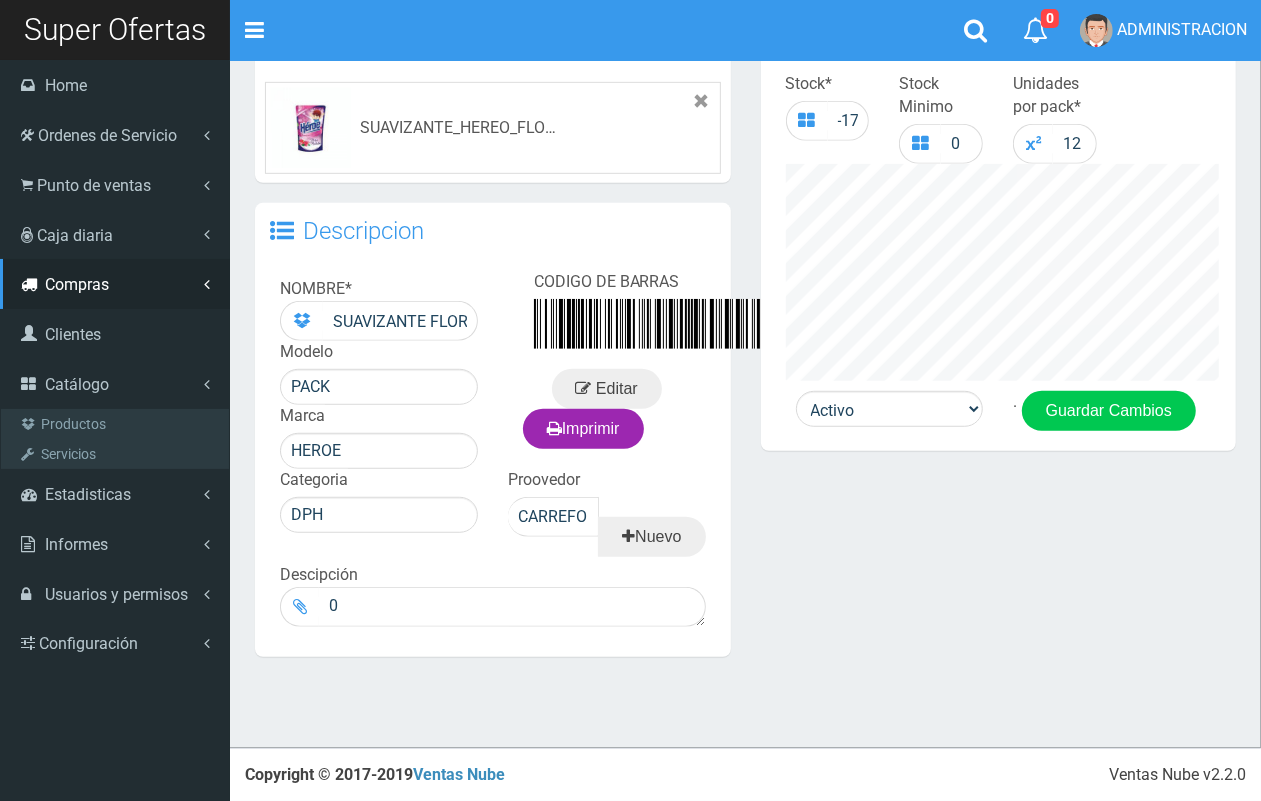 scroll, scrollTop: 686, scrollLeft: 0, axis: vertical 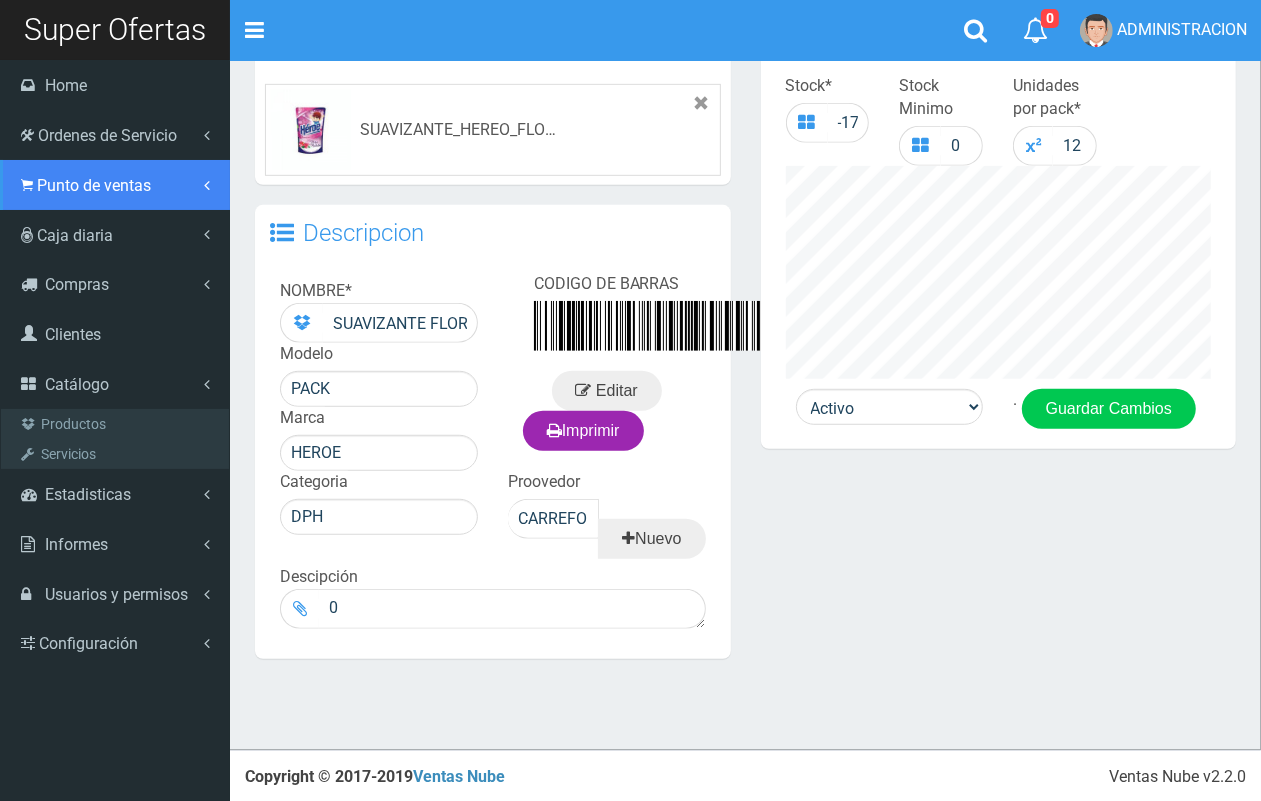 click on "Punto de ventas" at bounding box center [115, 135] 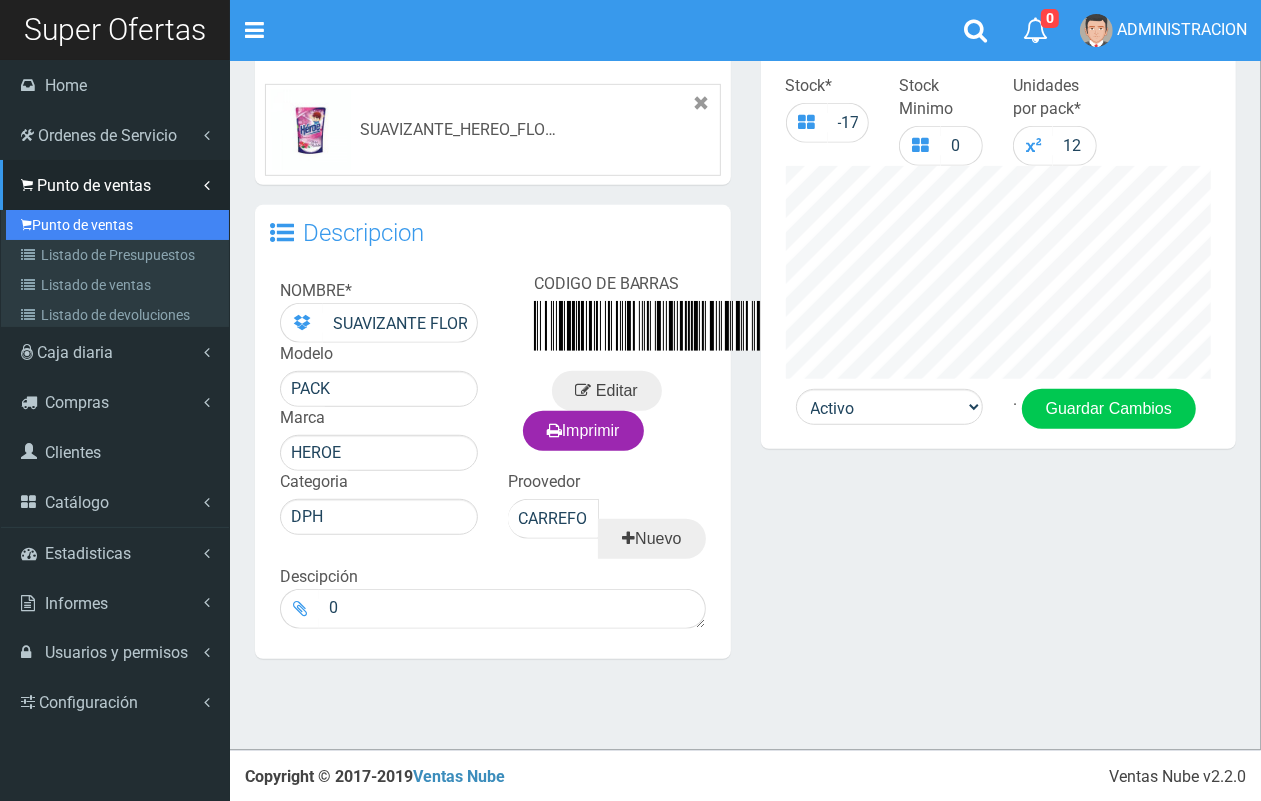 click on "Punto de ventas" at bounding box center (117, 225) 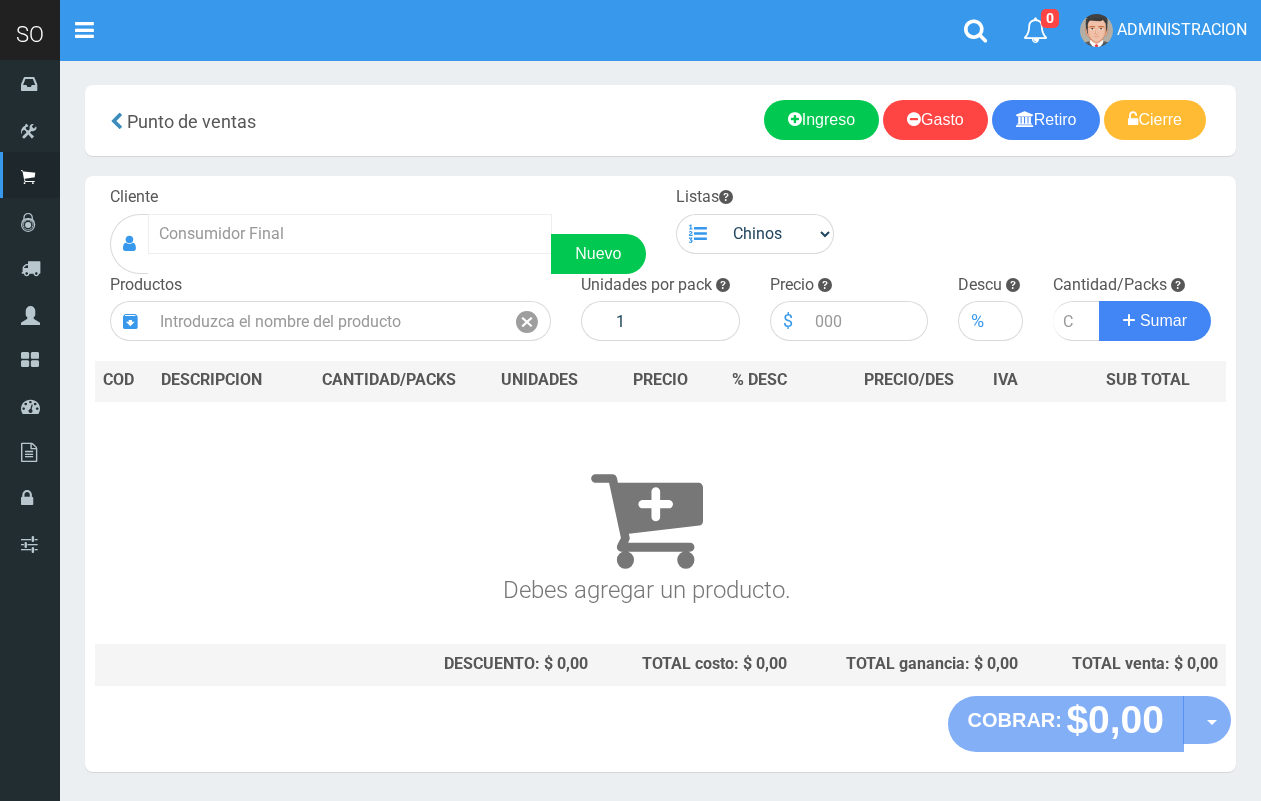 scroll, scrollTop: 0, scrollLeft: 0, axis: both 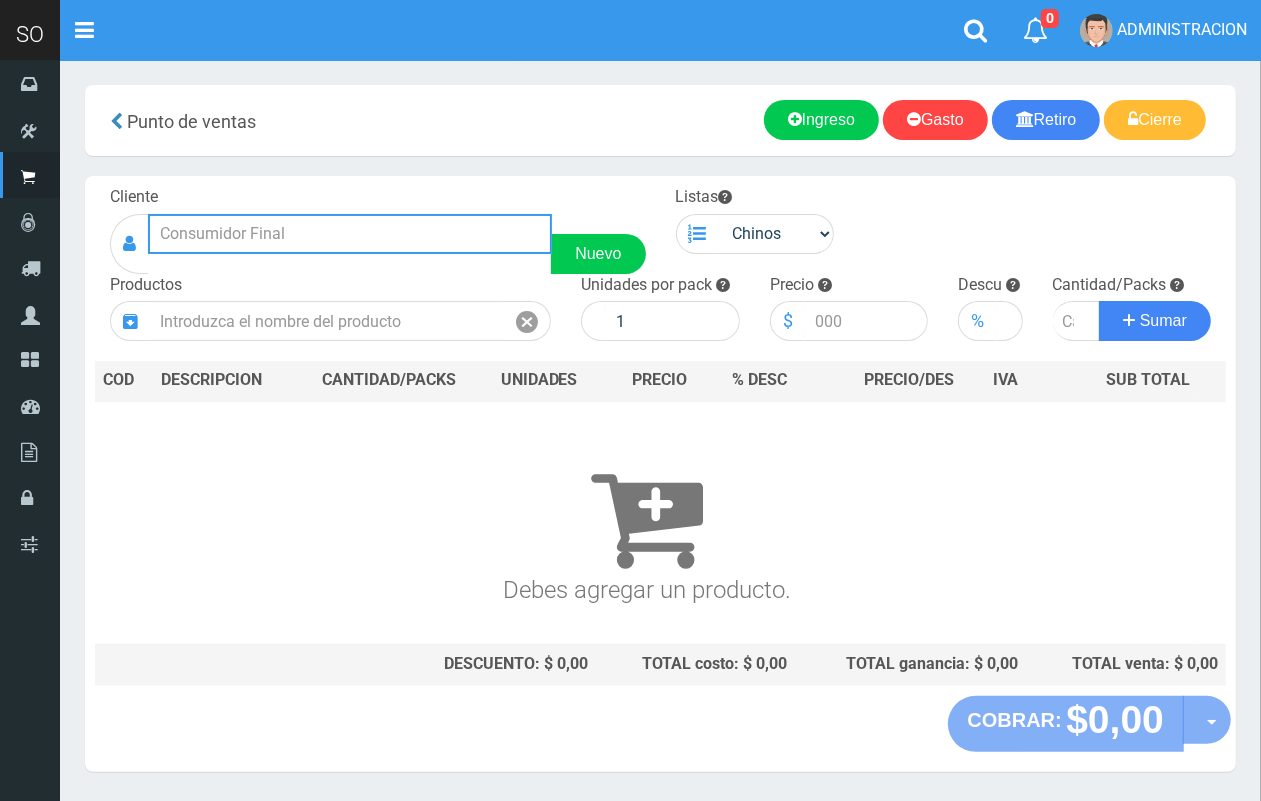click at bounding box center [350, 234] 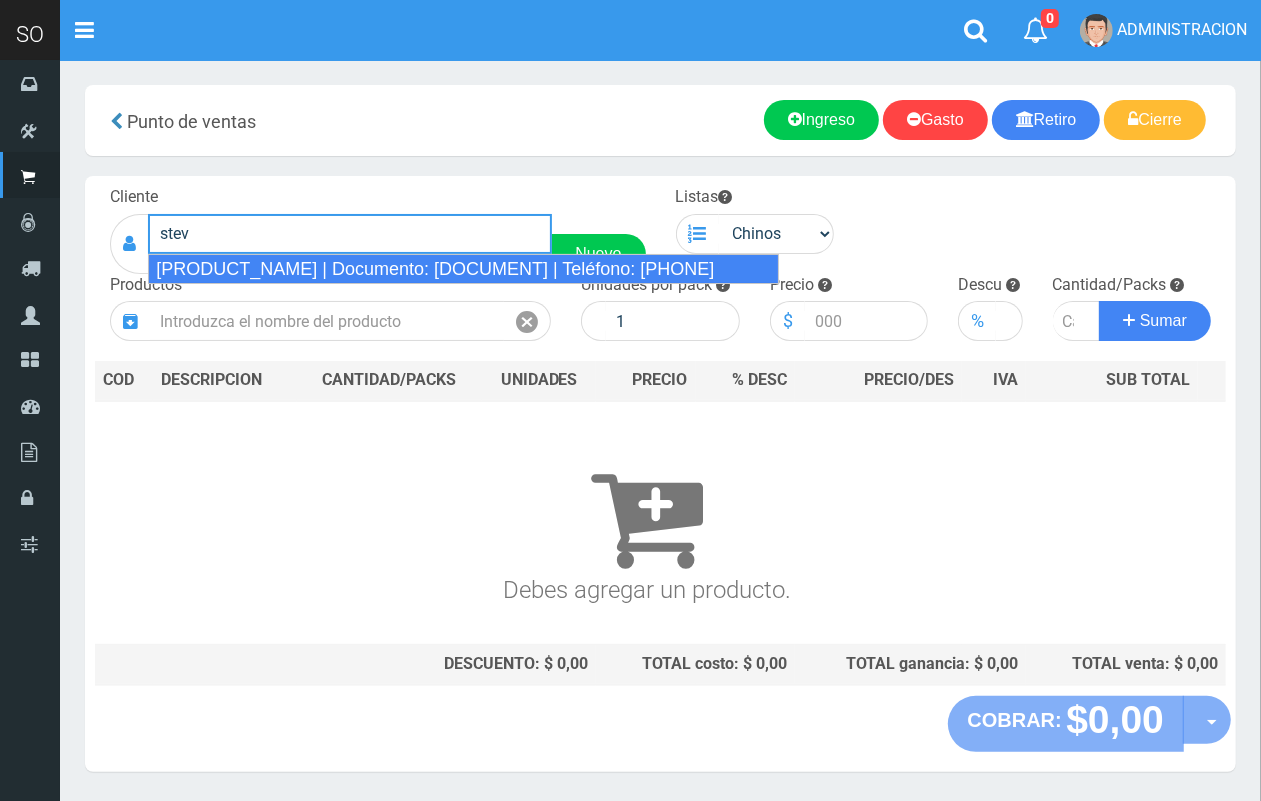 drag, startPoint x: 371, startPoint y: 261, endPoint x: 378, endPoint y: 250, distance: 13.038404 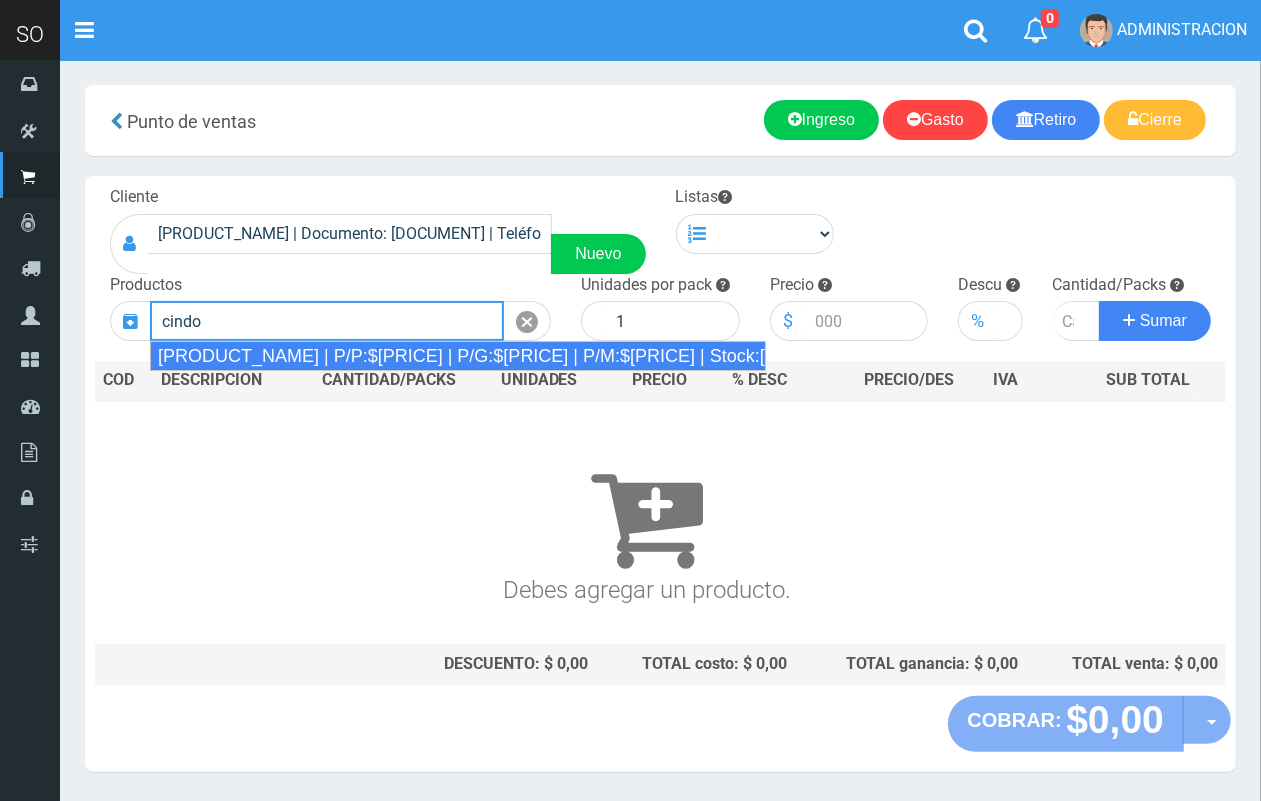 click on "CINDOR 1 L | P/P:$2600.00 | P/G:$2100.00 | P/M:$2100.00 | Stock:-5255" at bounding box center (458, 356) 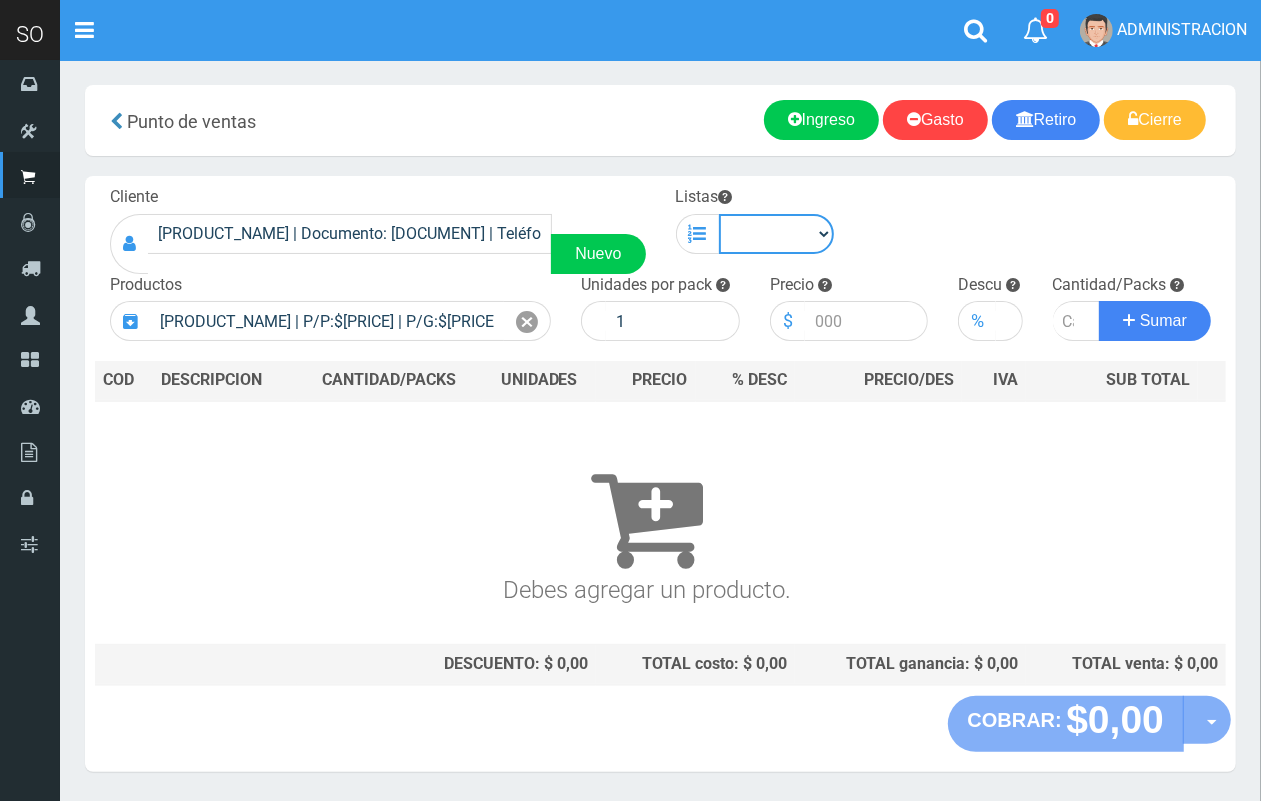 drag, startPoint x: 787, startPoint y: 233, endPoint x: 768, endPoint y: 250, distance: 25.495098 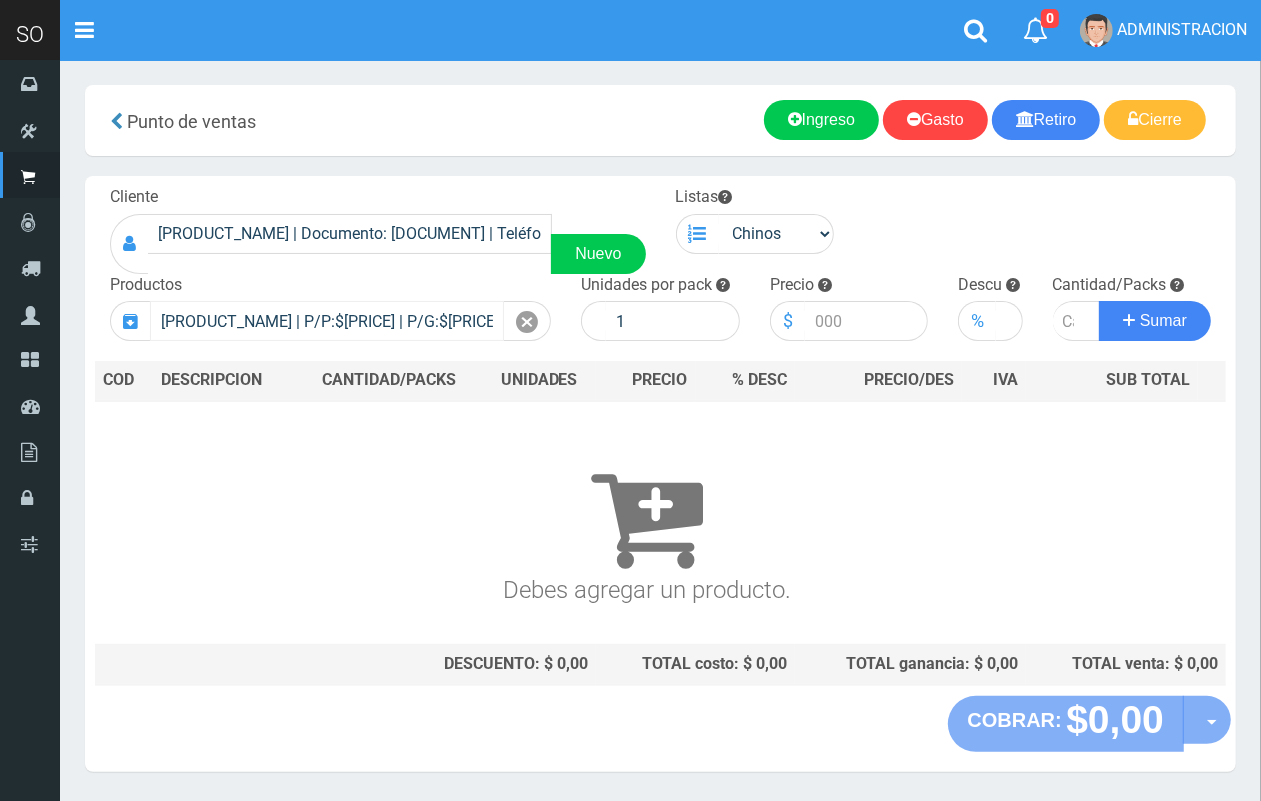 drag, startPoint x: 523, startPoint y: 316, endPoint x: 391, endPoint y: 312, distance: 132.0606 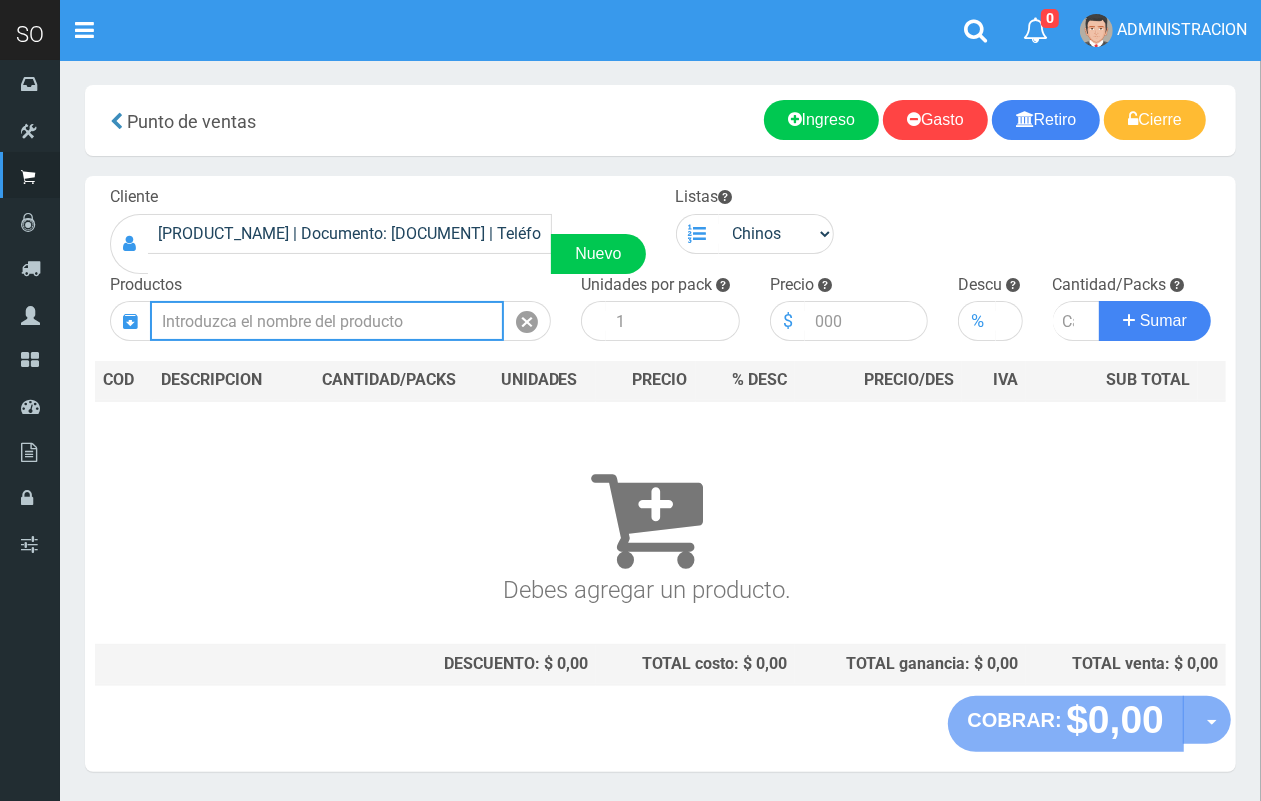 scroll, scrollTop: 0, scrollLeft: 0, axis: both 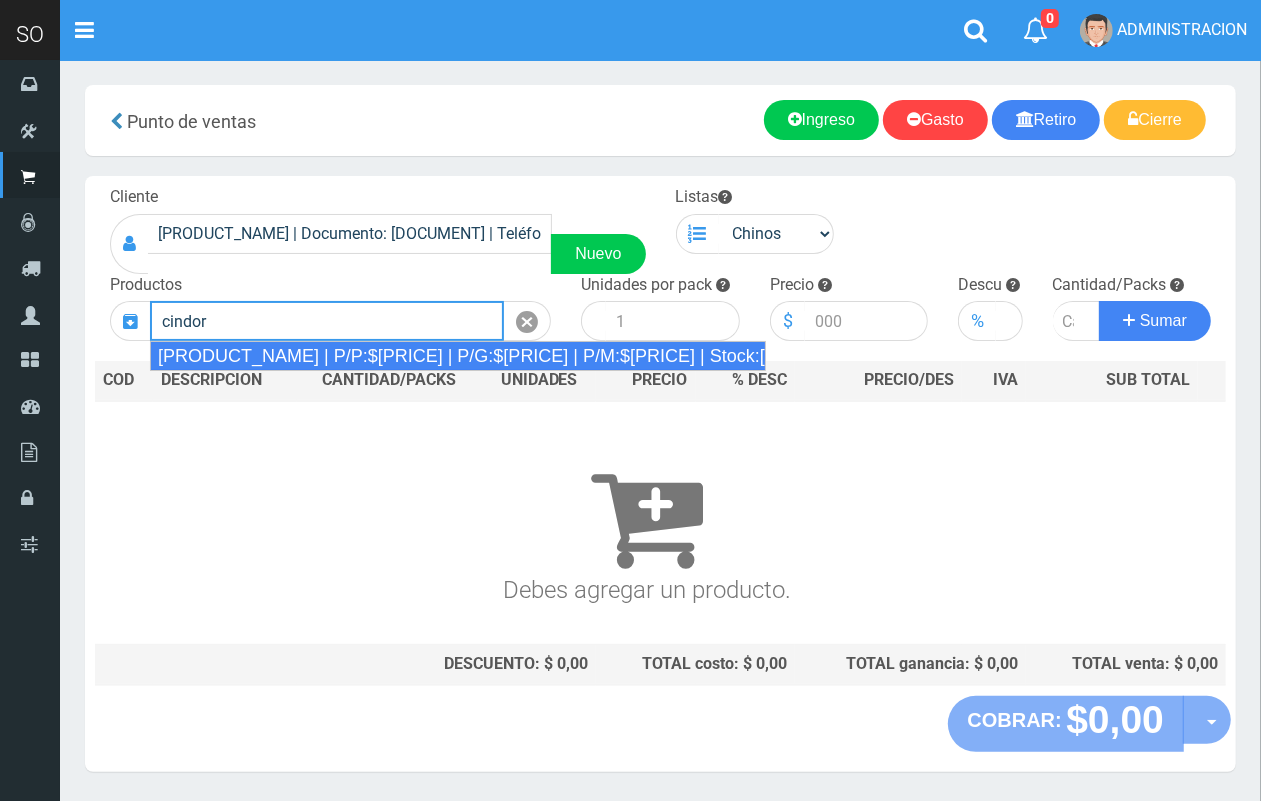 click on "CINDOR 1 L | P/P:$2600.00 | P/G:$2100.00 | P/M:$2100.00 | Stock:-5255" at bounding box center (458, 356) 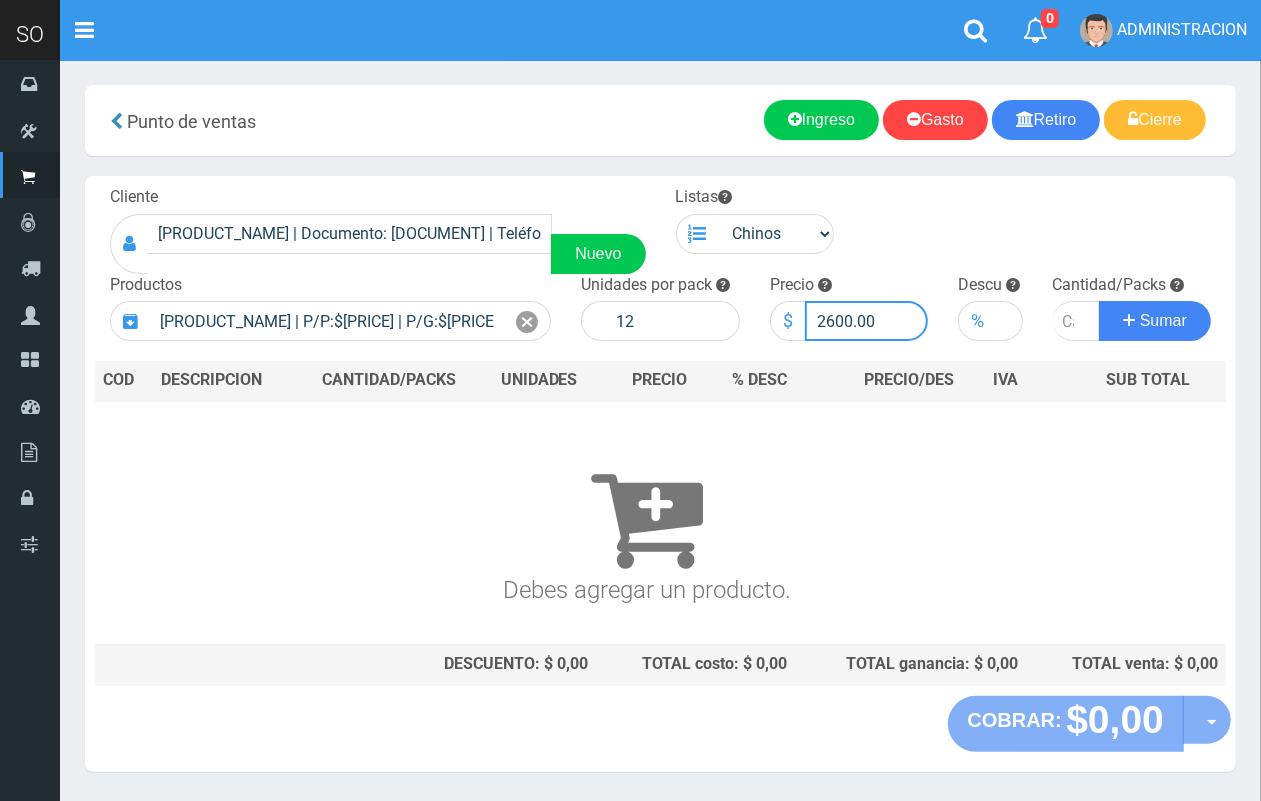 click on "2600.00" at bounding box center [867, 321] 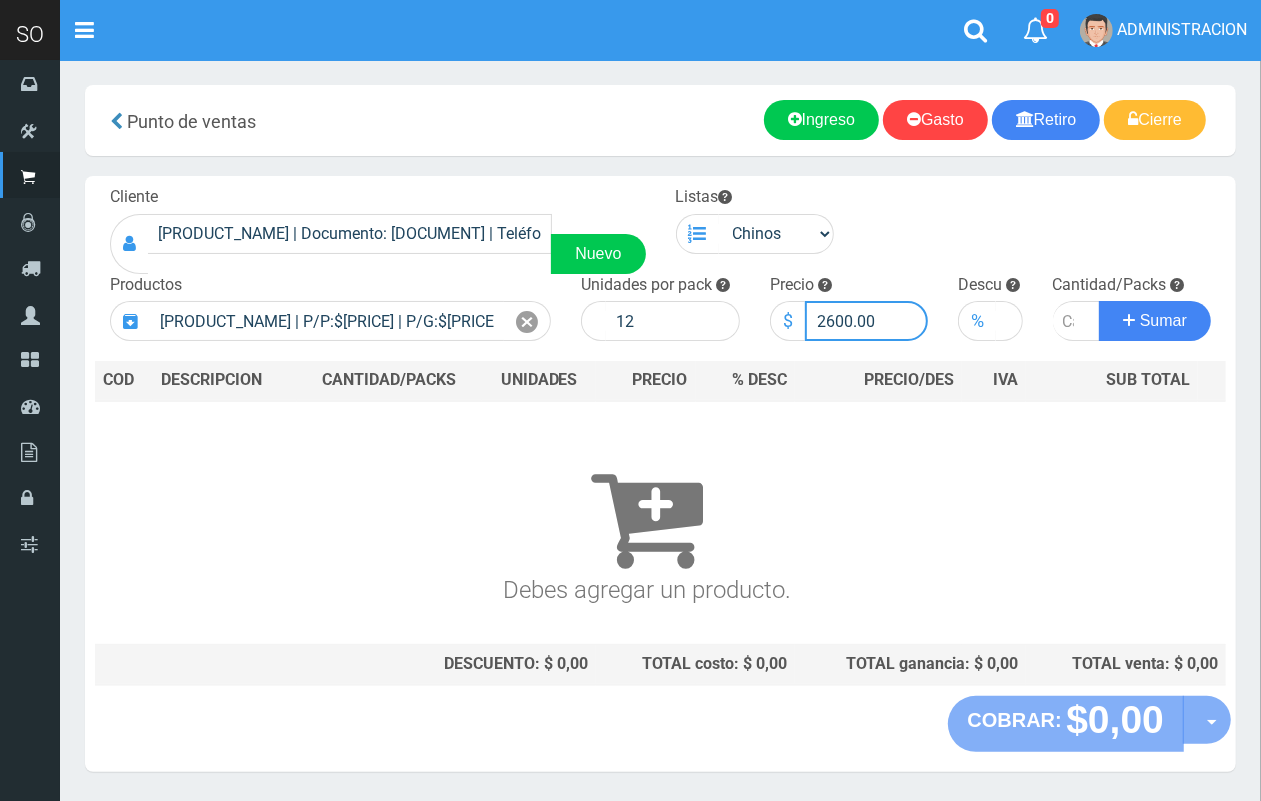 click on "2600.00" at bounding box center (867, 321) 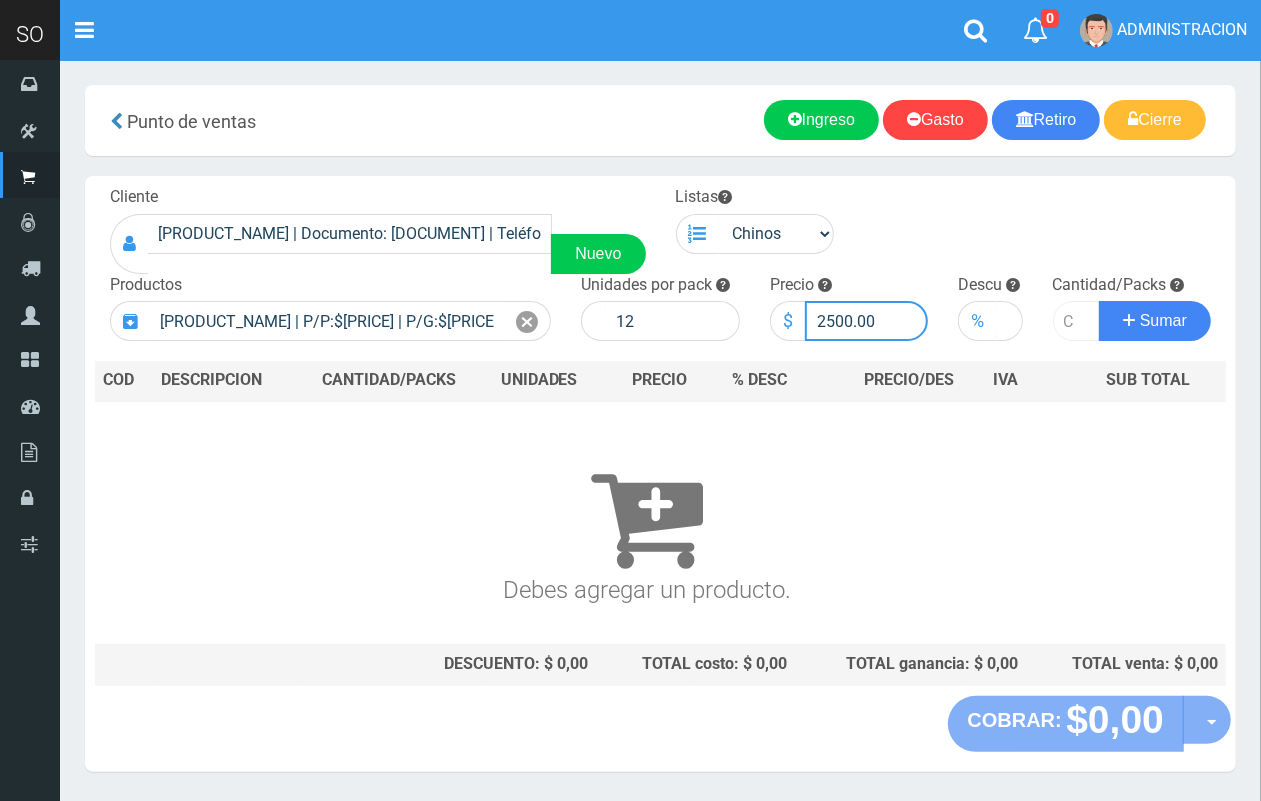 type on "2500.00" 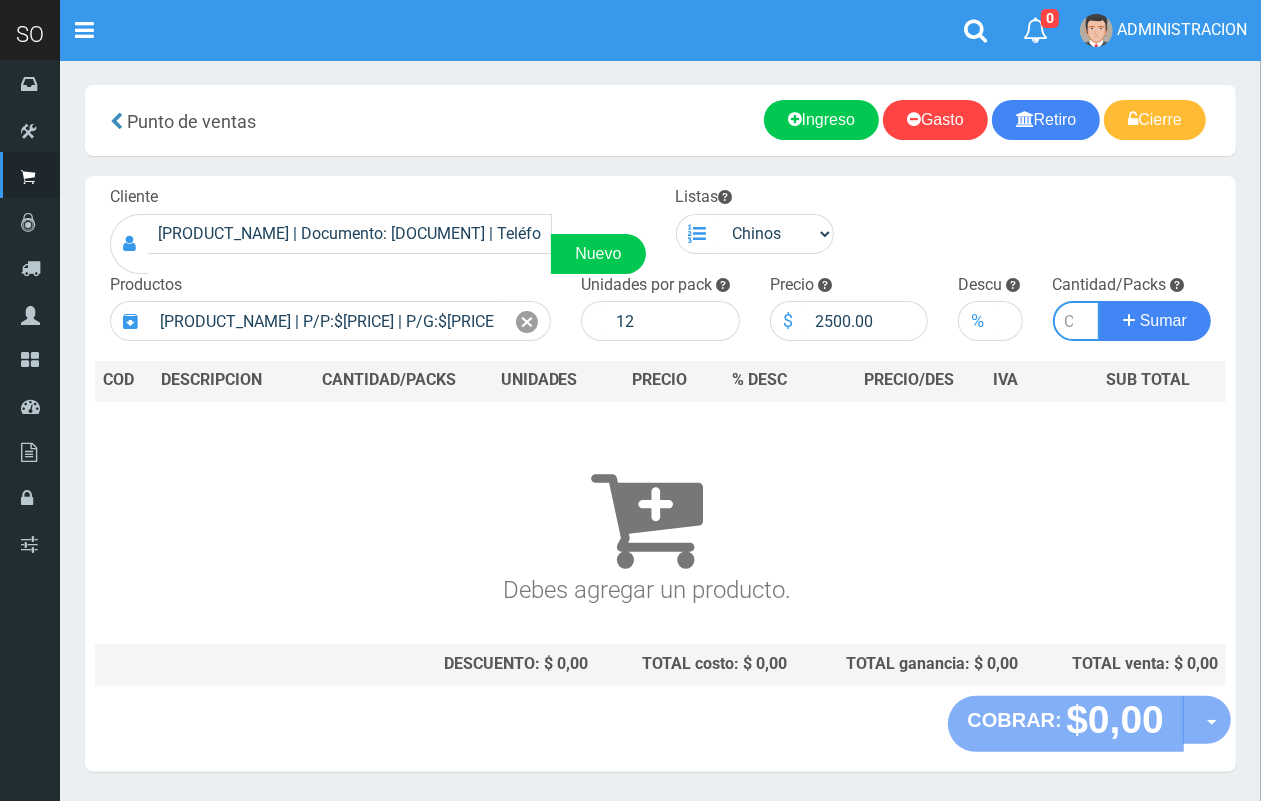 click at bounding box center (1077, 321) 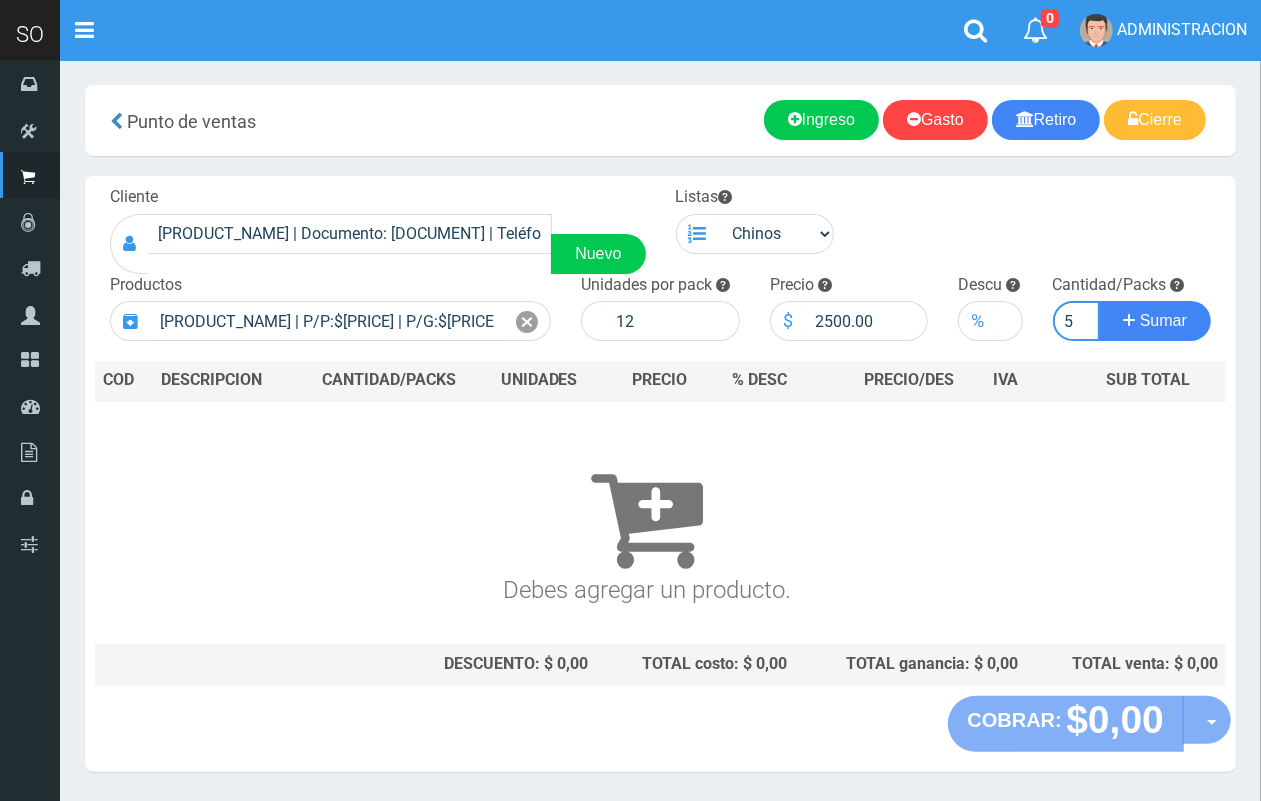 scroll, scrollTop: 0, scrollLeft: 2, axis: horizontal 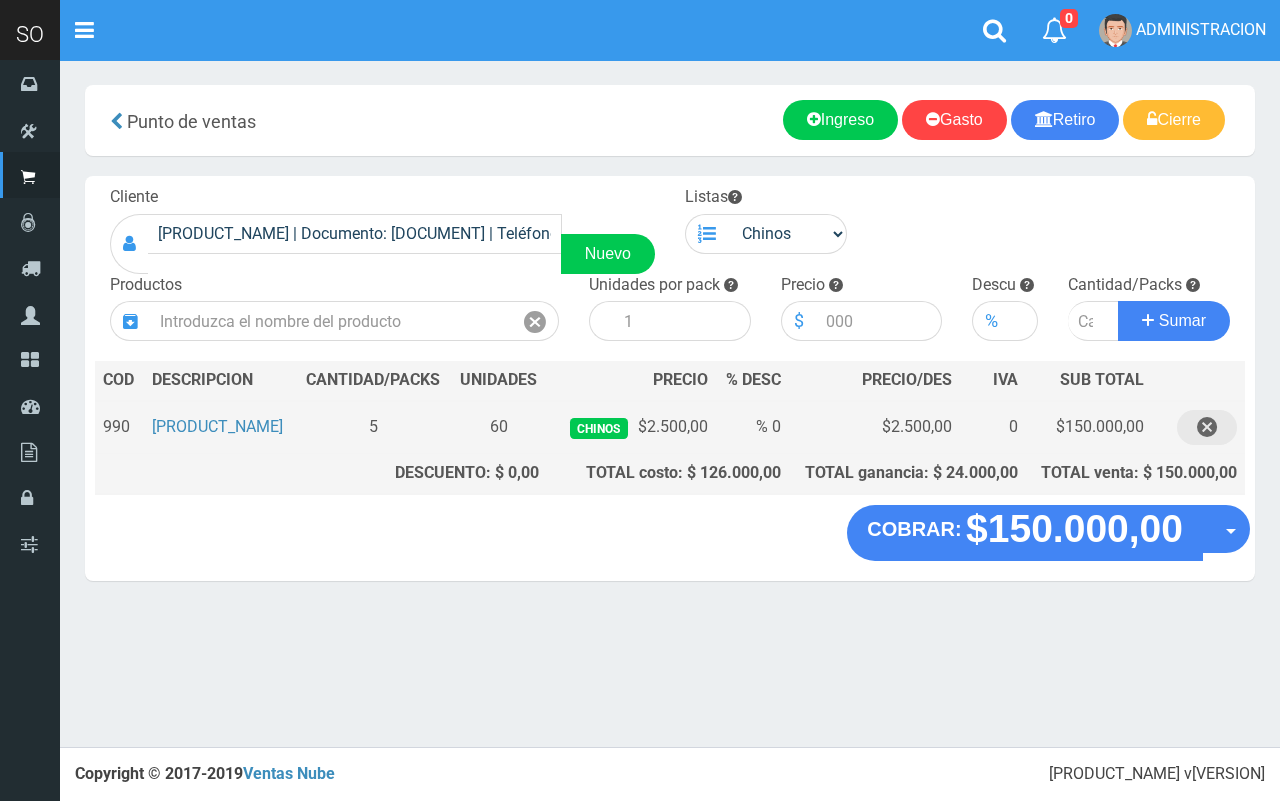 click at bounding box center [1207, 427] 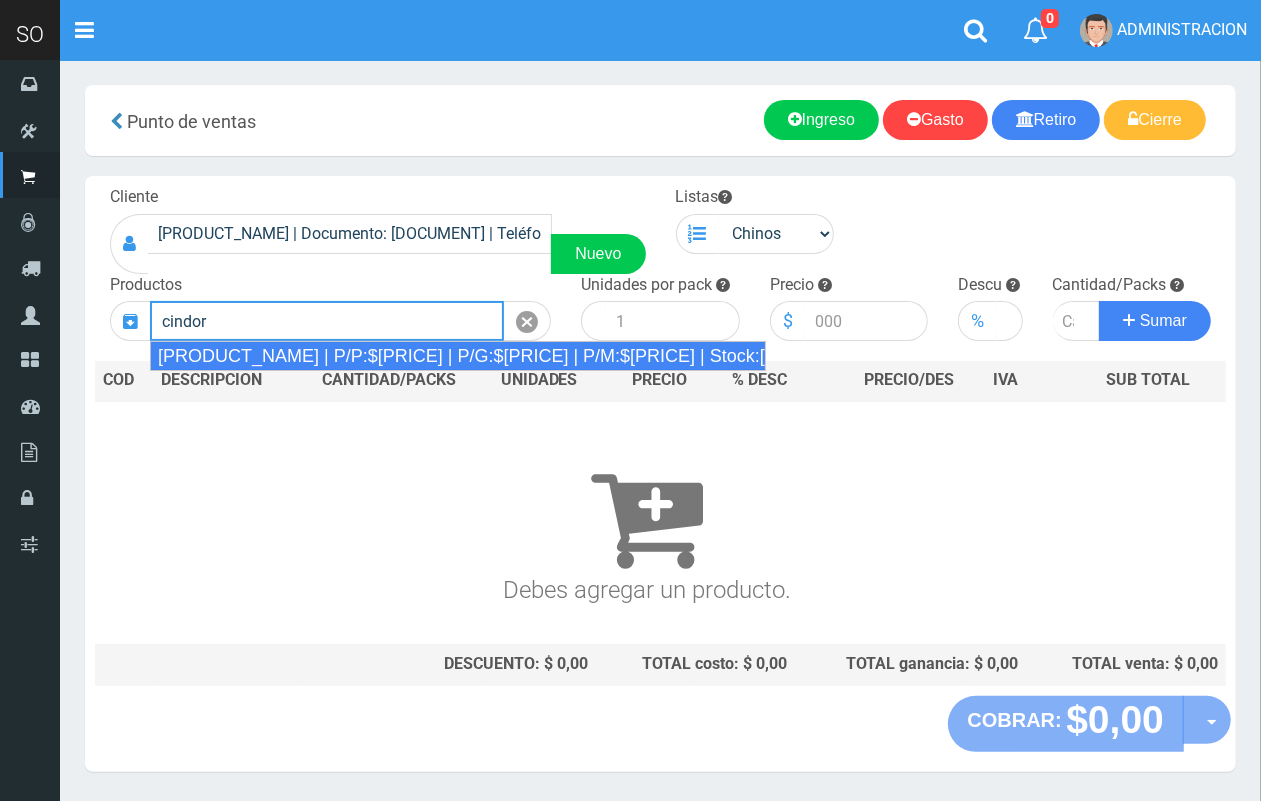 click on "CINDOR 1 L | P/P:$2600.00 | P/G:$2100.00 | P/M:$2100.00 | Stock:-5310" at bounding box center (458, 356) 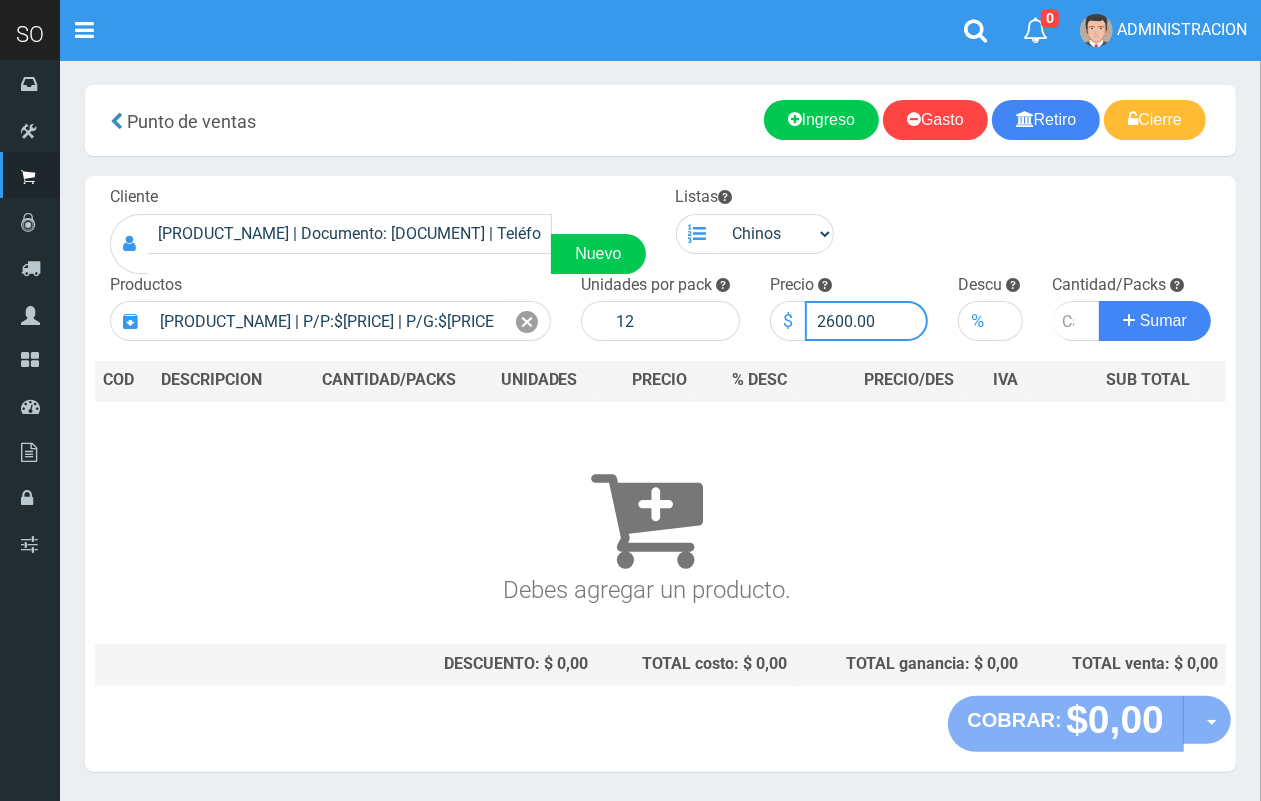 click on "2600.00" at bounding box center [867, 321] 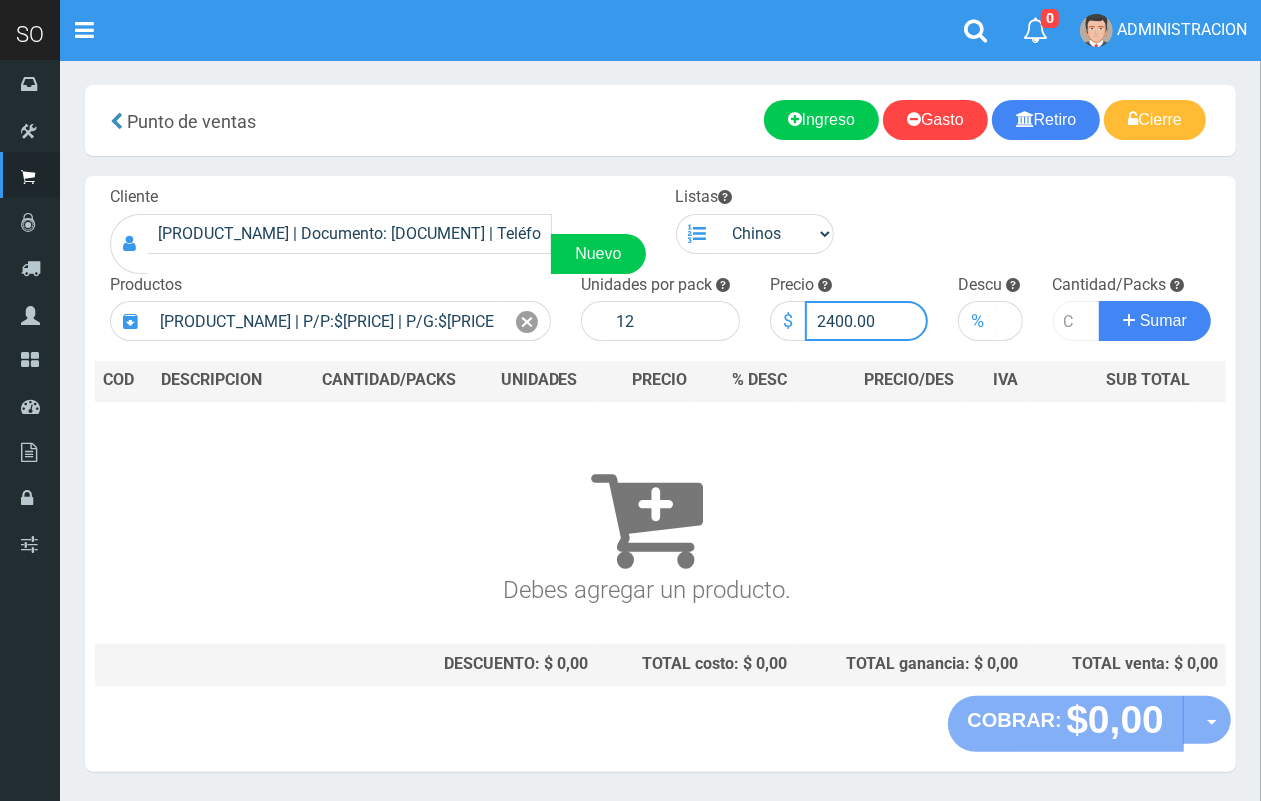 type on "2400.00" 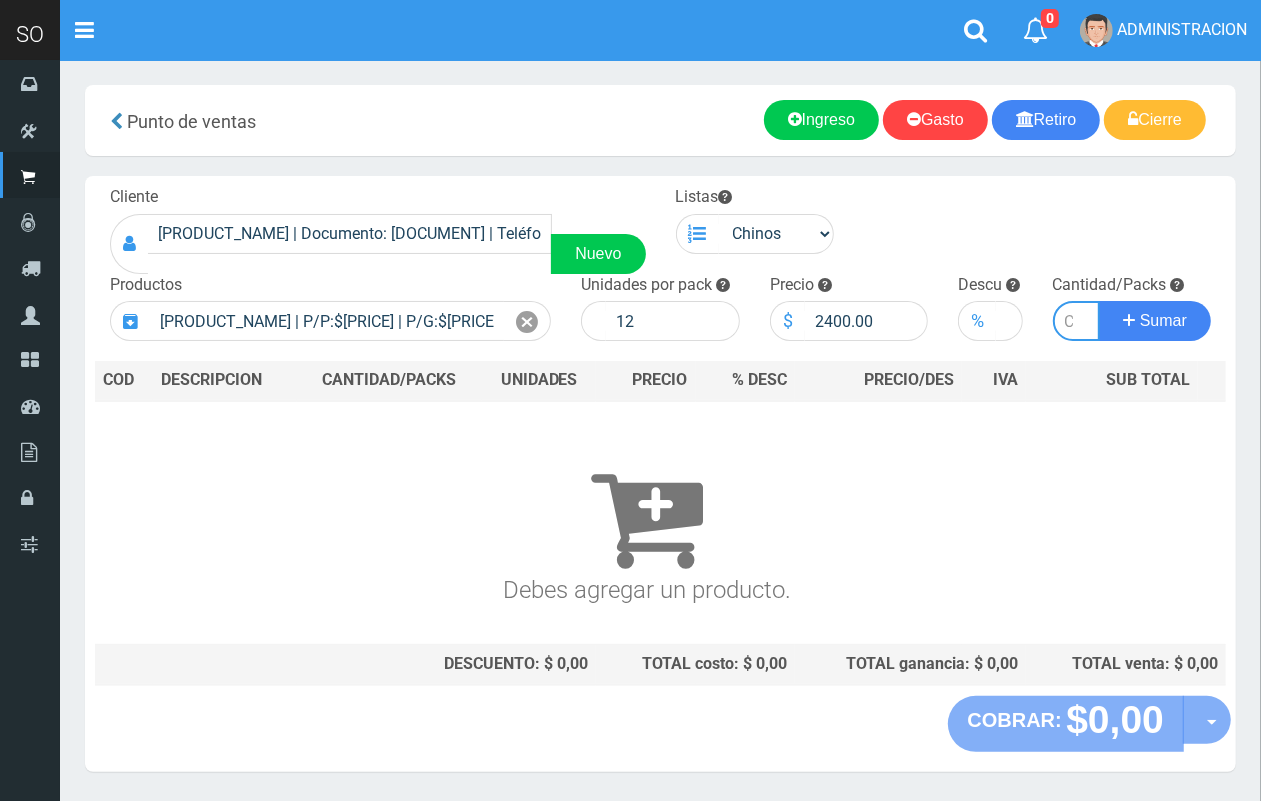 drag, startPoint x: 1062, startPoint y: 313, endPoint x: 1072, endPoint y: 316, distance: 10.440307 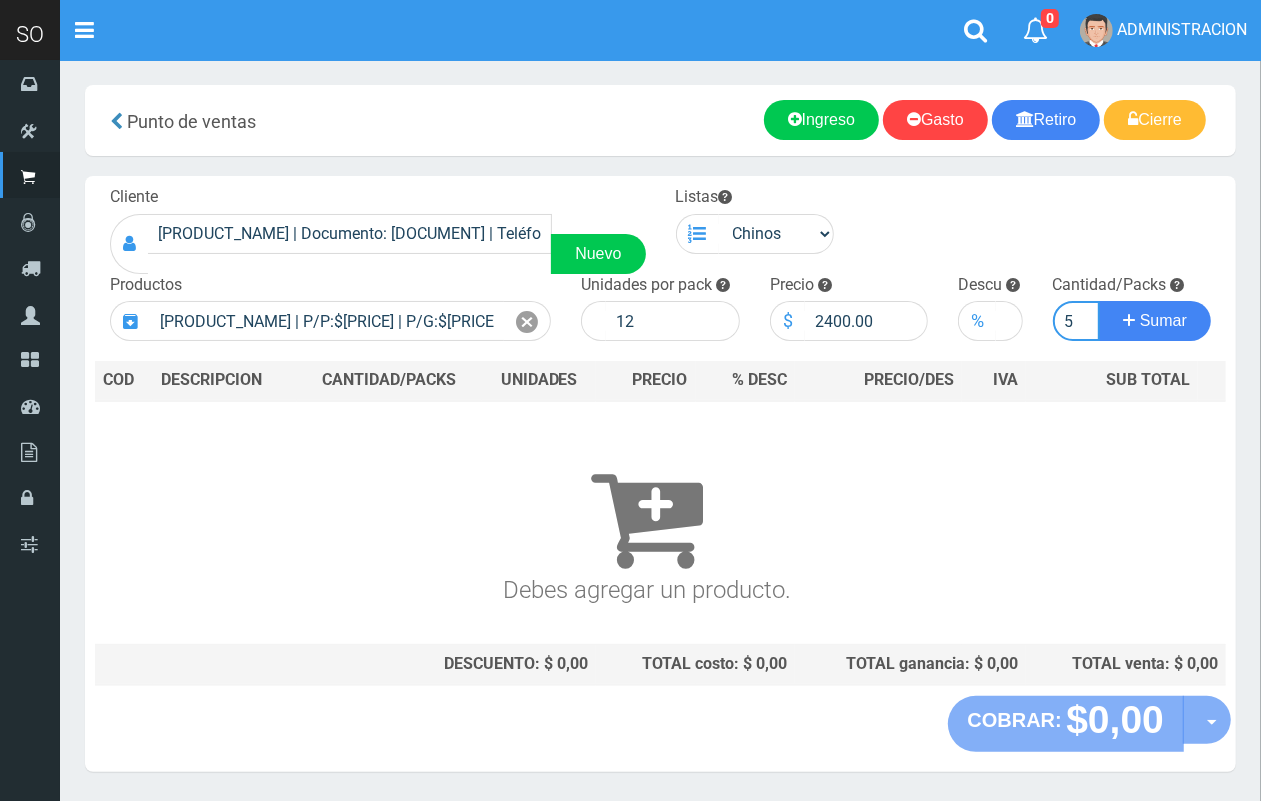 scroll, scrollTop: 0, scrollLeft: 2, axis: horizontal 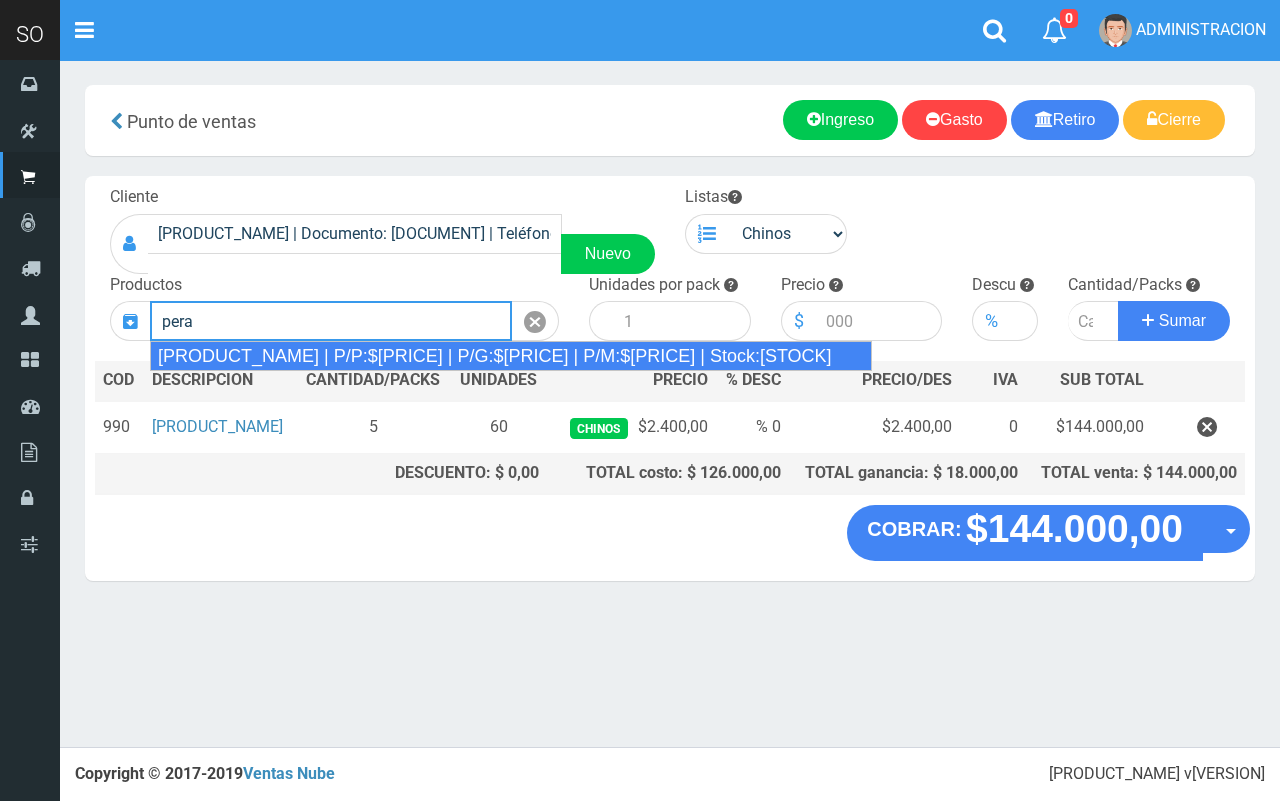 click on "AQUARIUS PERA 2.25L | P/P:$1550.00 | P/G:$1200.00 | P/M:$1200.00 | Stock:-19983" at bounding box center (511, 356) 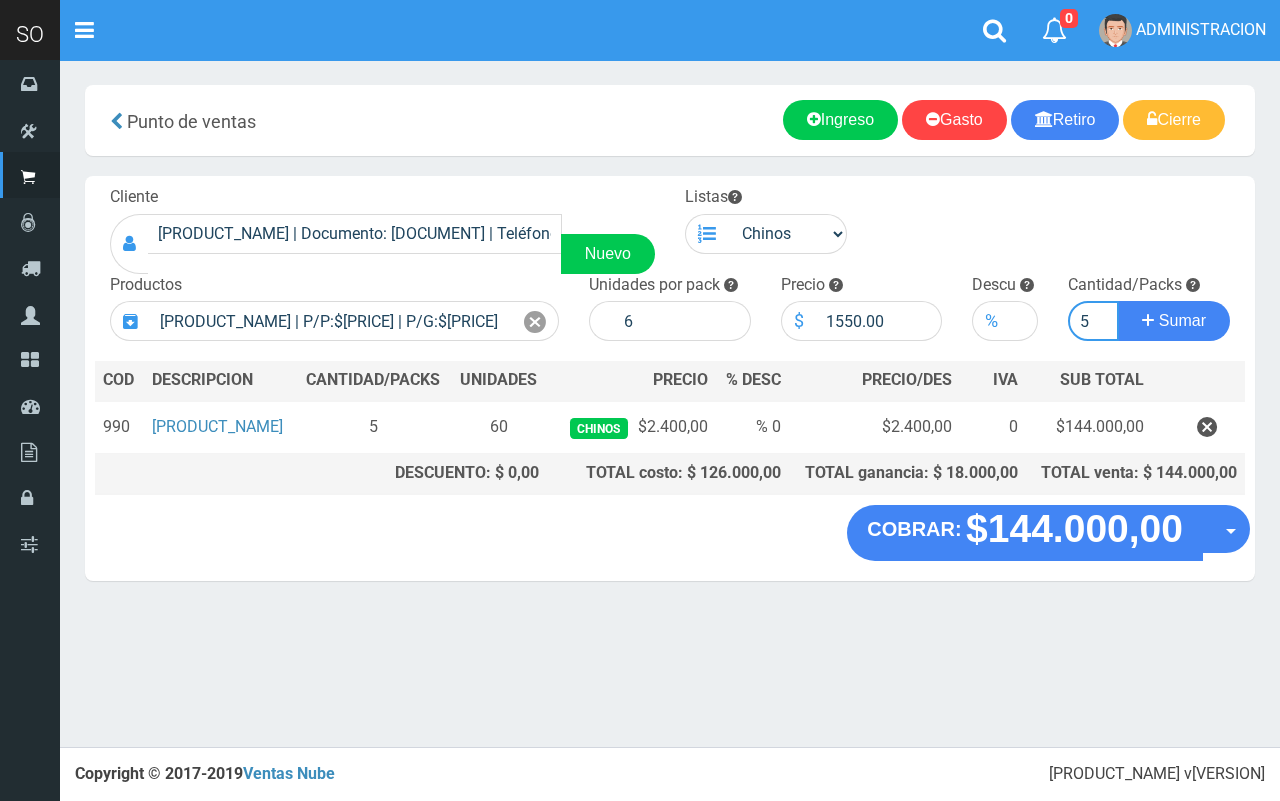 type on "5" 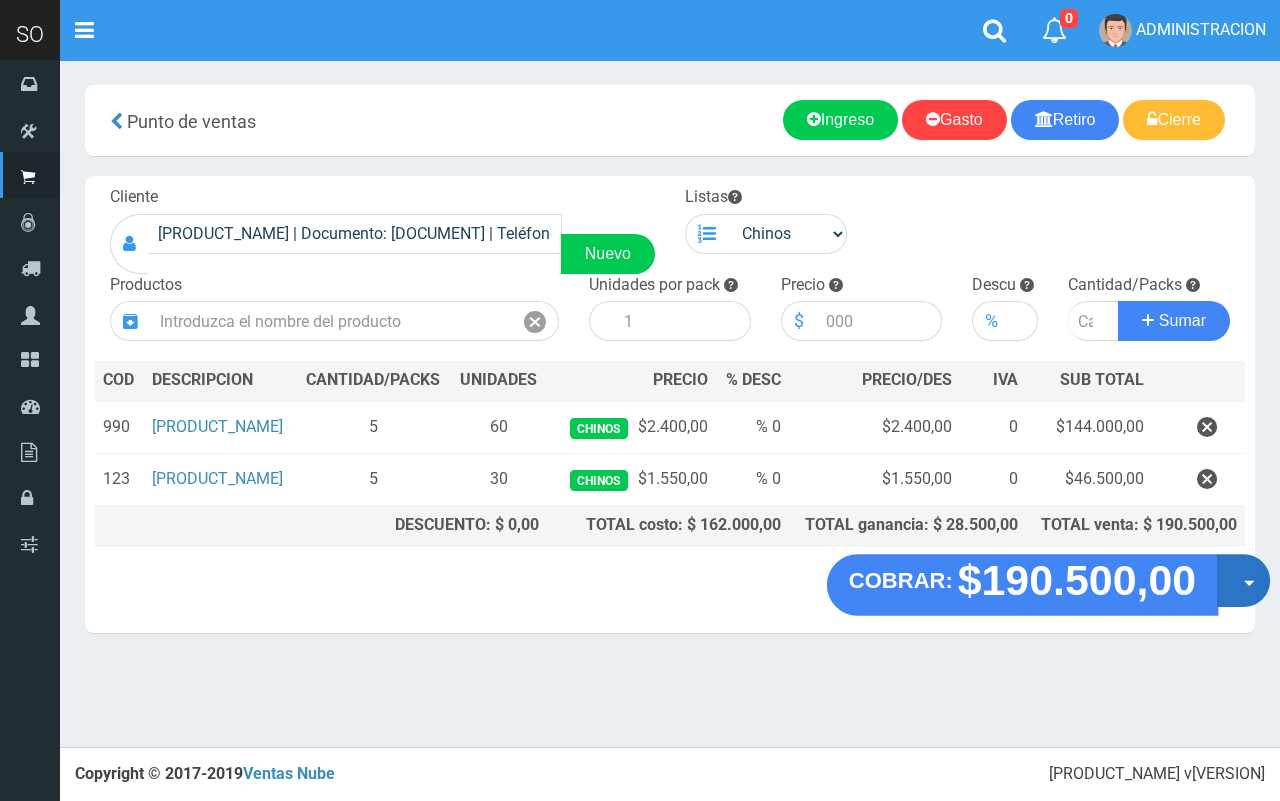 click on "Opciones" at bounding box center [1243, 580] 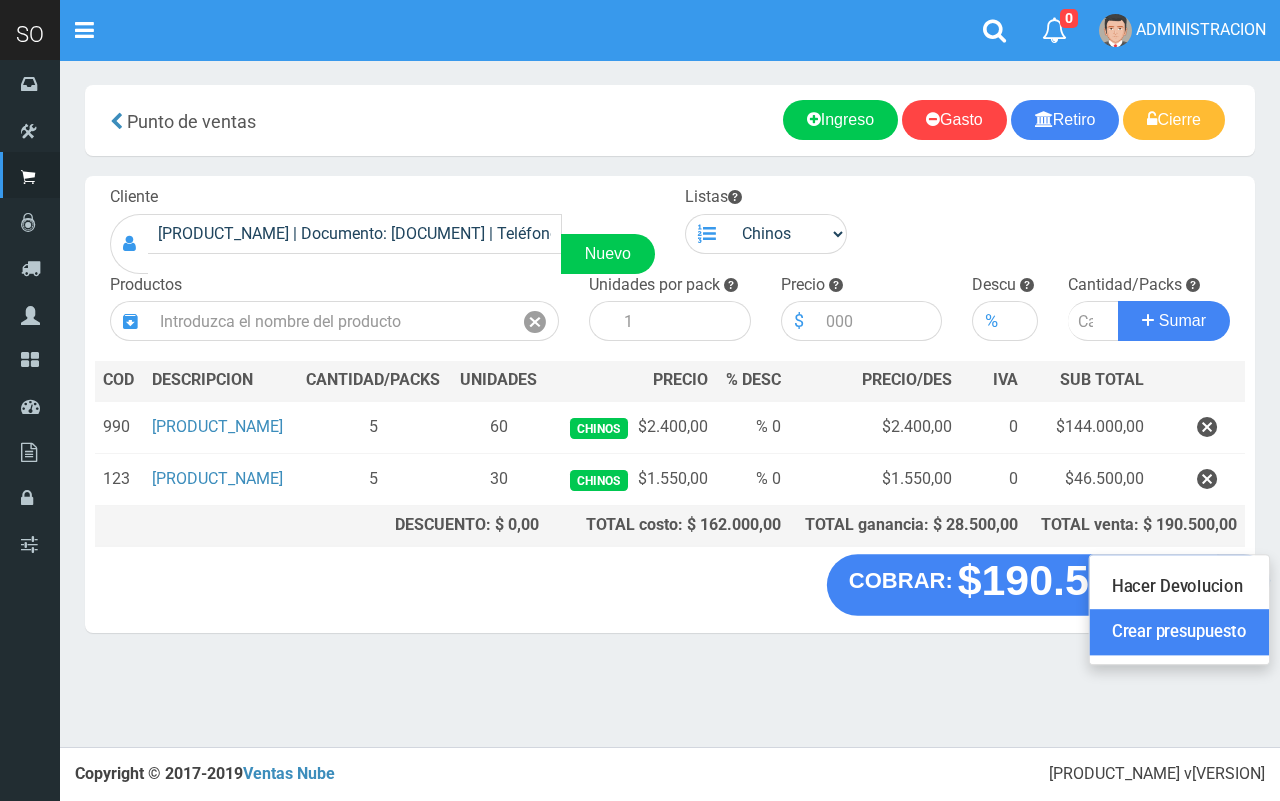 click on "Crear presupuesto" at bounding box center [1179, 633] 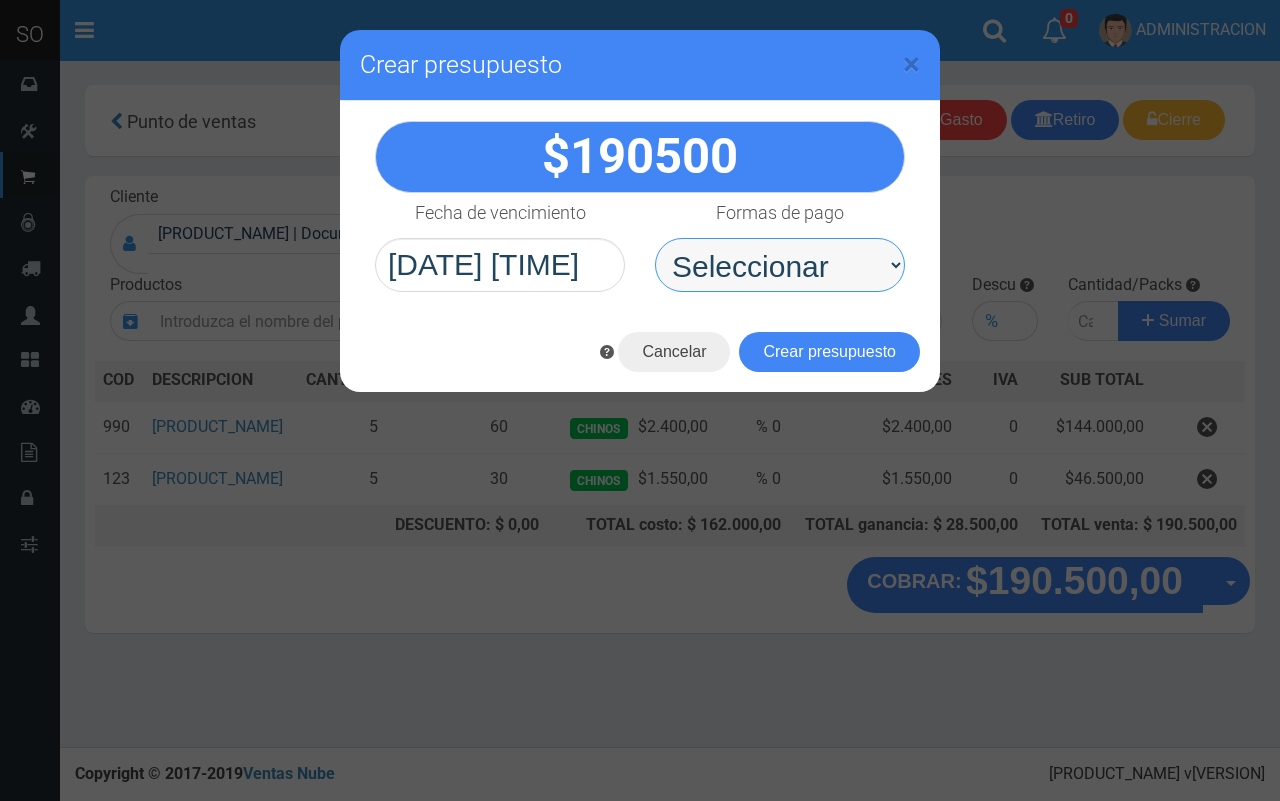 click on "Seleccionar
Efectivo
Tarjeta de Crédito
Depósito
Débito" at bounding box center (780, 265) 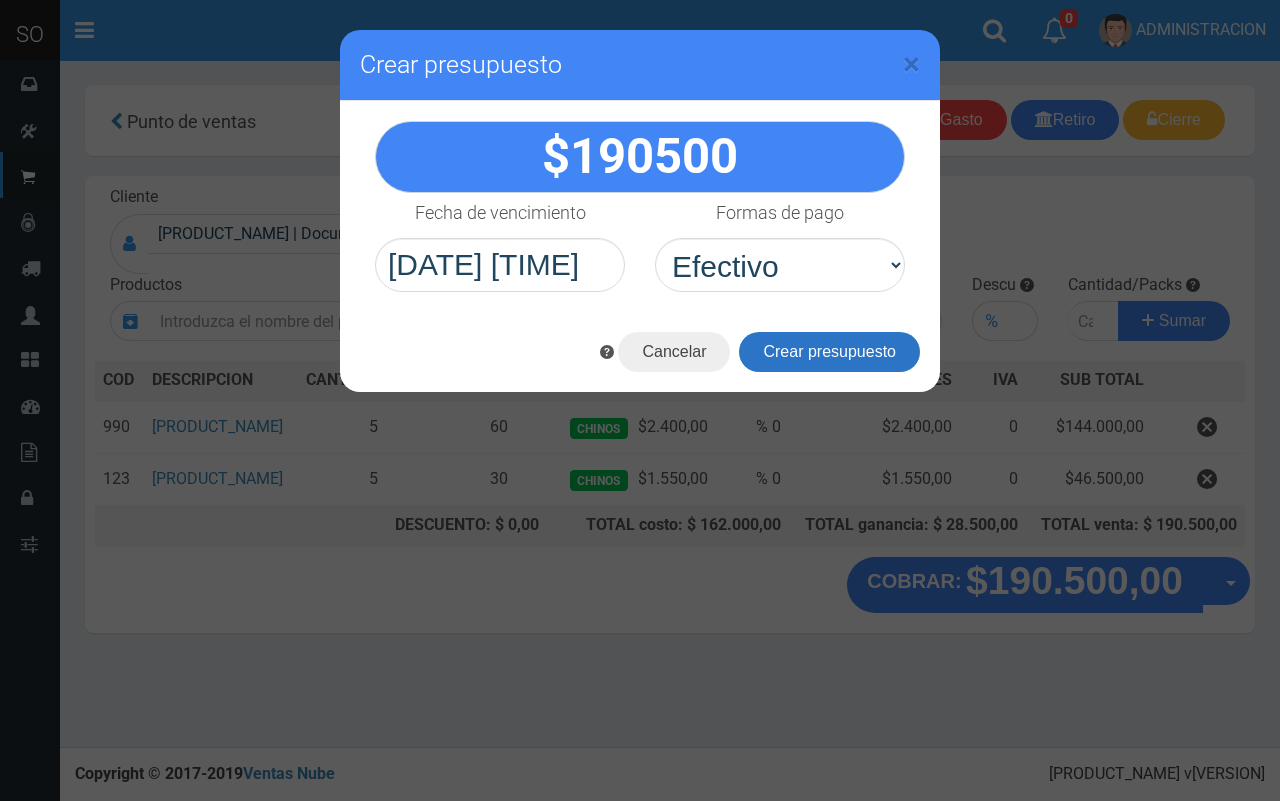 click on "Crear presupuesto" at bounding box center (829, 352) 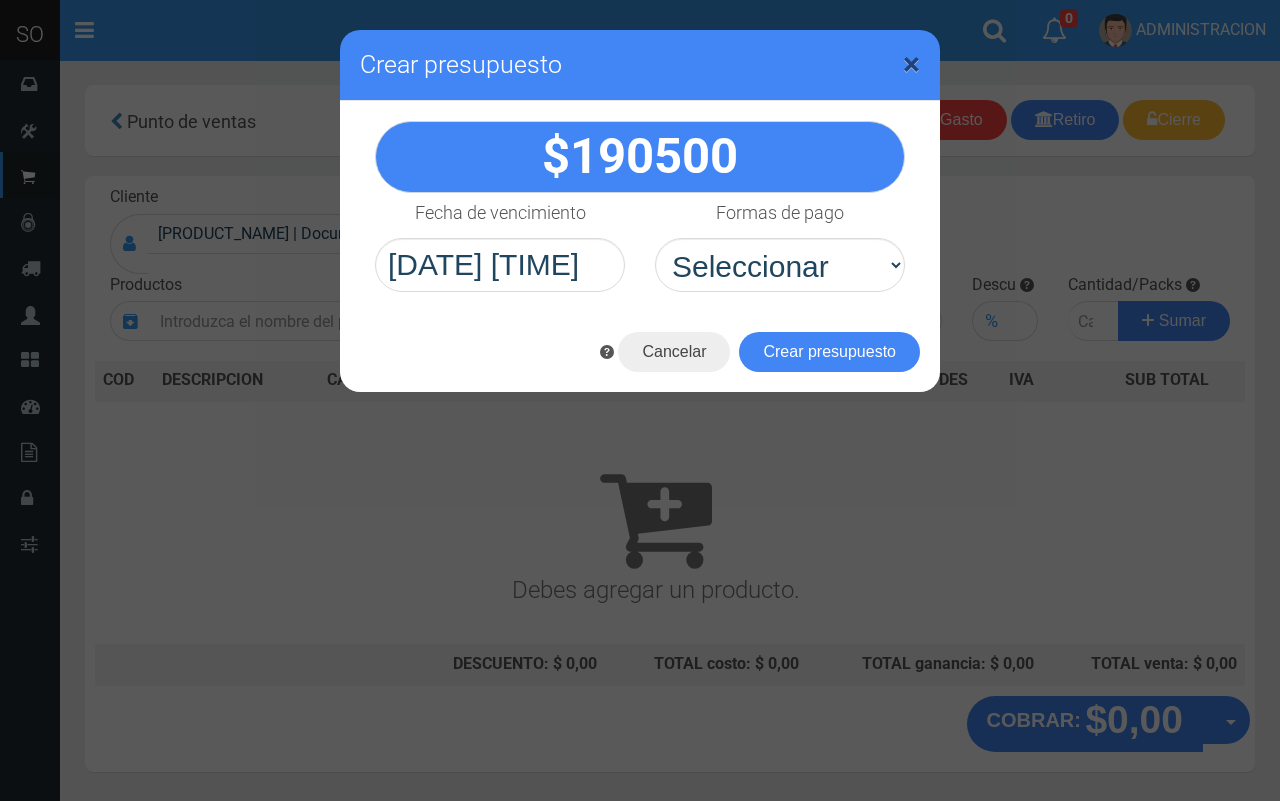 drag, startPoint x: 912, startPoint y: 70, endPoint x: 168, endPoint y: 51, distance: 744.24255 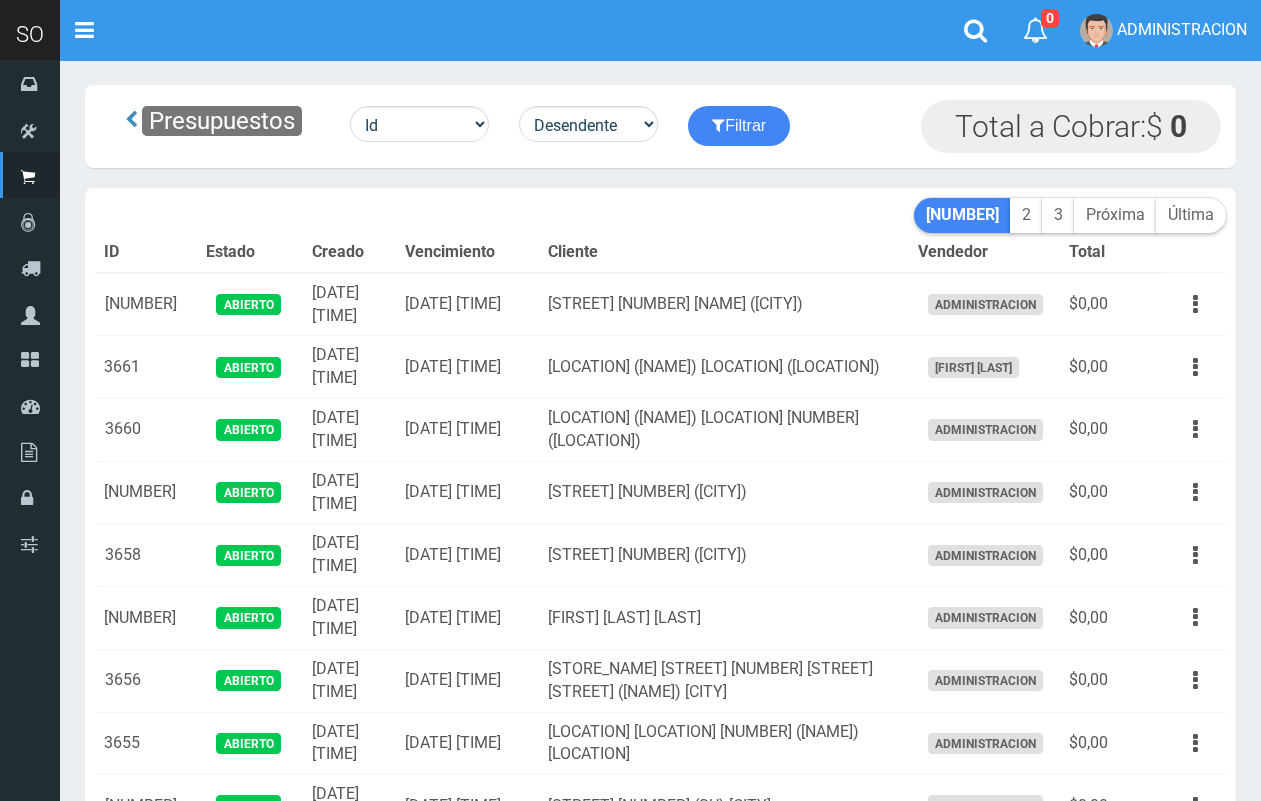scroll, scrollTop: 0, scrollLeft: 0, axis: both 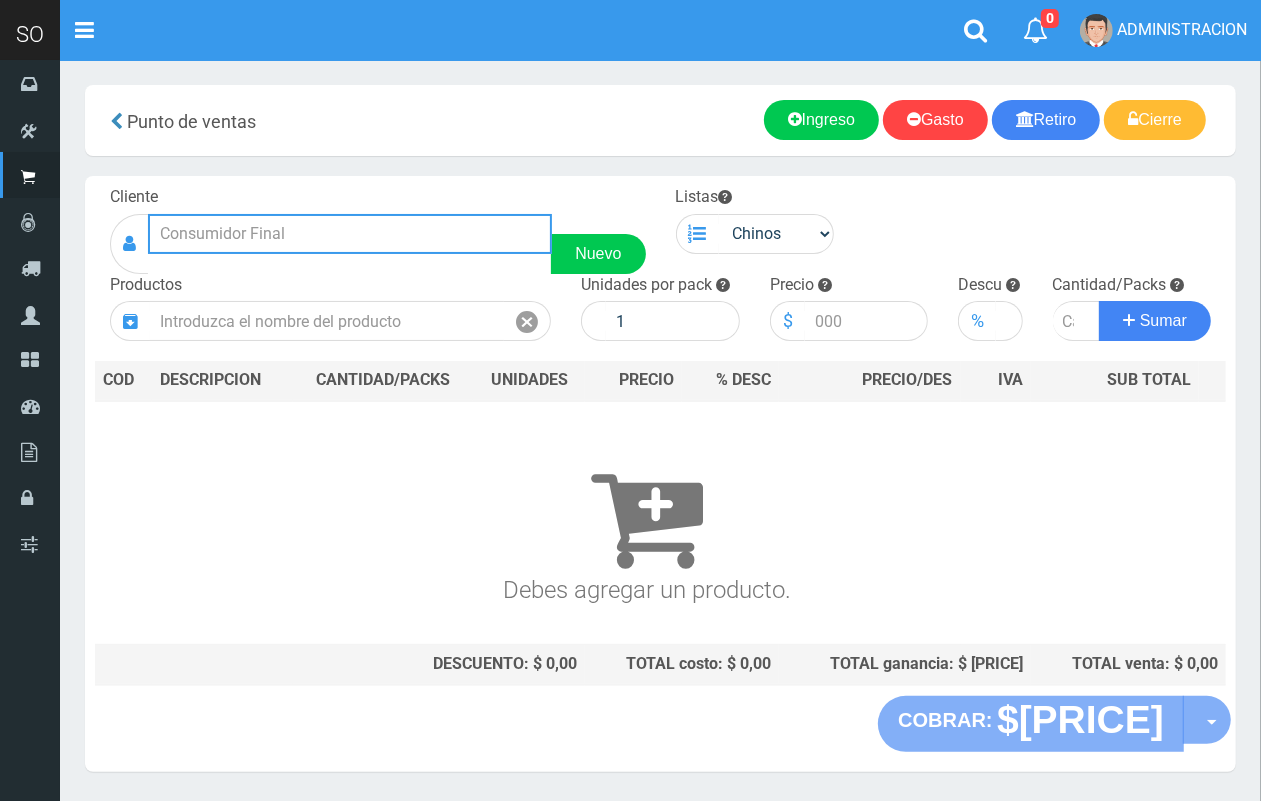 click at bounding box center (350, 234) 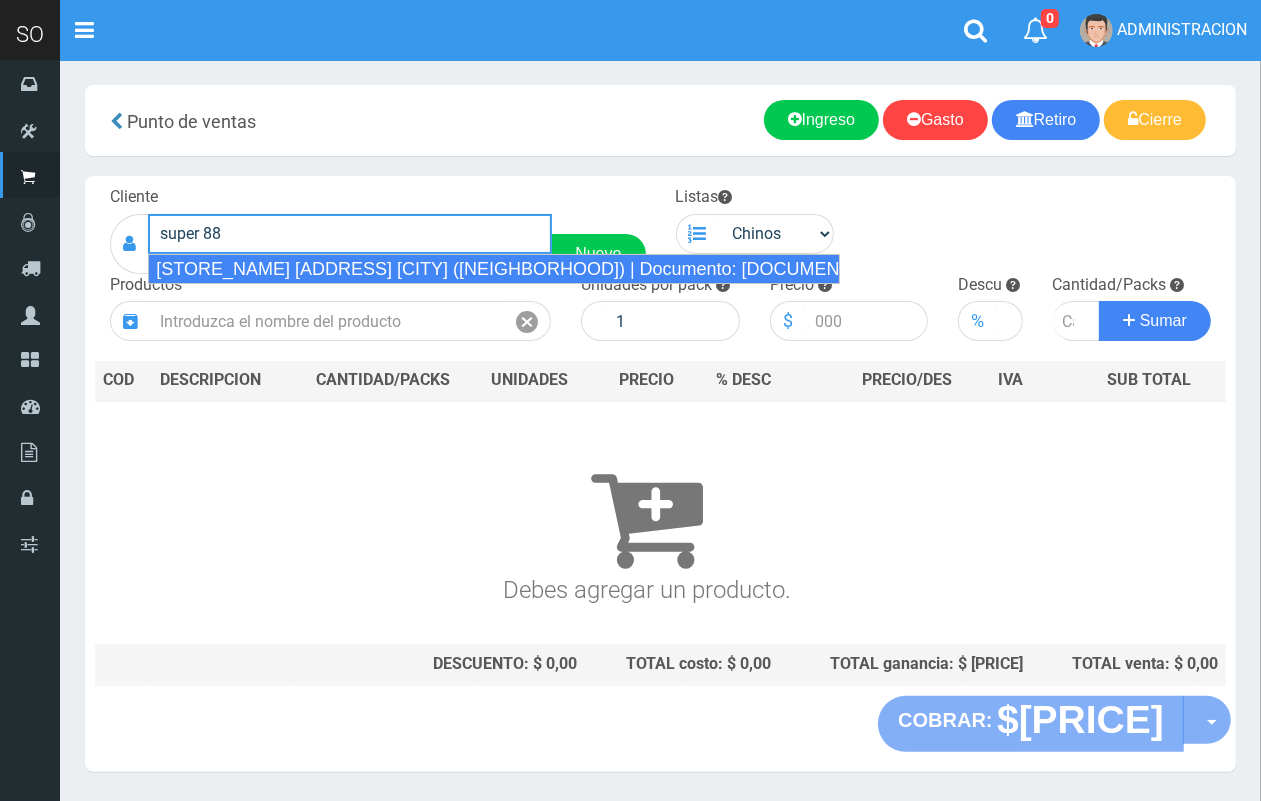 drag, startPoint x: 368, startPoint y: 260, endPoint x: 291, endPoint y: 72, distance: 203.15758 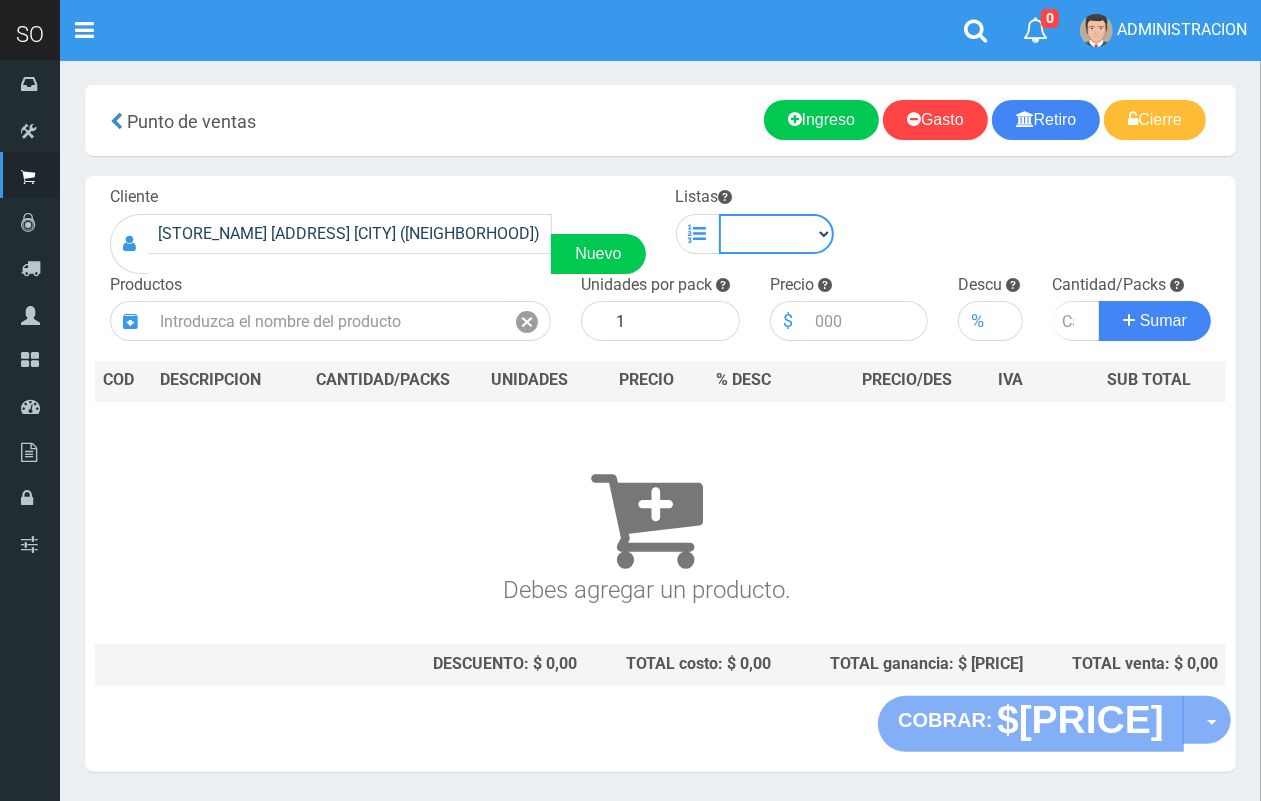 click on "Chinos
.
." at bounding box center (777, 234) 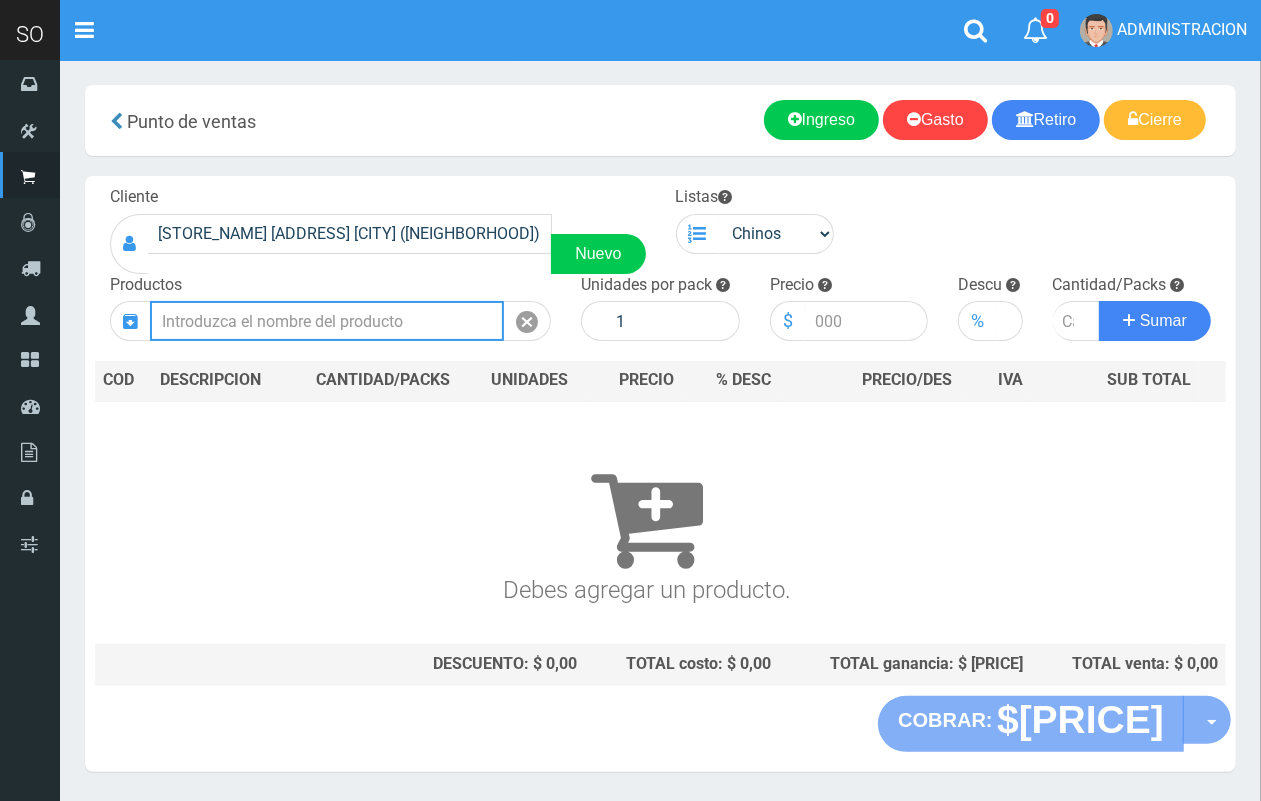 click at bounding box center [327, 321] 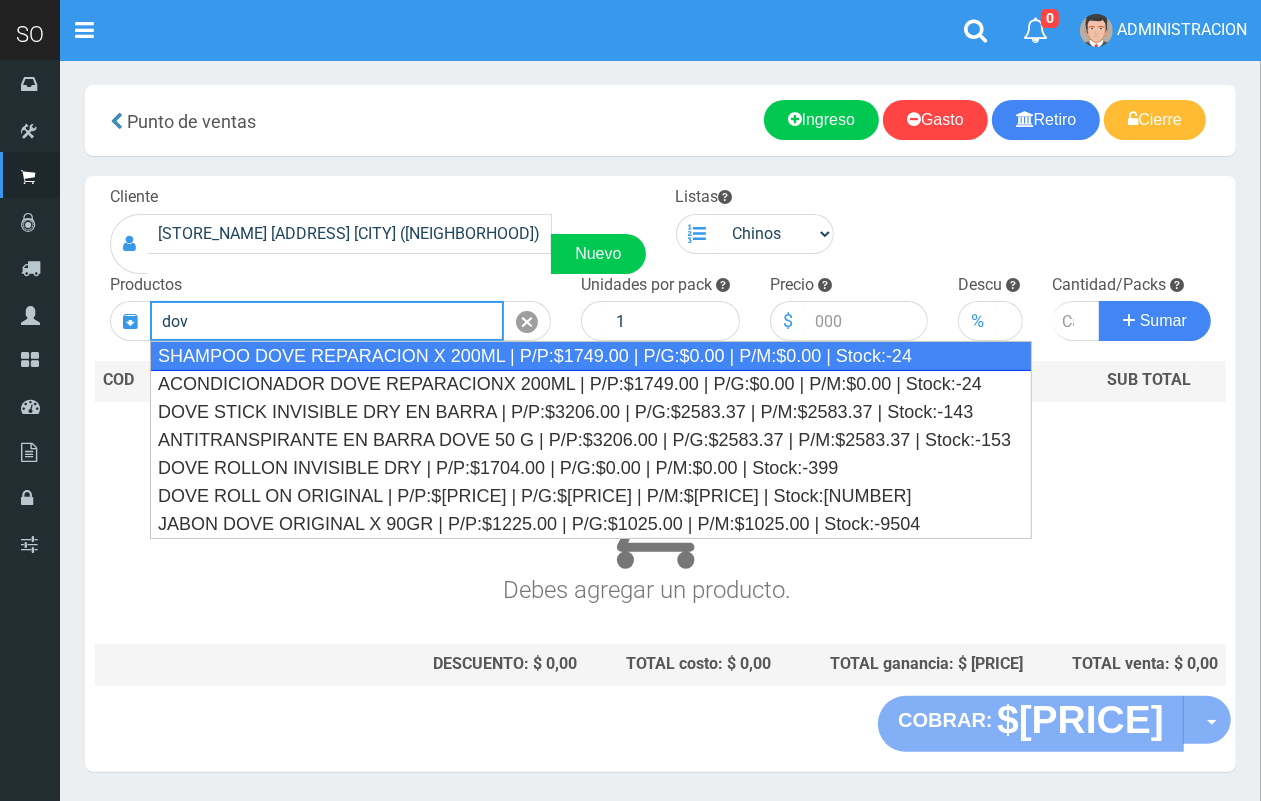 click on "SHAMPOO DOVE REPARACION X 200ML | P/P:$1749.00 | P/G:$0.00 | P/M:$0.00 | Stock:-24" at bounding box center (591, 356) 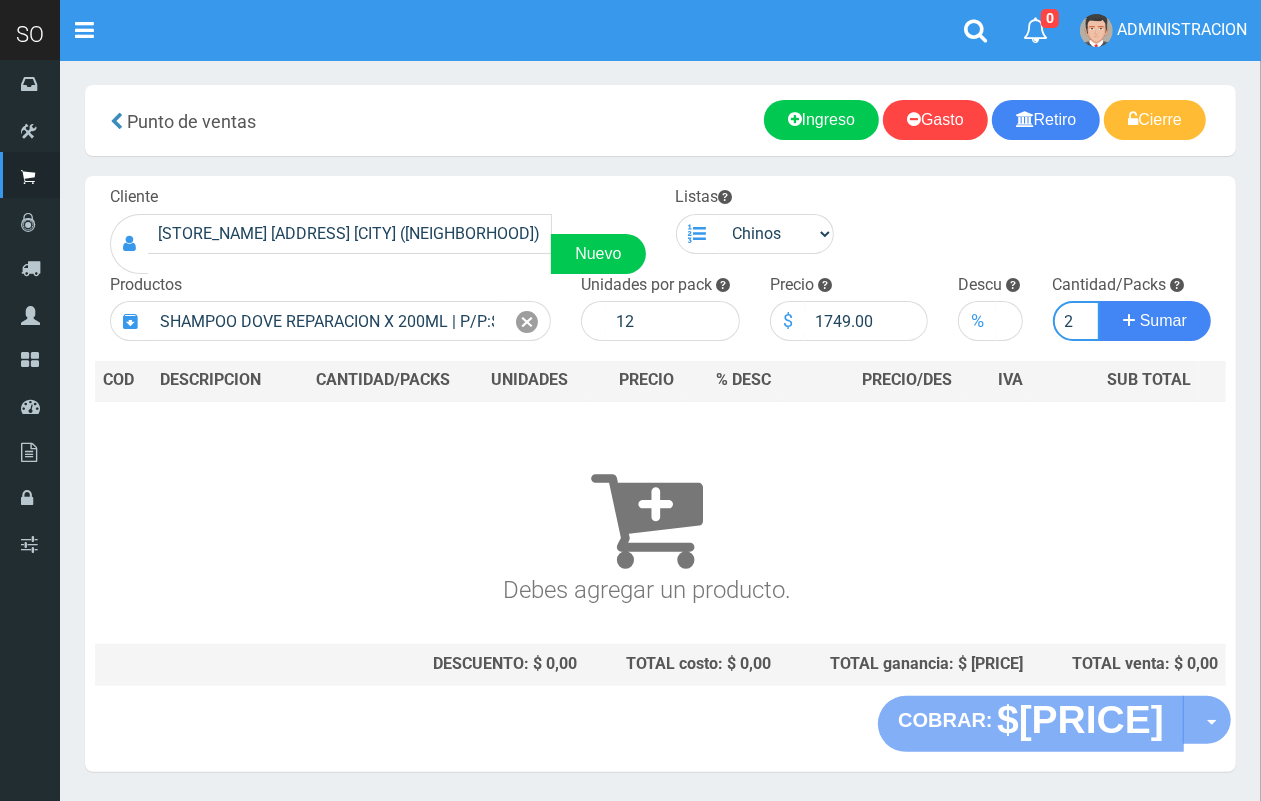 scroll, scrollTop: 0, scrollLeft: 2, axis: horizontal 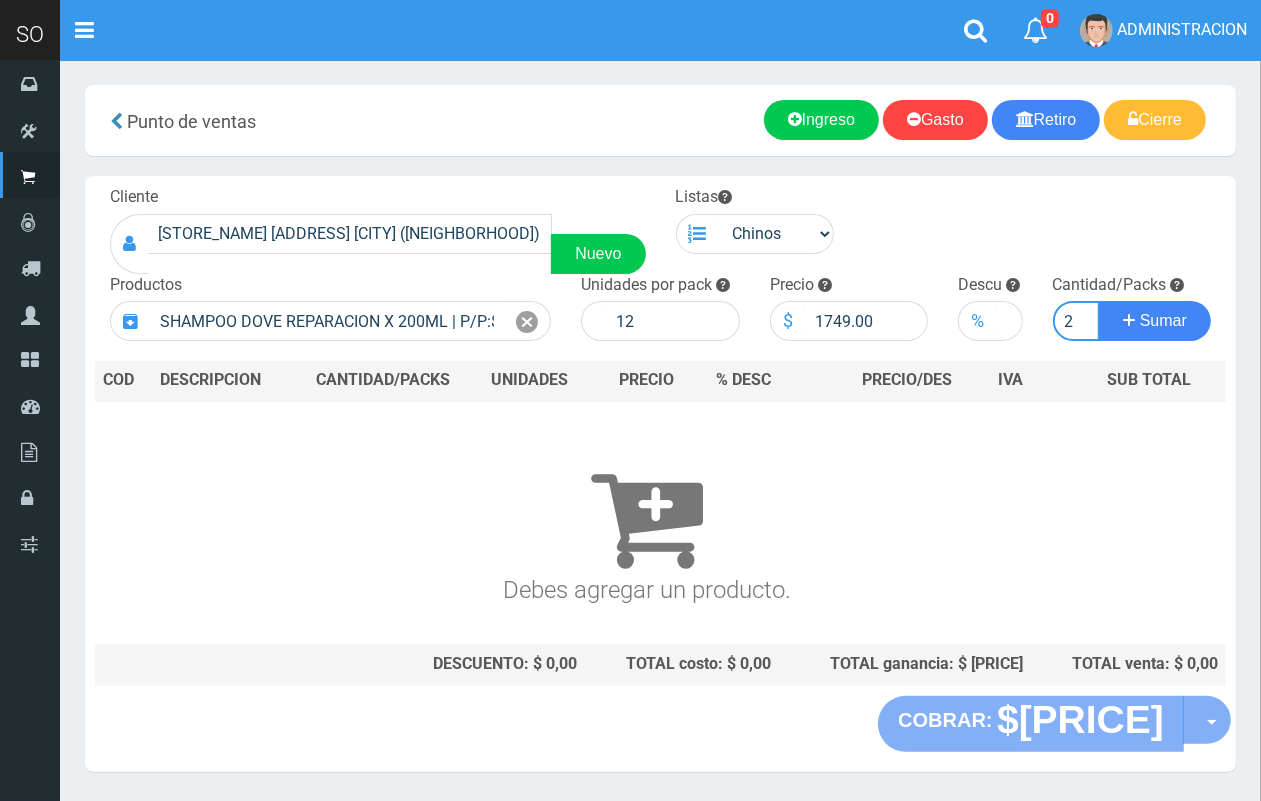 type on "2" 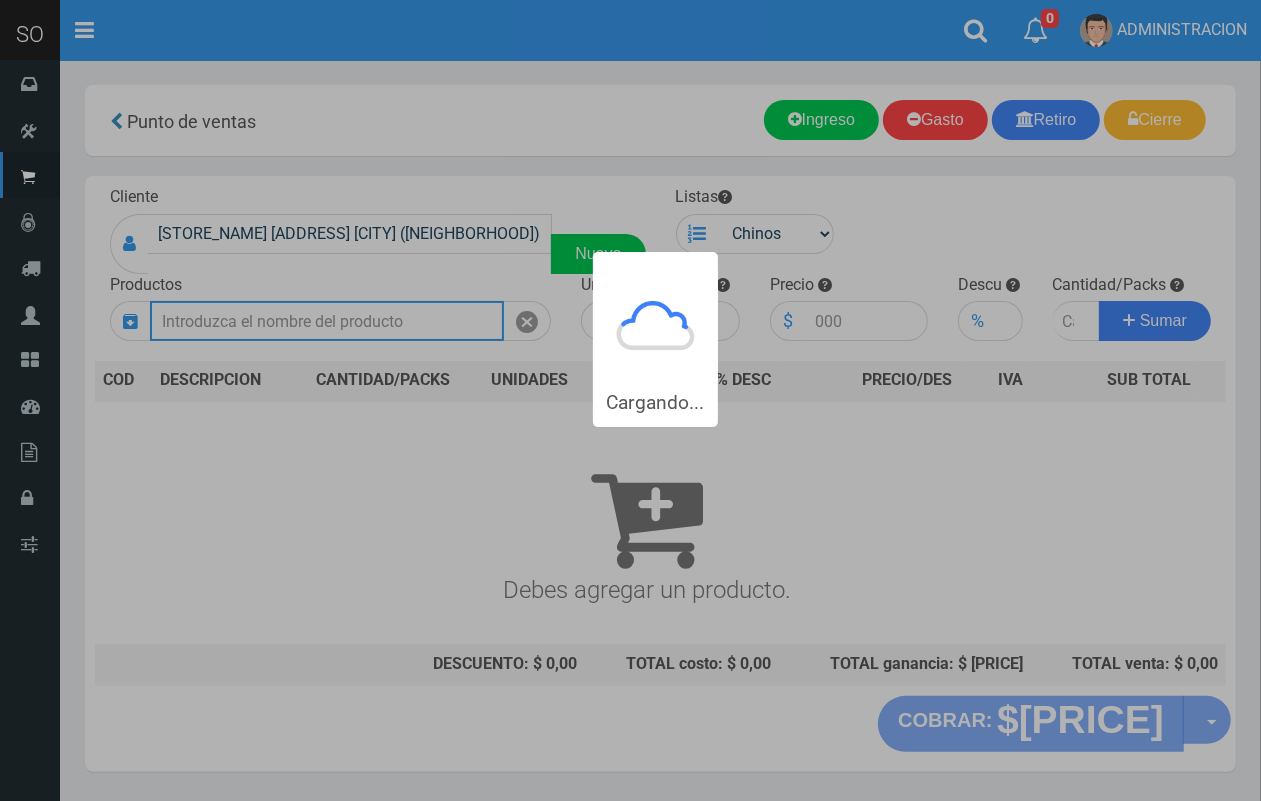 scroll, scrollTop: 0, scrollLeft: 0, axis: both 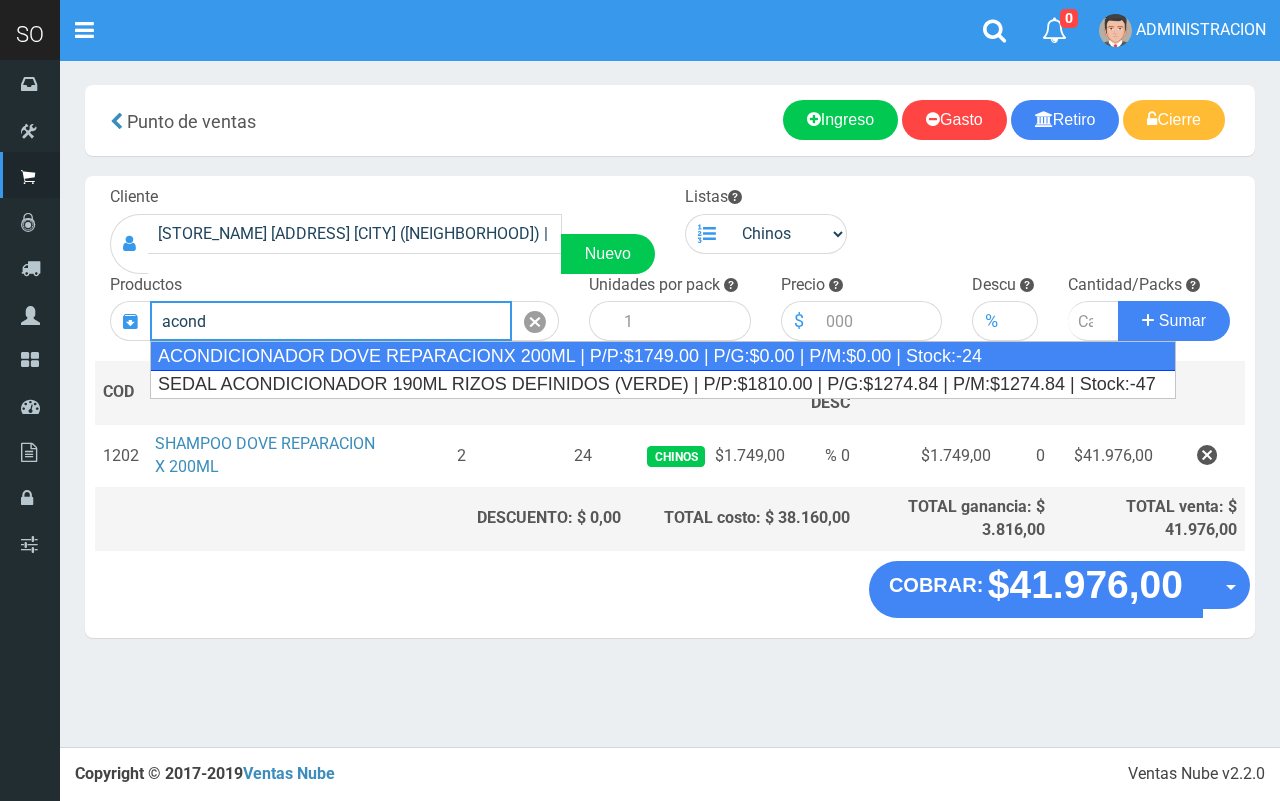 click on "ACONDICIONADOR DOVE REPARACIONX 200ML | P/P:$1749.00 | P/G:$0.00 | P/M:$0.00 | Stock:-24" at bounding box center [663, 356] 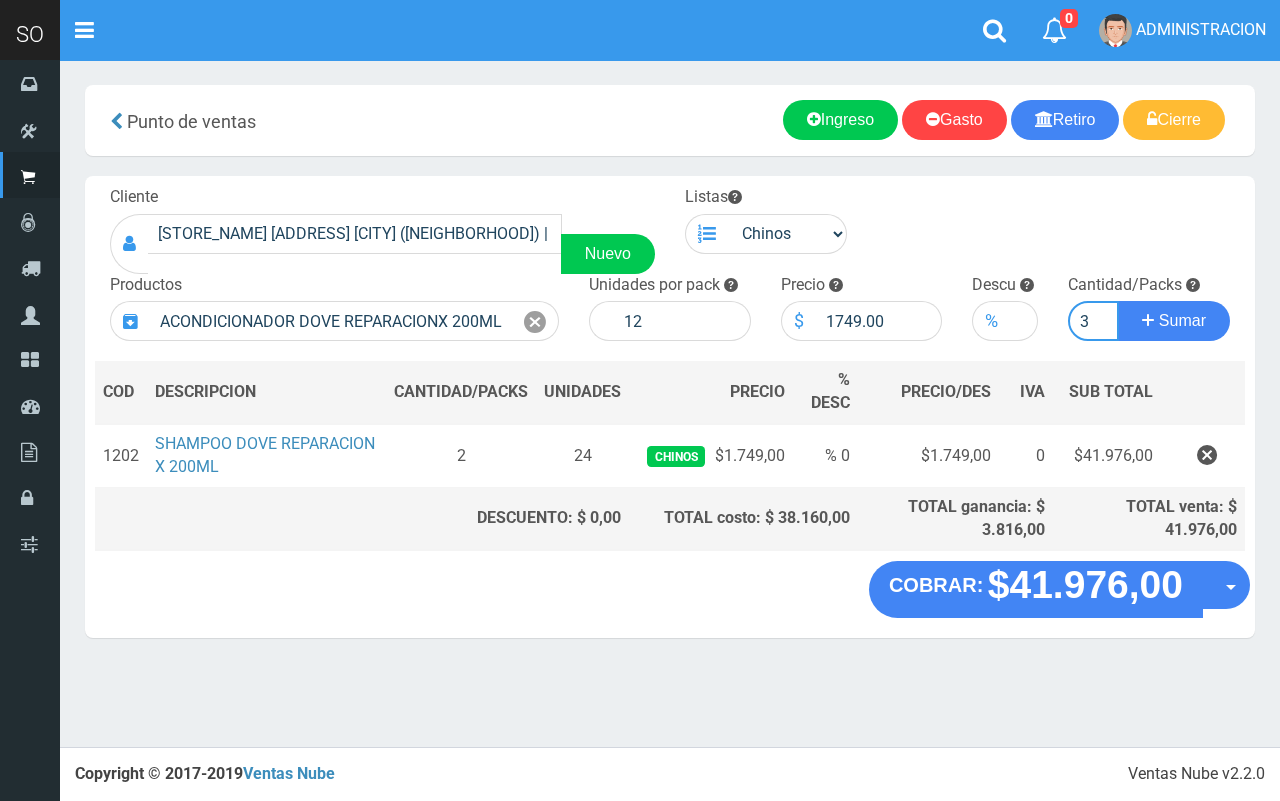 type on "3" 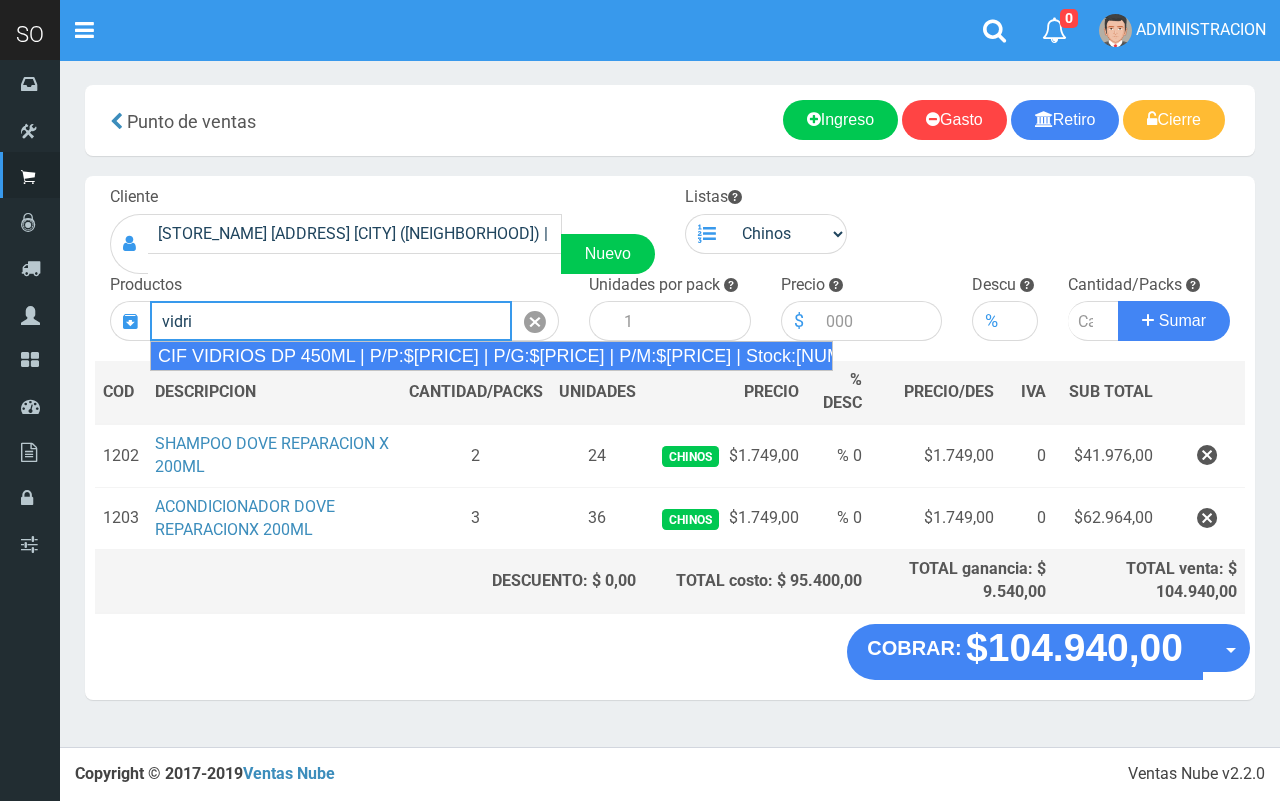 click on "CIF VIDRIOS DP 450ML | P/P:$1068.00 | P/G:$890.00 | P/M:$890.00 | Stock:-551" at bounding box center (491, 356) 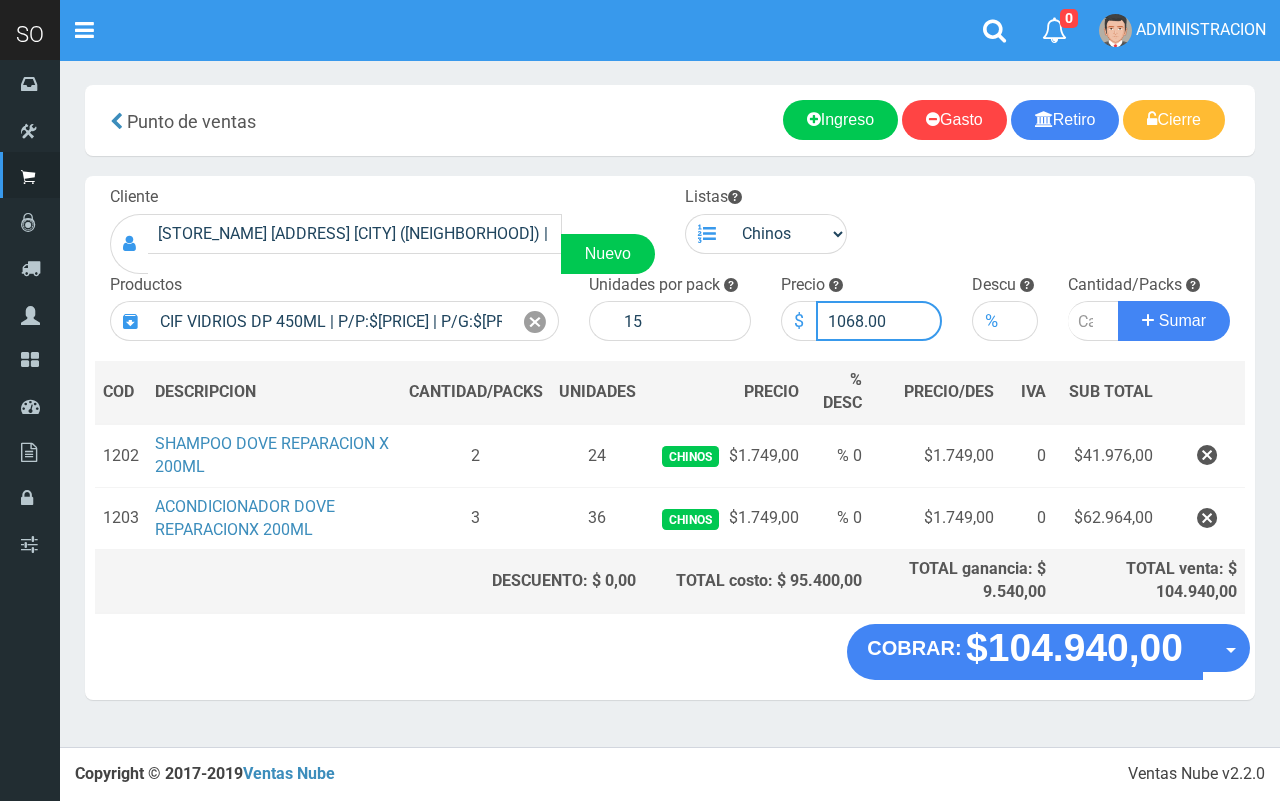 drag, startPoint x: 860, startPoint y: 317, endPoint x: 823, endPoint y: 312, distance: 37.336308 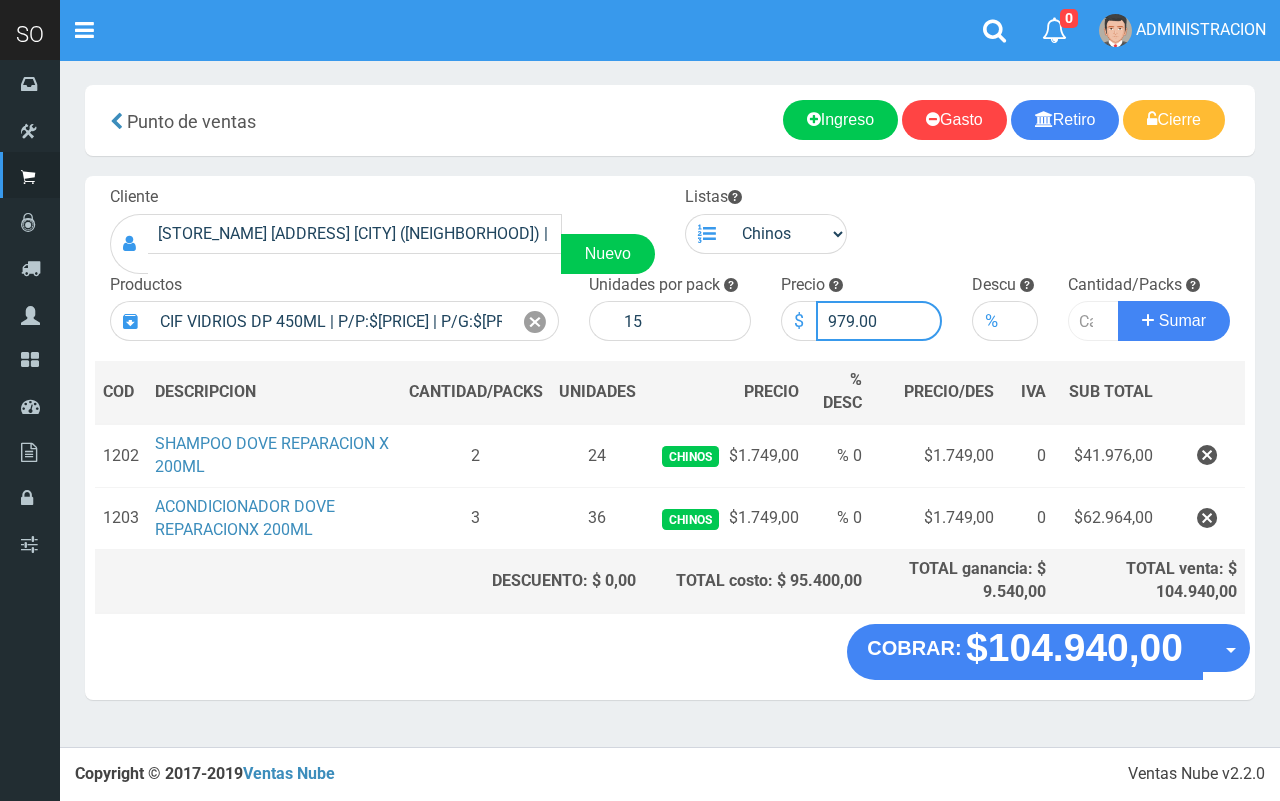 type on "979.00" 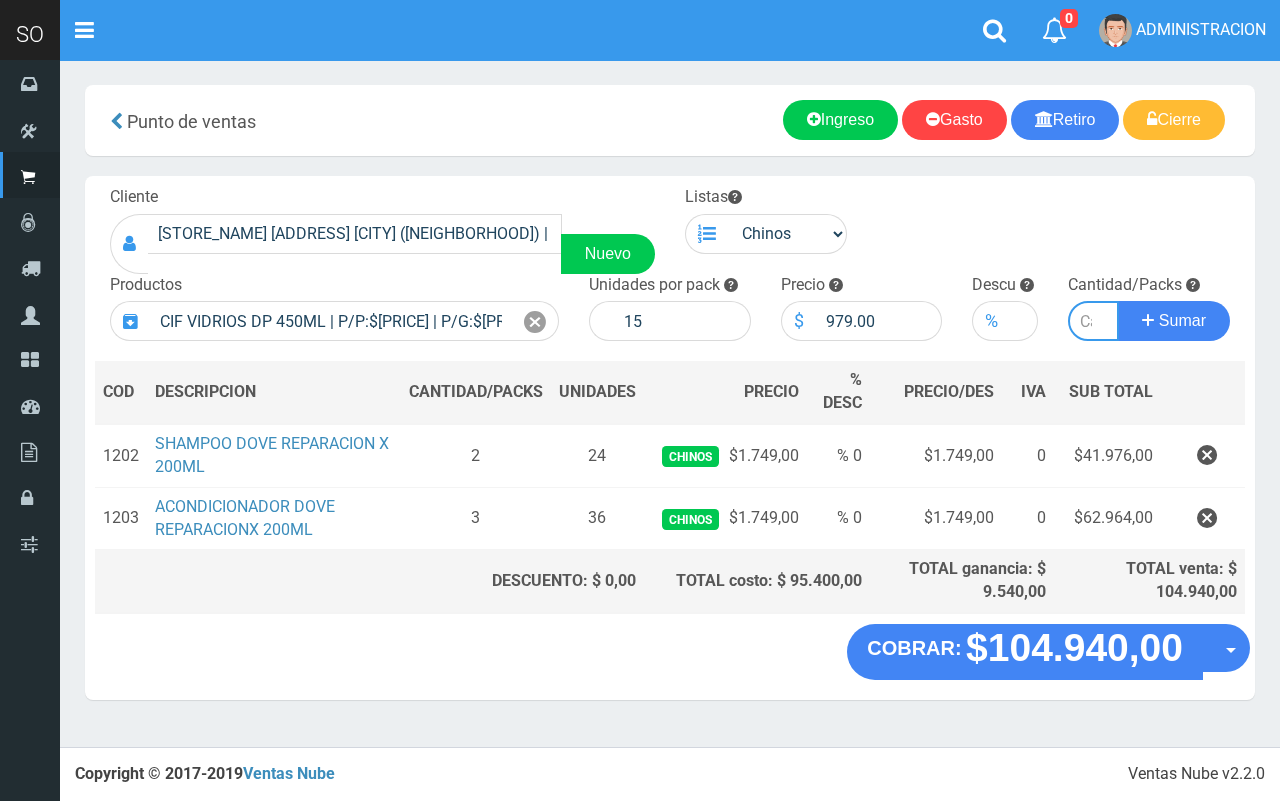 click at bounding box center (1093, 321) 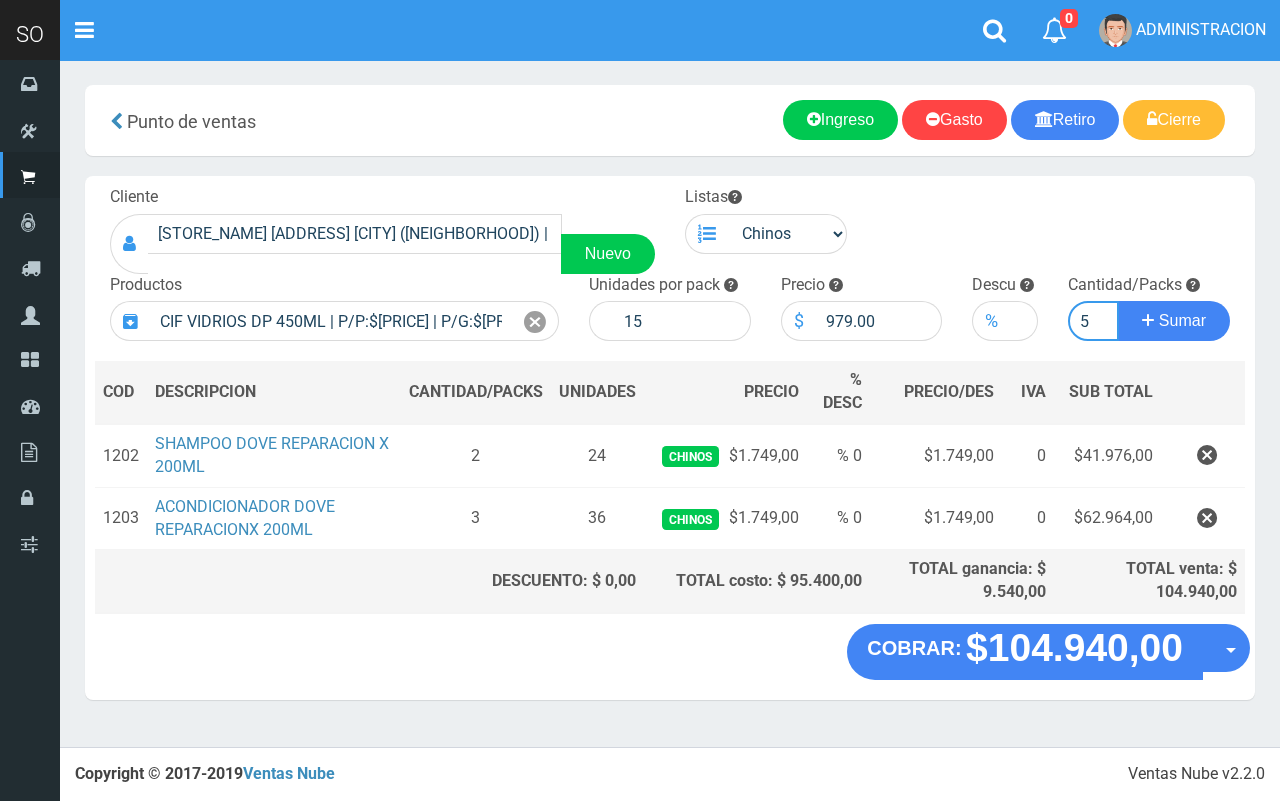type on "5" 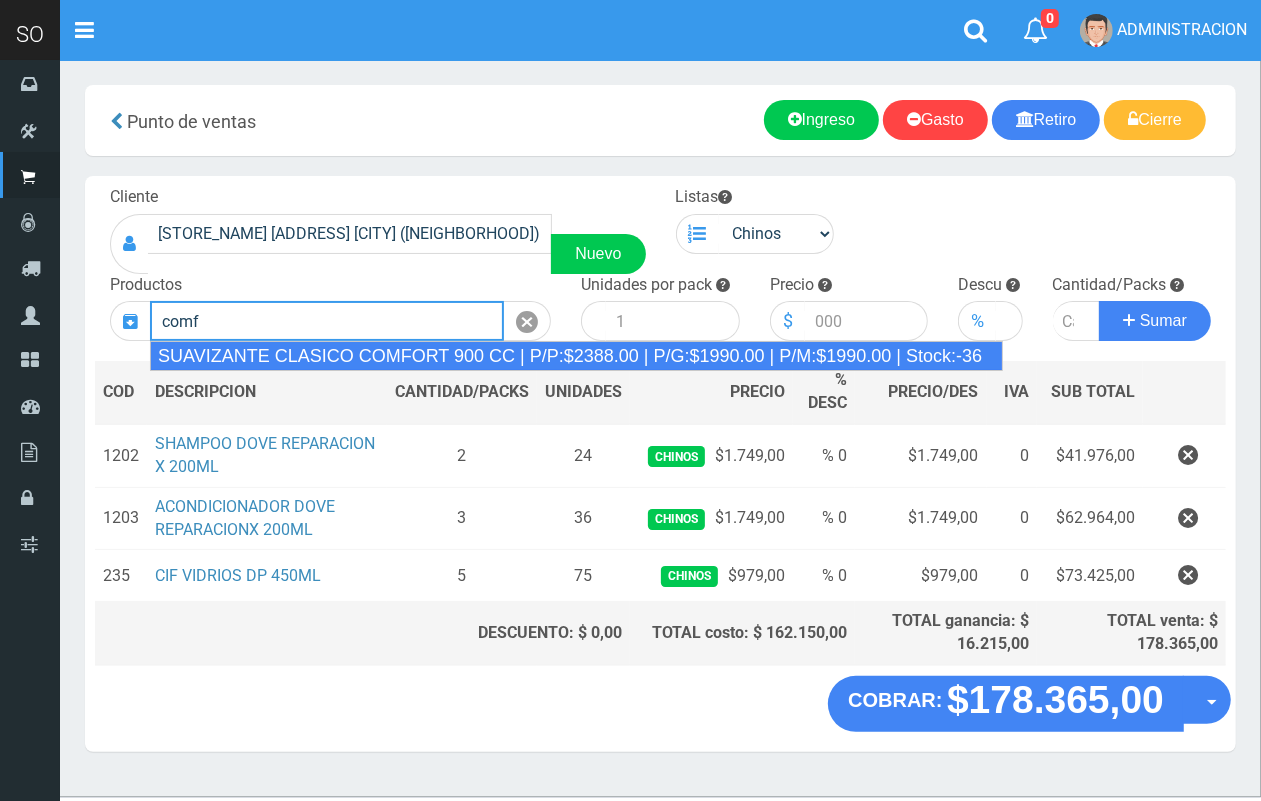 click on "SUAVIZANTE CLASICO COMFORT 900 CC  | P/P:$2388.00 | P/G:$1990.00 | P/M:$1990.00 | Stock:-36" at bounding box center [576, 356] 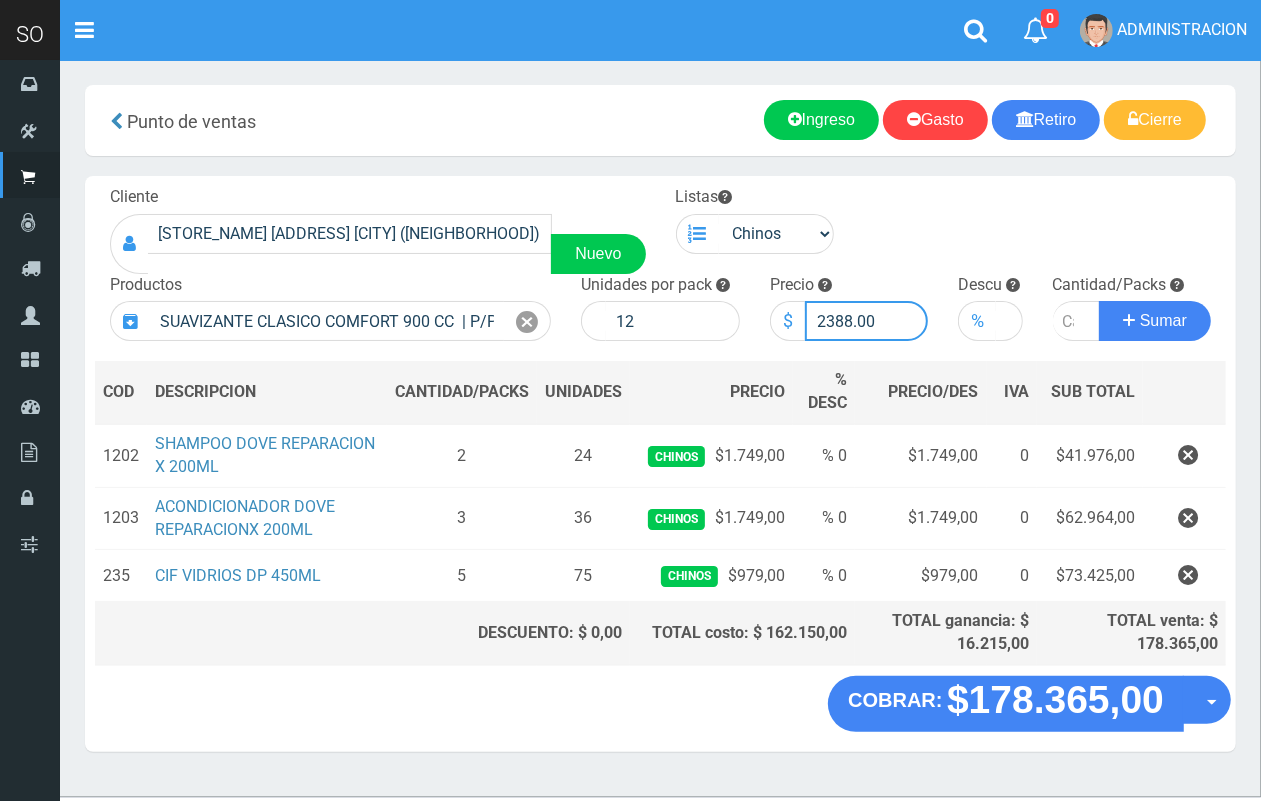 drag, startPoint x: 852, startPoint y: 313, endPoint x: 830, endPoint y: 312, distance: 22.022715 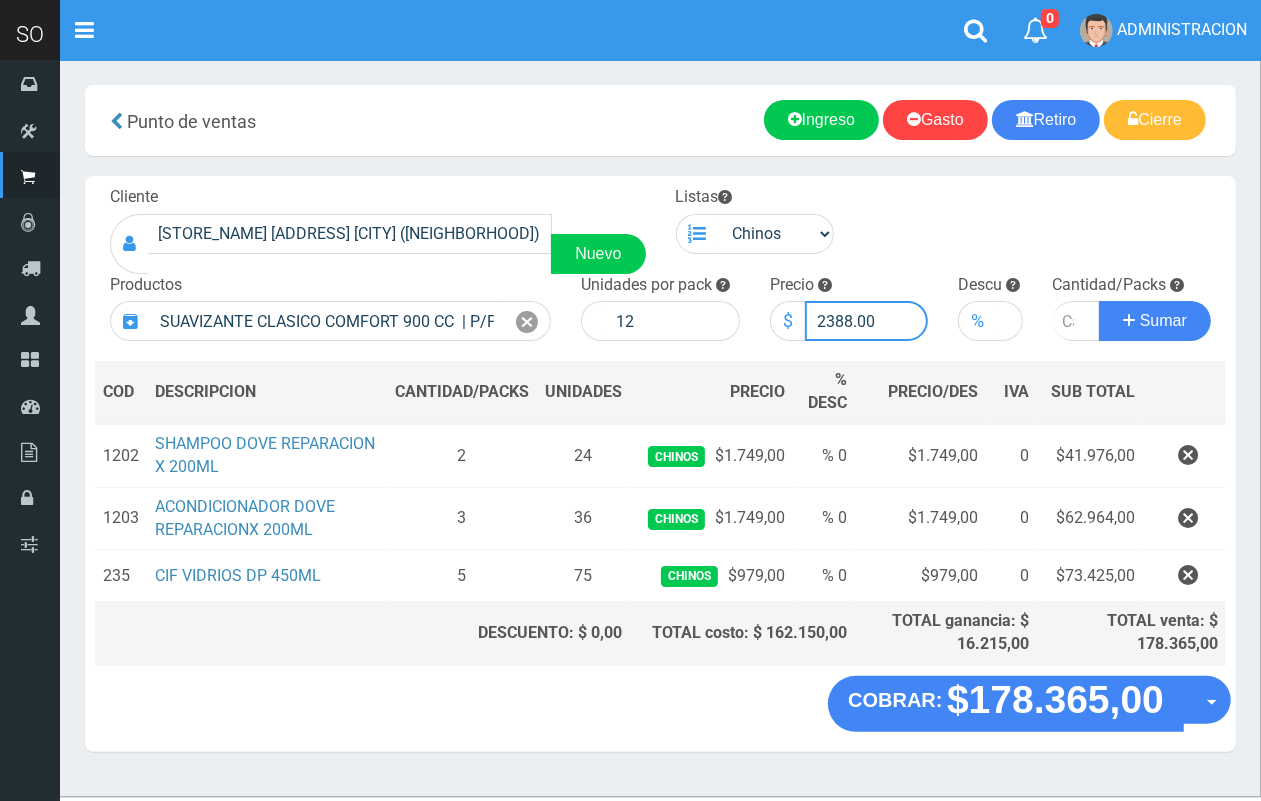 click on "2388.00" at bounding box center (867, 321) 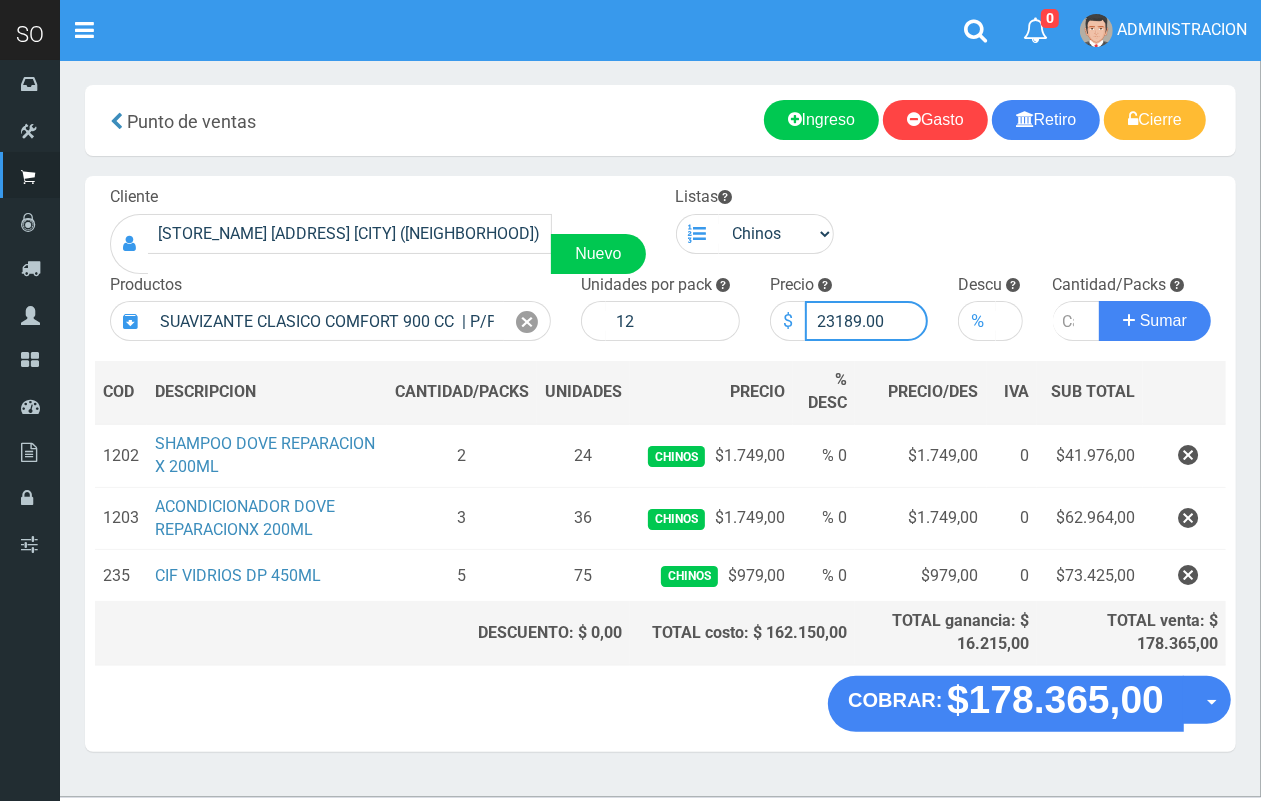 click on "23189.00" at bounding box center [867, 321] 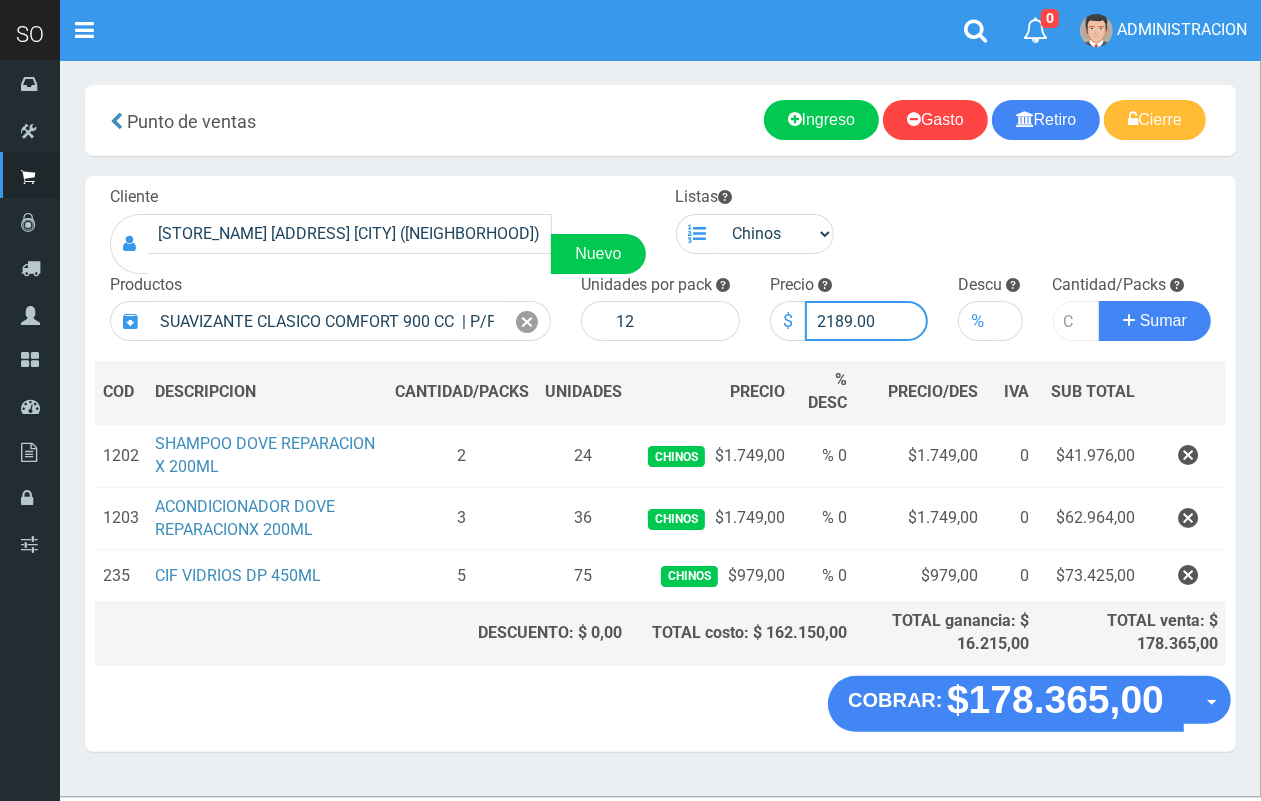 type on "2189.00" 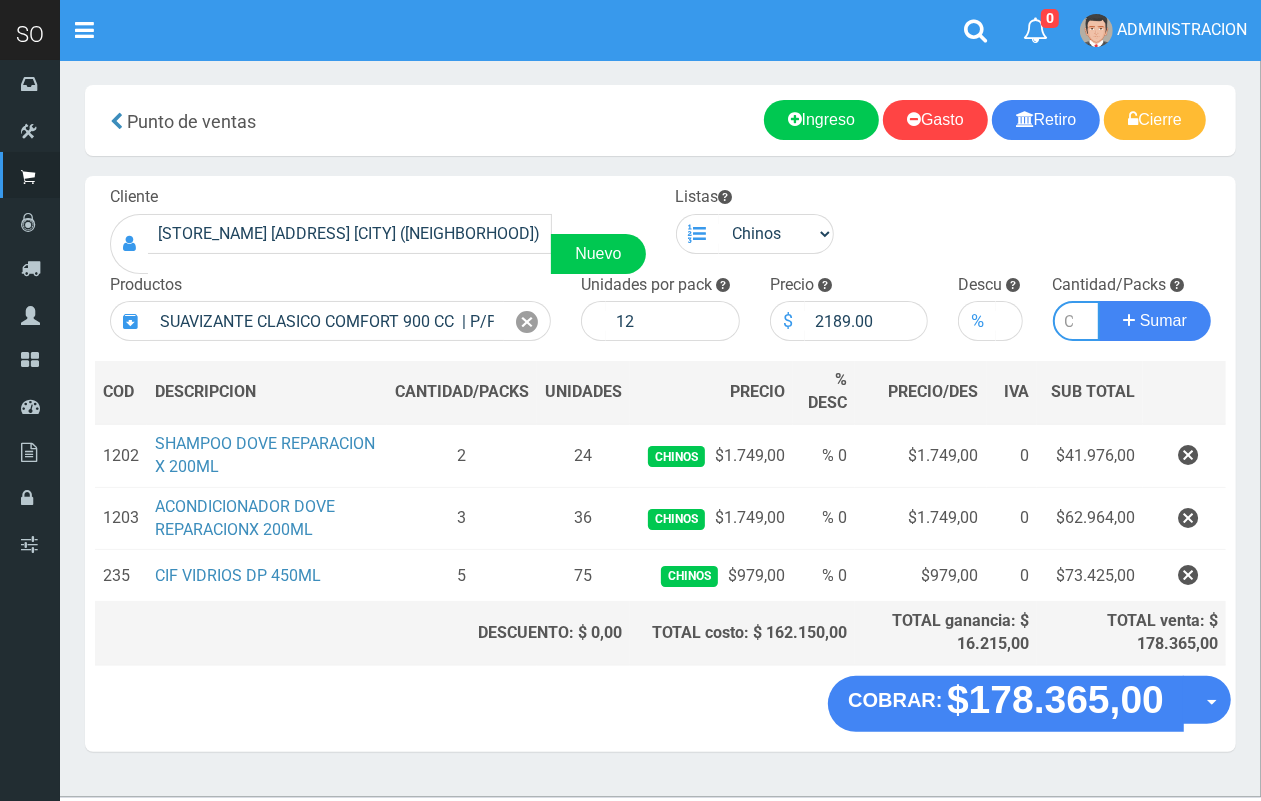 click at bounding box center [1077, 321] 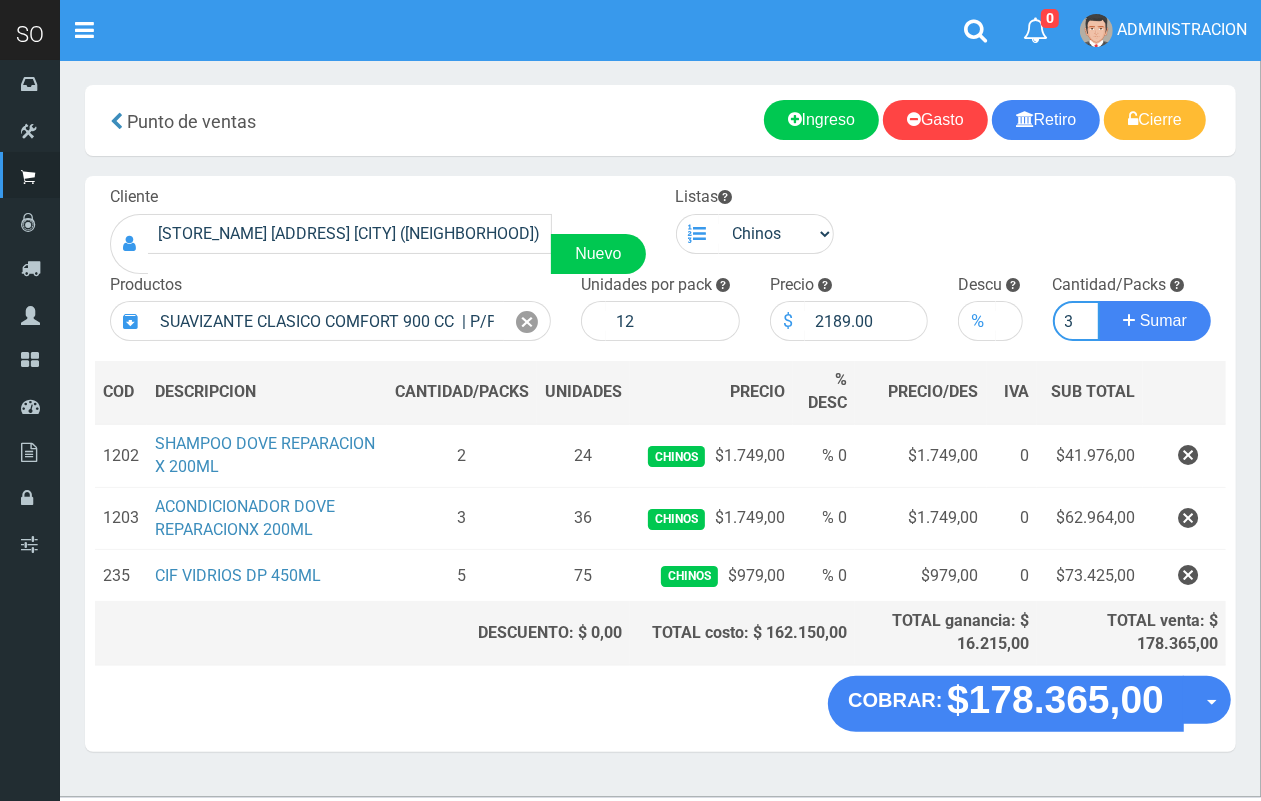 scroll, scrollTop: 0, scrollLeft: 2, axis: horizontal 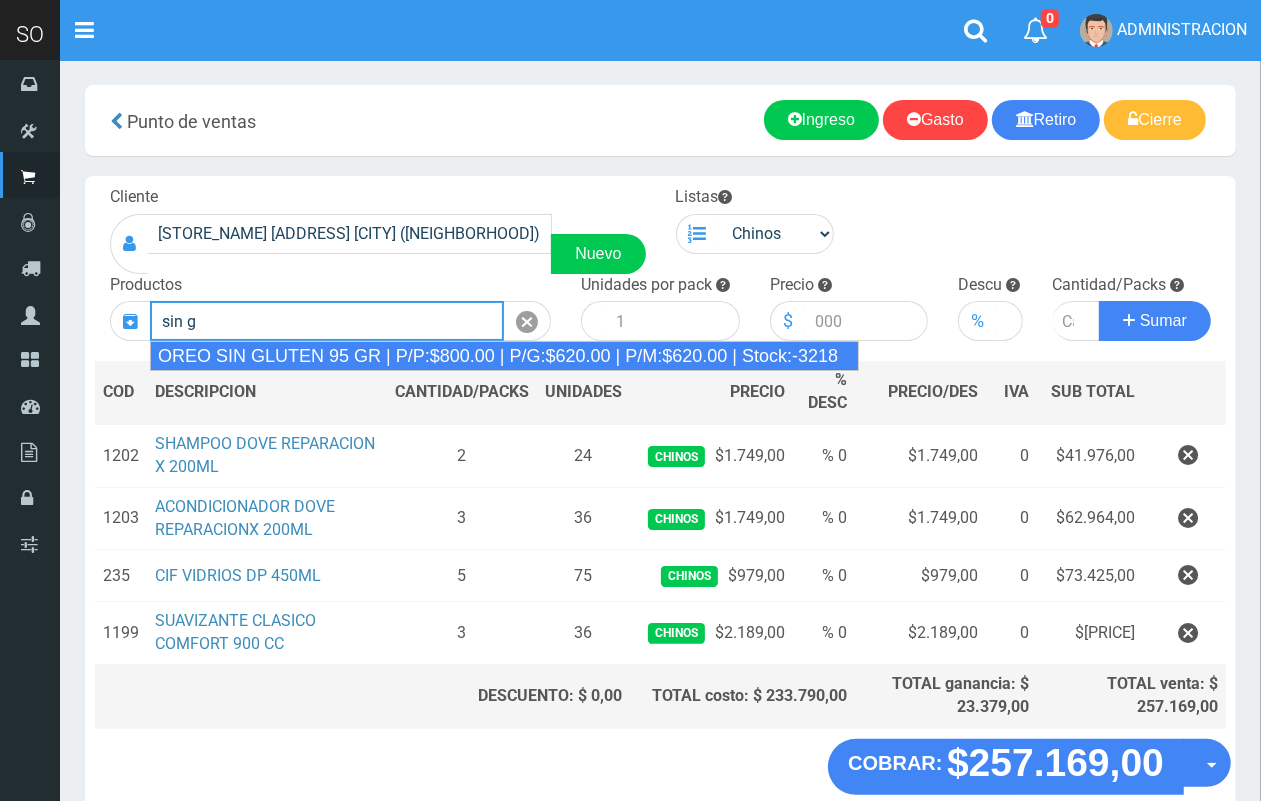 click on "OREO SIN GLUTEN 95 GR | P/P:$800.00 | P/G:$620.00 | P/M:$620.00 | Stock:-3218" at bounding box center (504, 356) 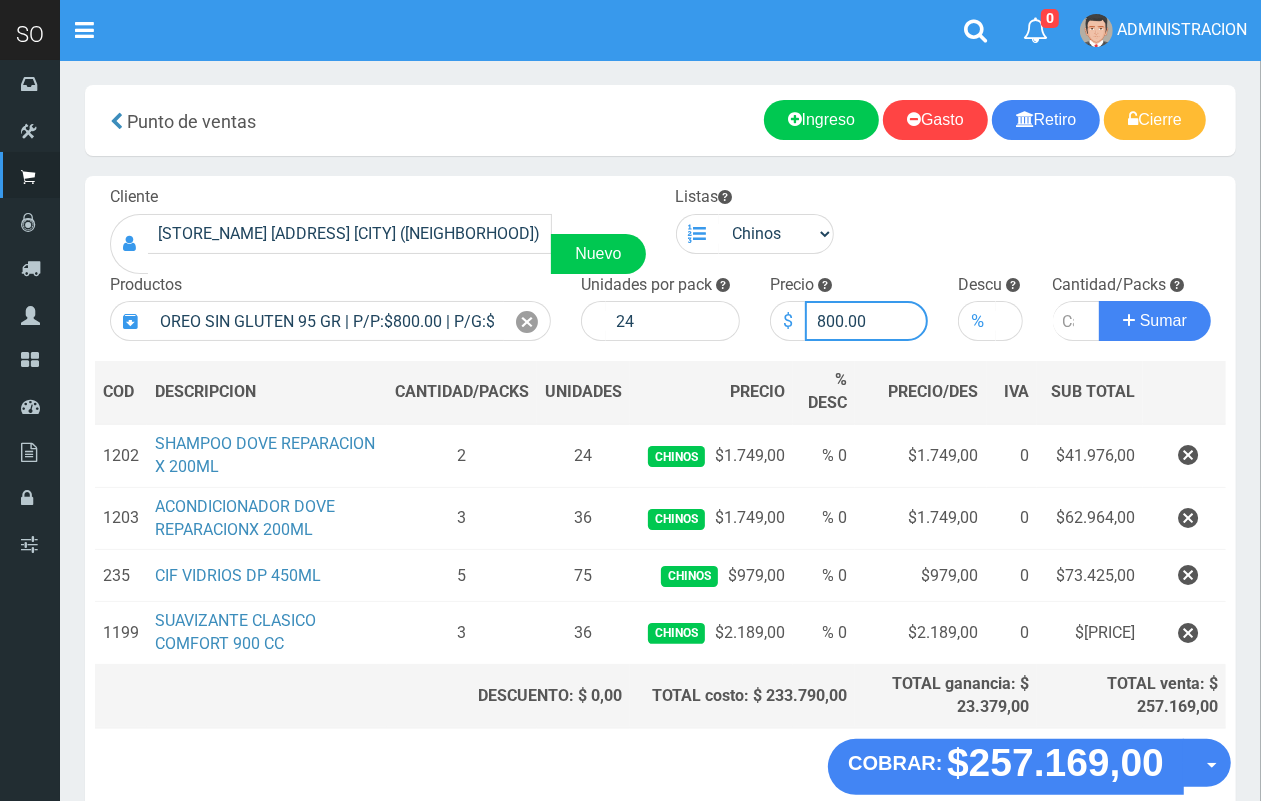 drag, startPoint x: 843, startPoint y: 313, endPoint x: 811, endPoint y: 308, distance: 32.38827 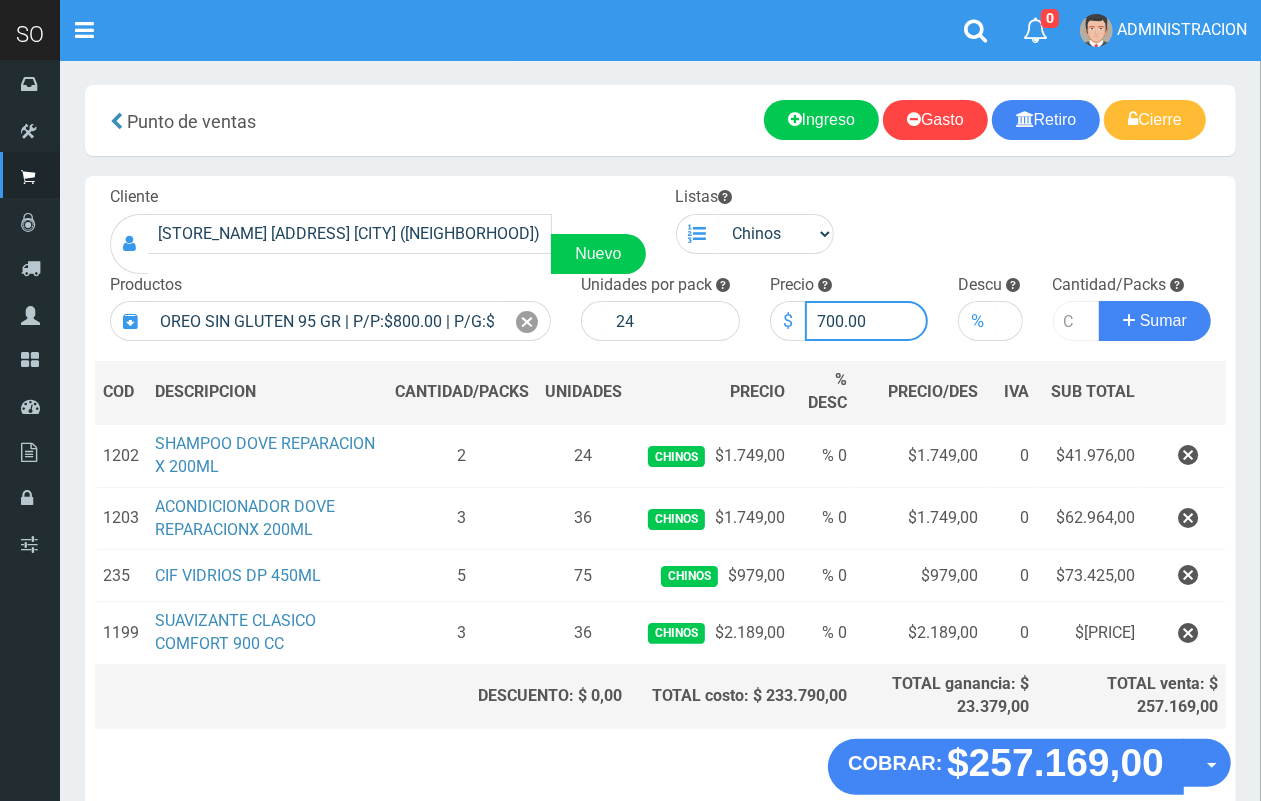 type on "700.00" 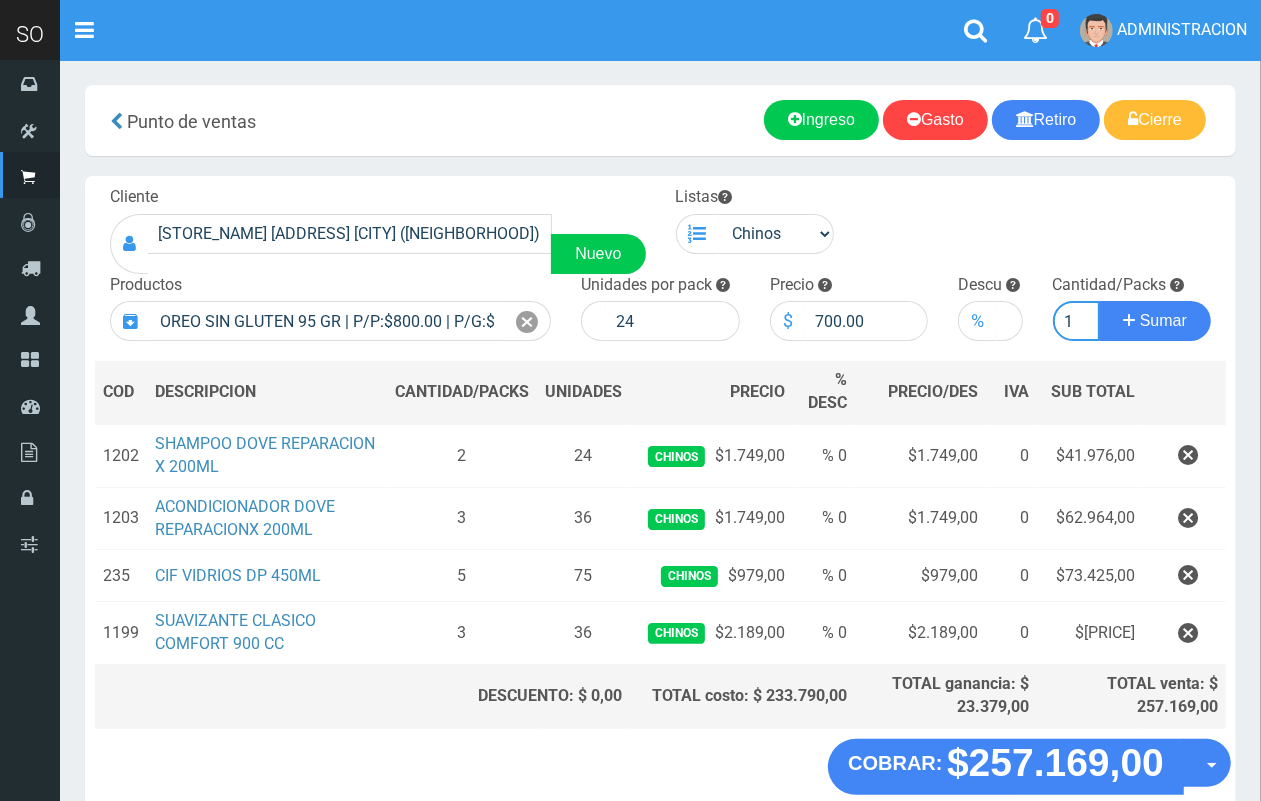click on "[NUMBER]" at bounding box center (1077, 321) 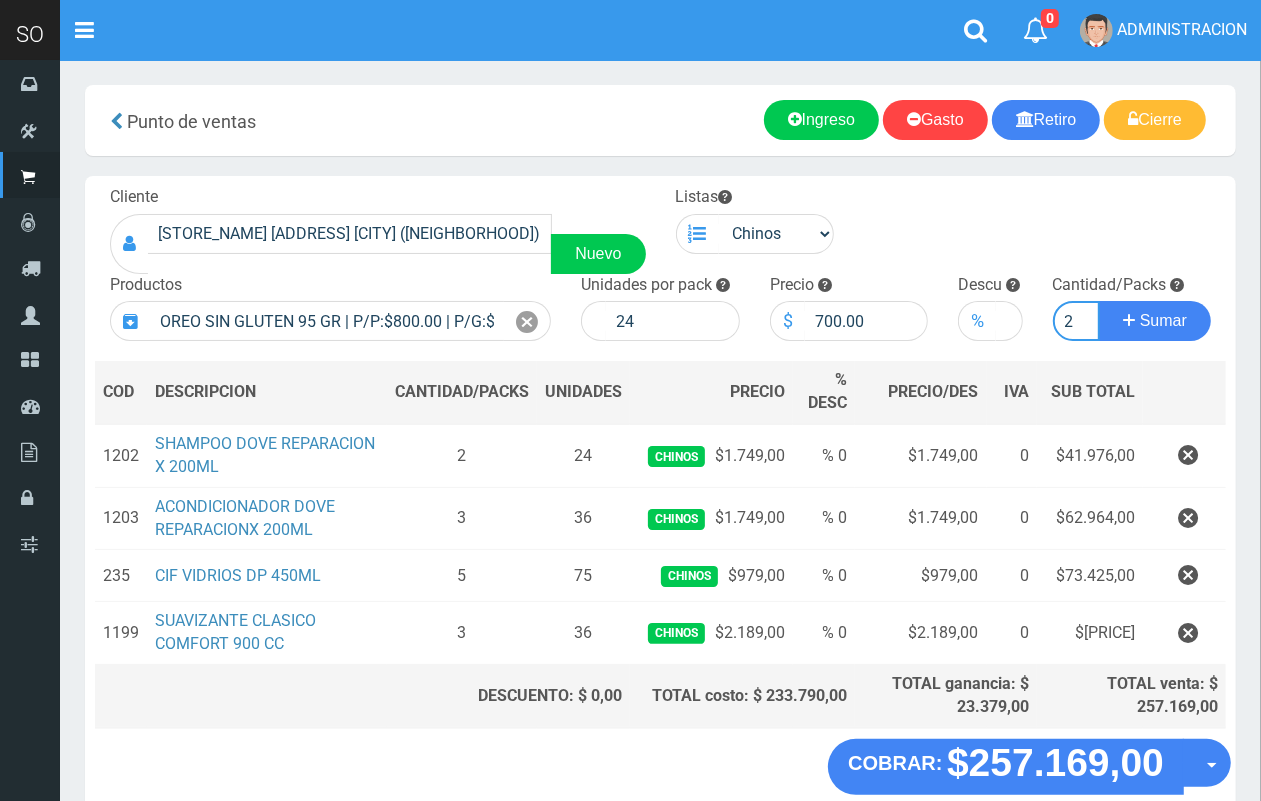 click on "2" at bounding box center [1077, 321] 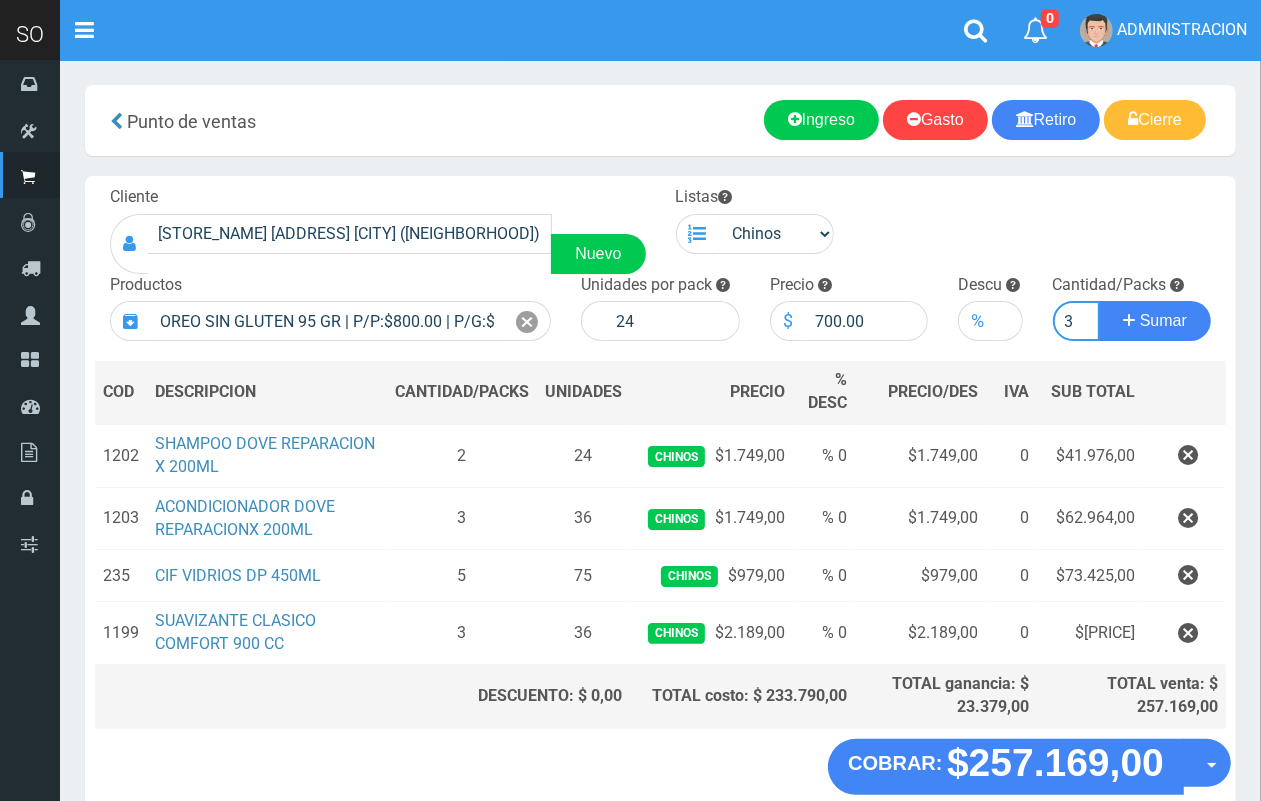 click on "3" at bounding box center (1077, 321) 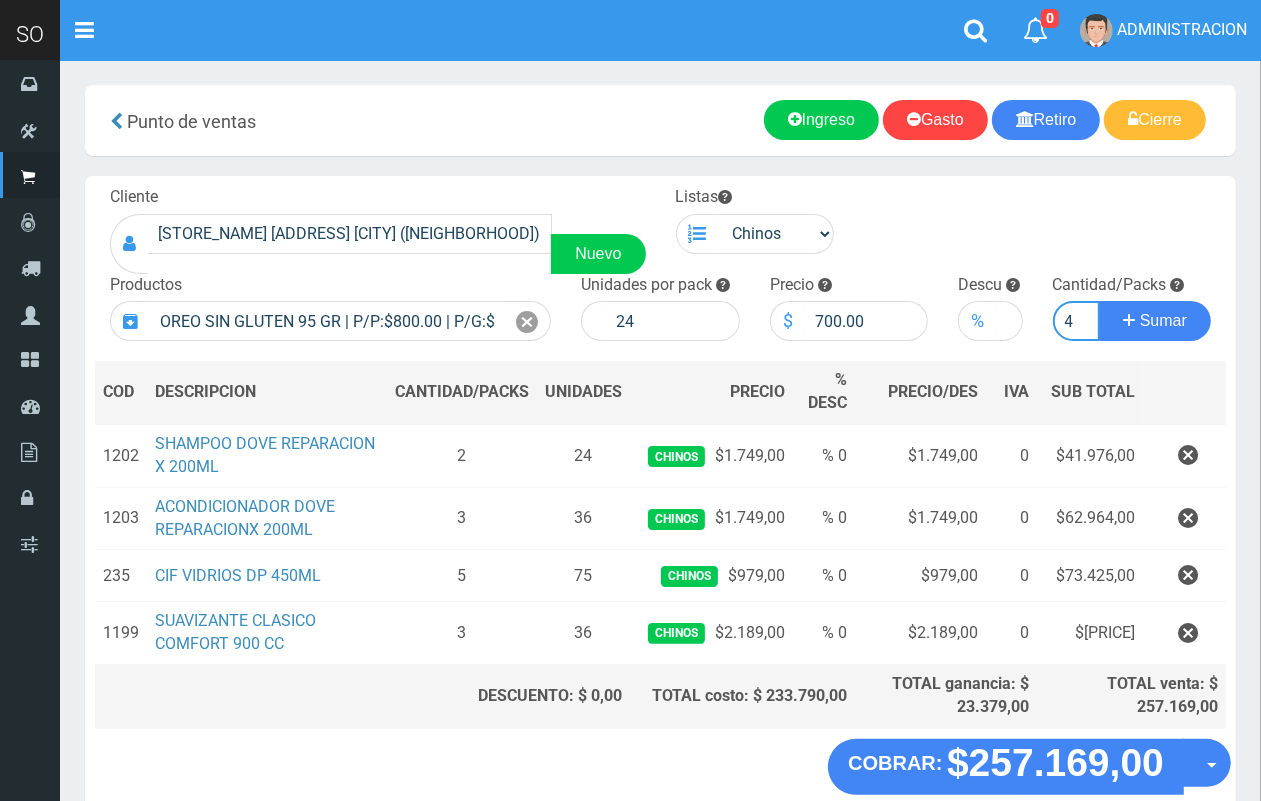 click on "4" at bounding box center [1077, 321] 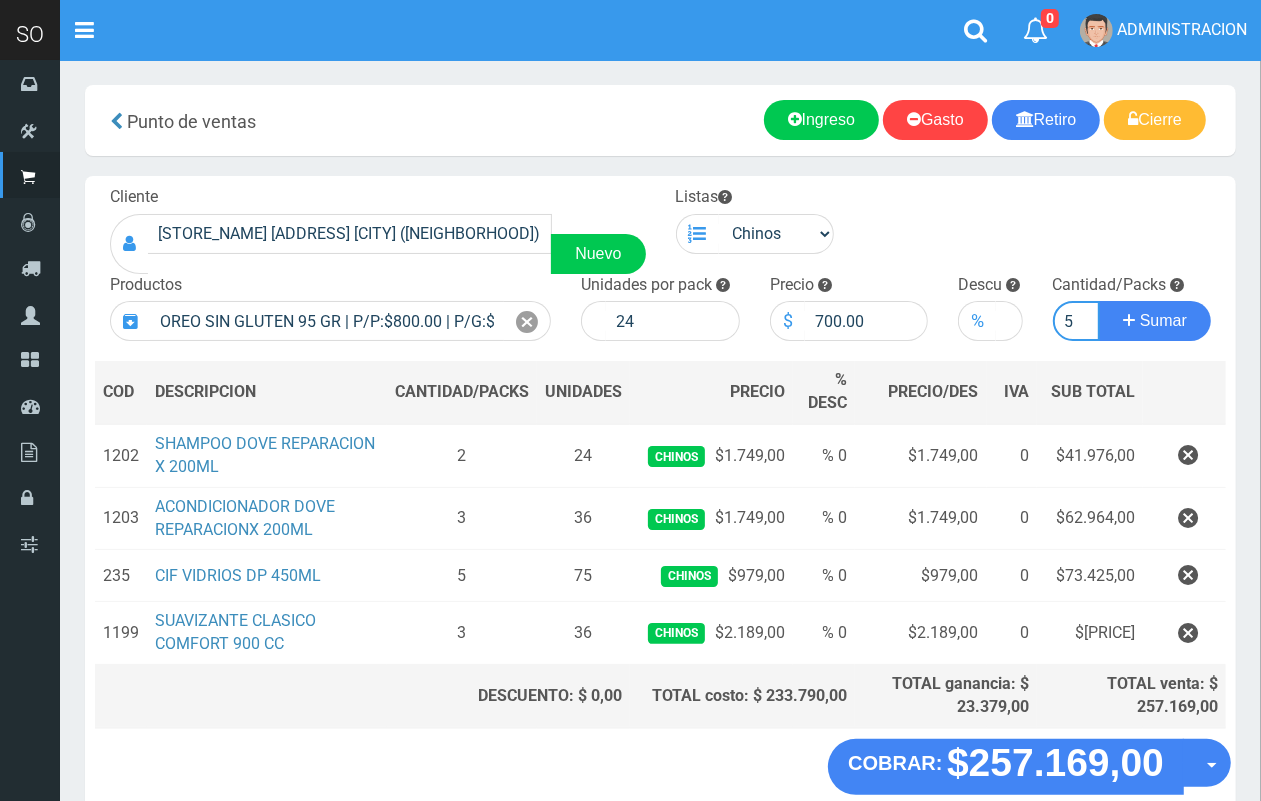type on "5" 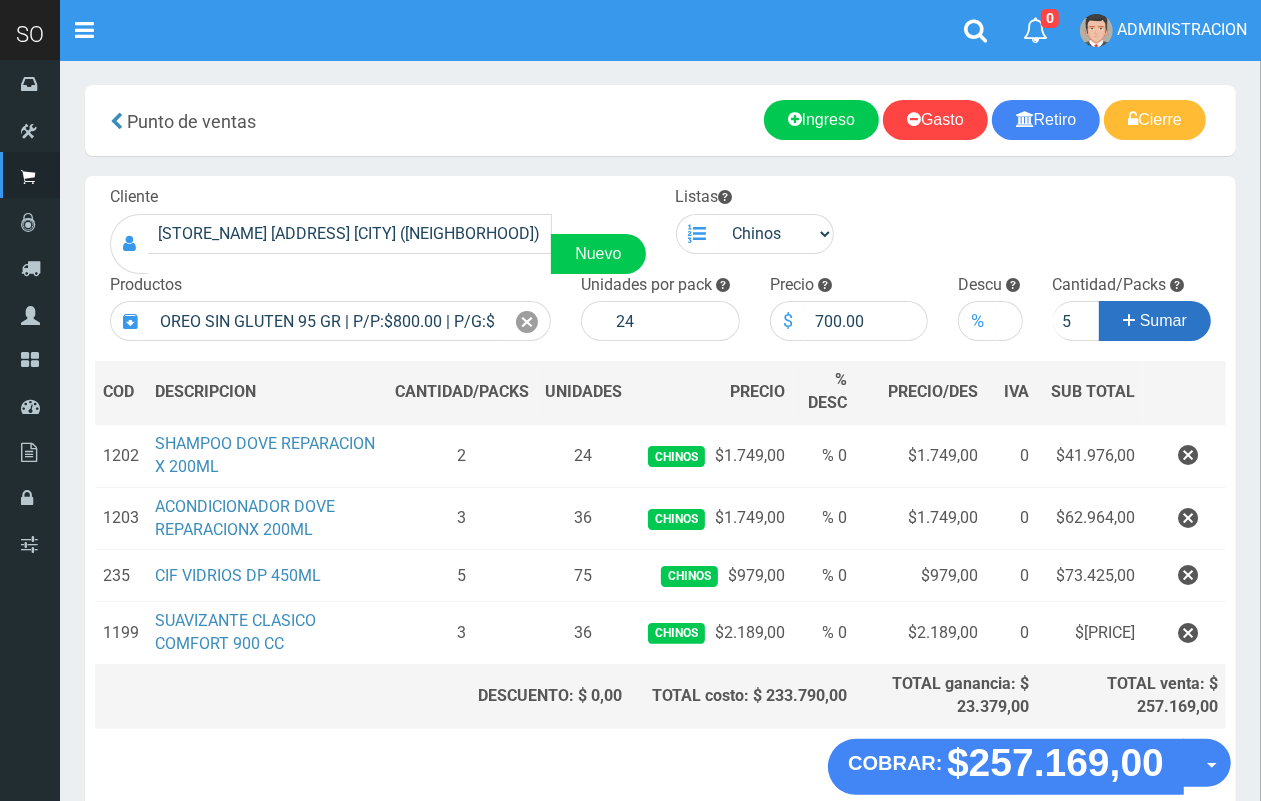 click on "Sumar" at bounding box center [1163, 320] 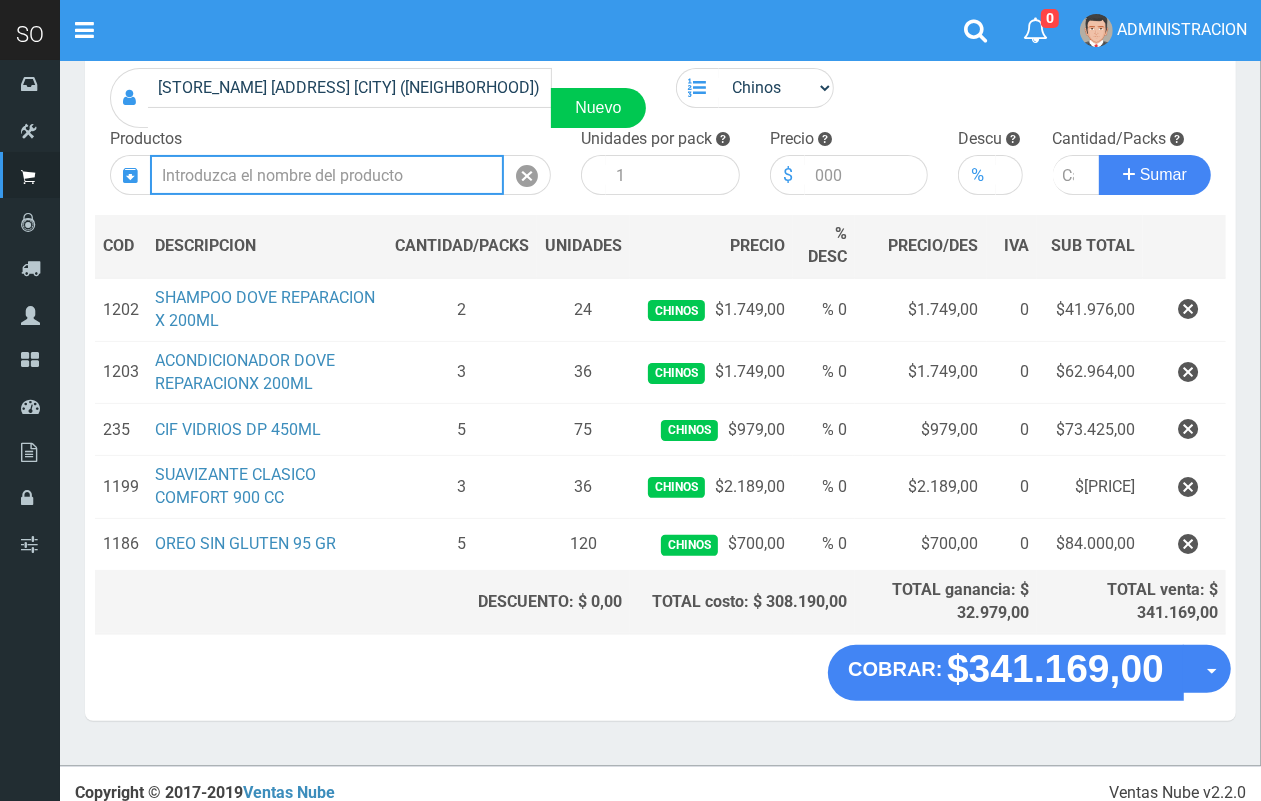 scroll, scrollTop: 156, scrollLeft: 0, axis: vertical 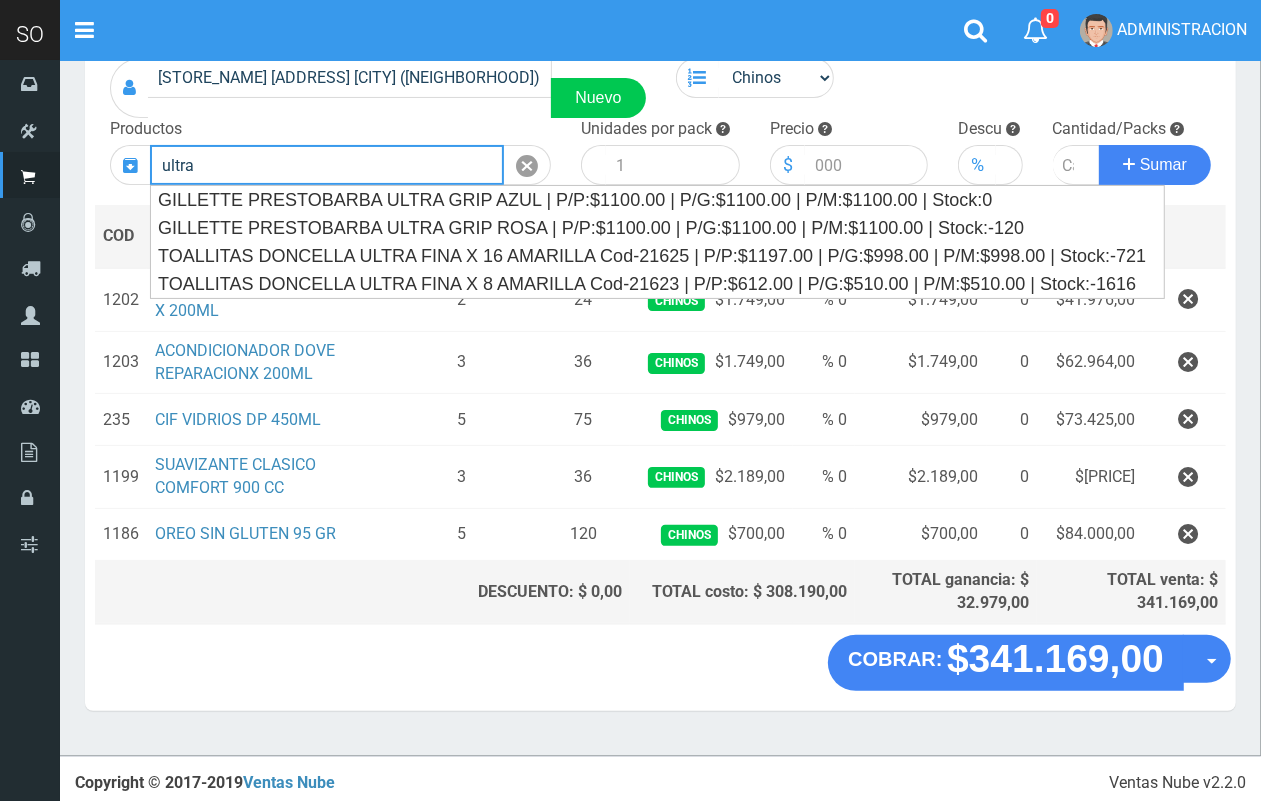 drag, startPoint x: 243, startPoint y: 157, endPoint x: 123, endPoint y: 148, distance: 120.33703 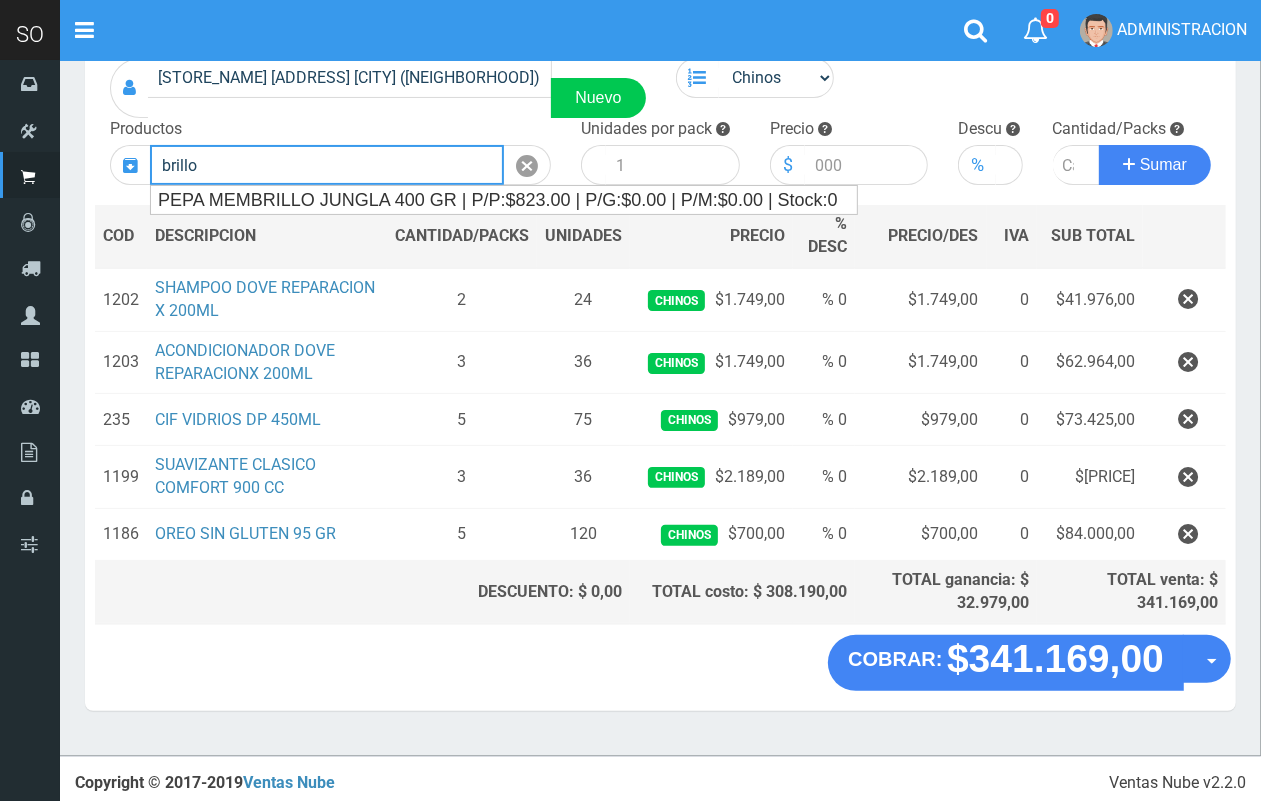 drag, startPoint x: 160, startPoint y: 160, endPoint x: 143, endPoint y: 157, distance: 17.262676 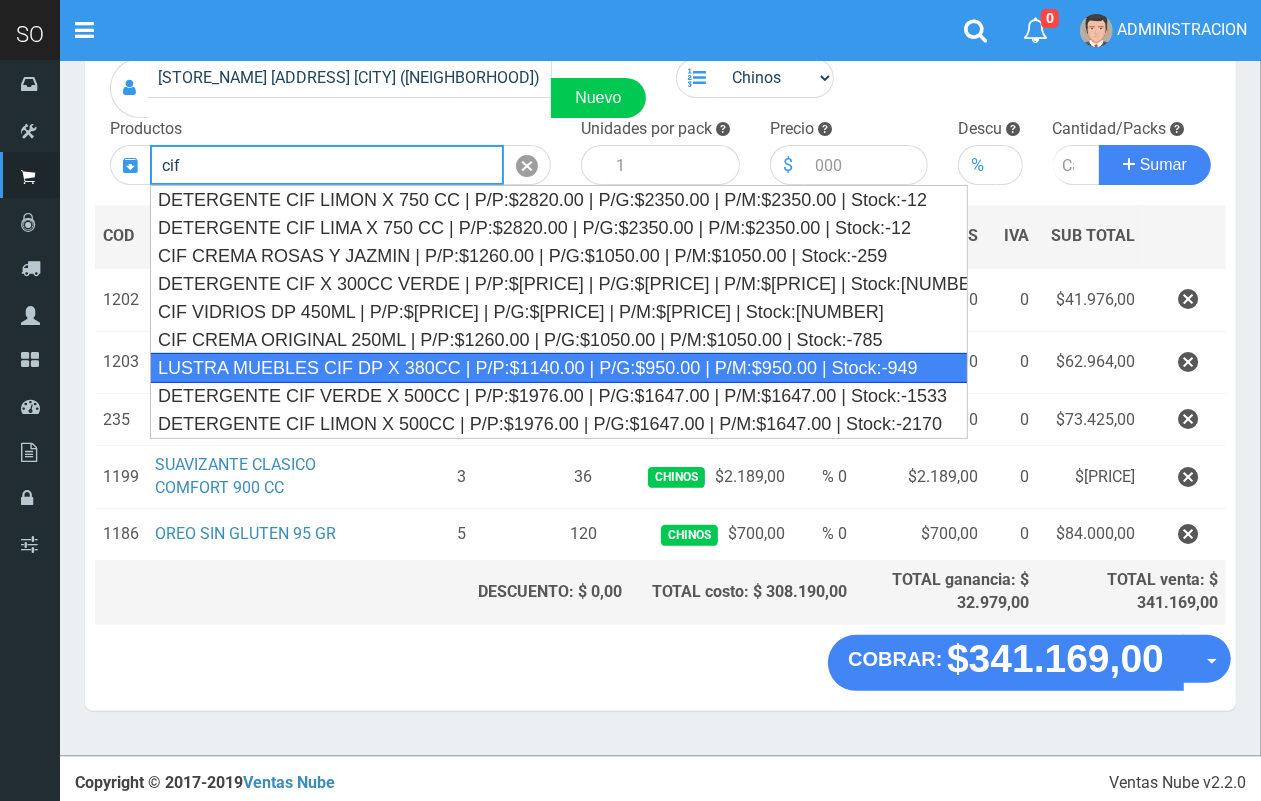 click on "LUSTRA MUEBLES CIF DP X 380CC | P/P:$1140.00 | P/G:$950.00 | P/M:$950.00 | Stock:-949" at bounding box center (559, 368) 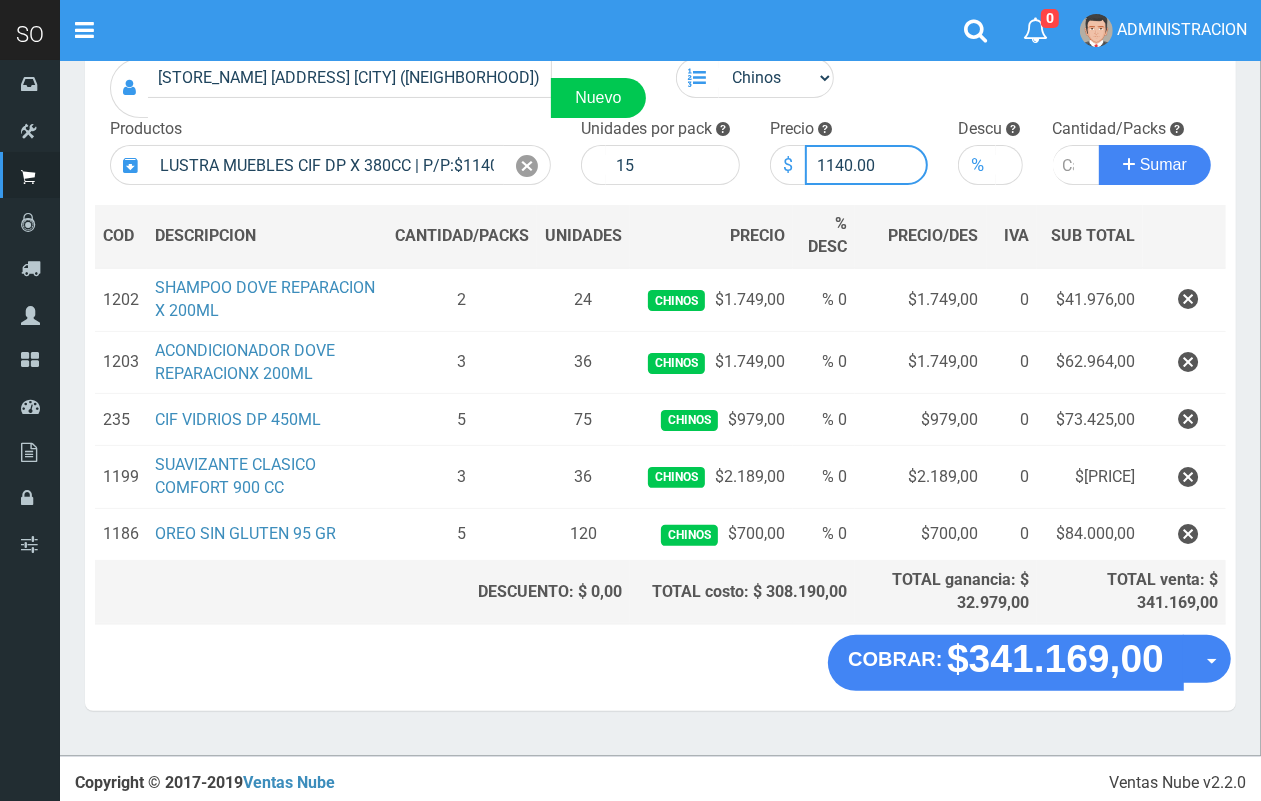 drag, startPoint x: 851, startPoint y: 162, endPoint x: 835, endPoint y: 162, distance: 16 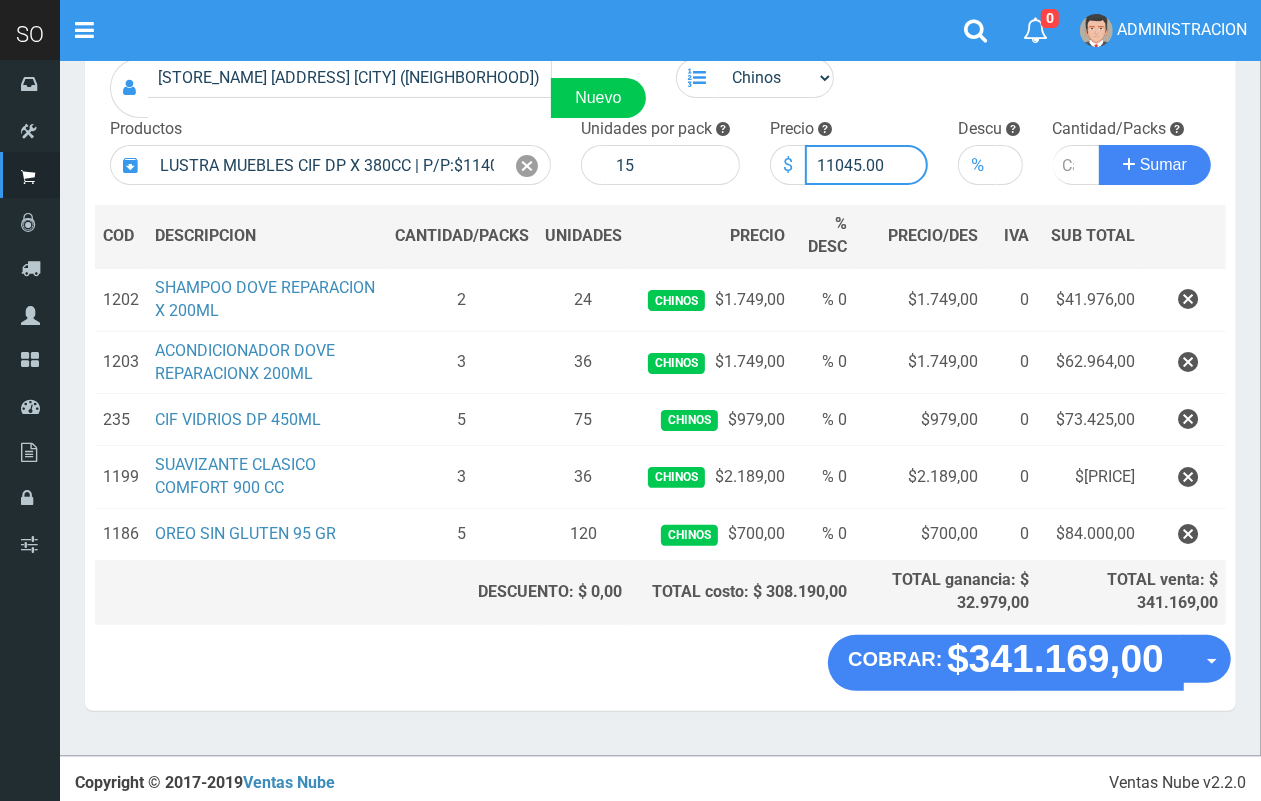 click on "11045.00" at bounding box center [867, 165] 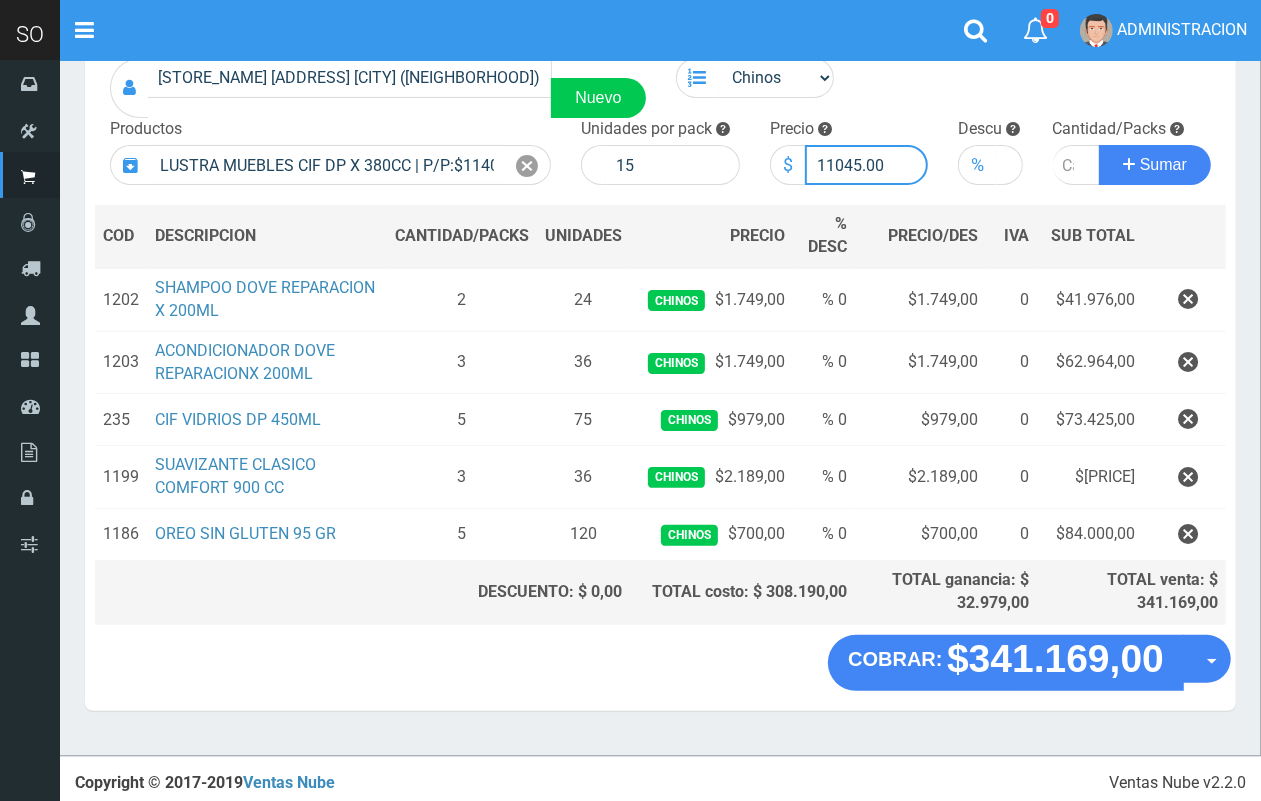 click on "11045.00" at bounding box center (867, 165) 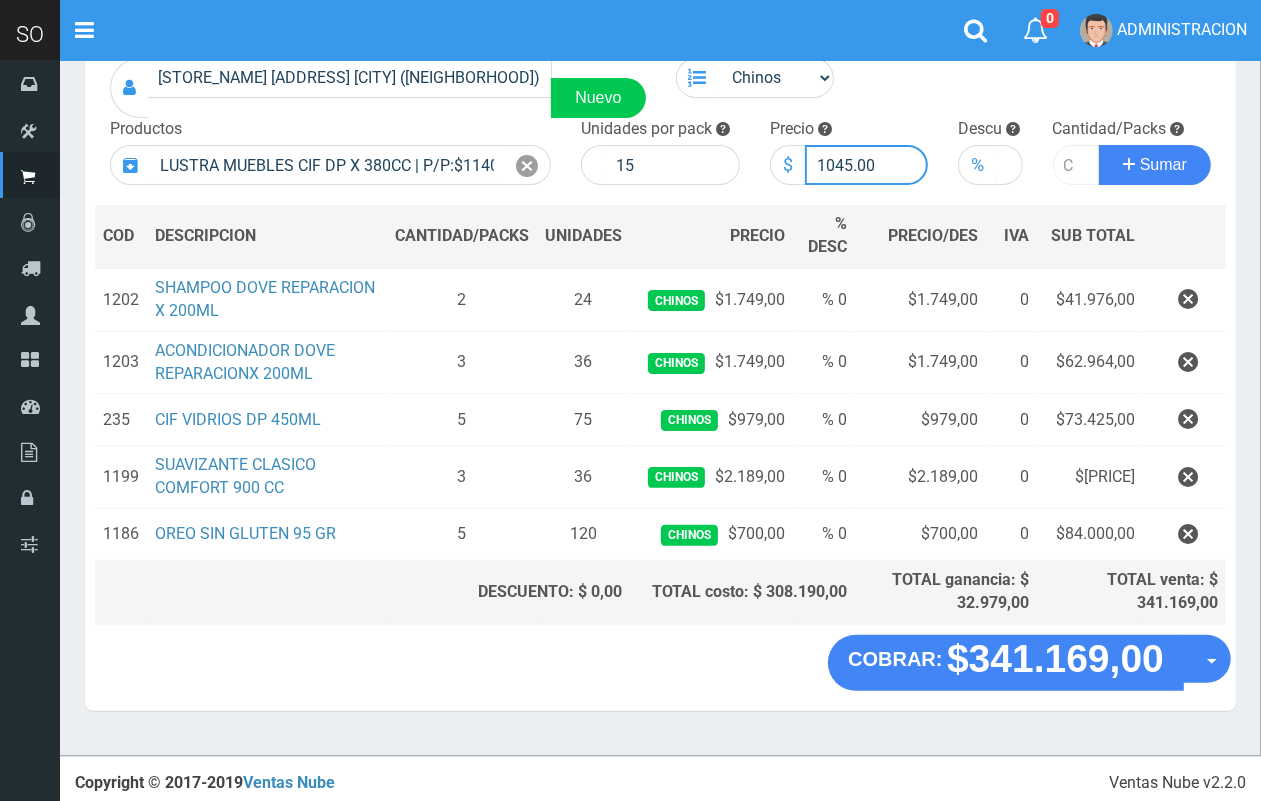 type on "1045.00" 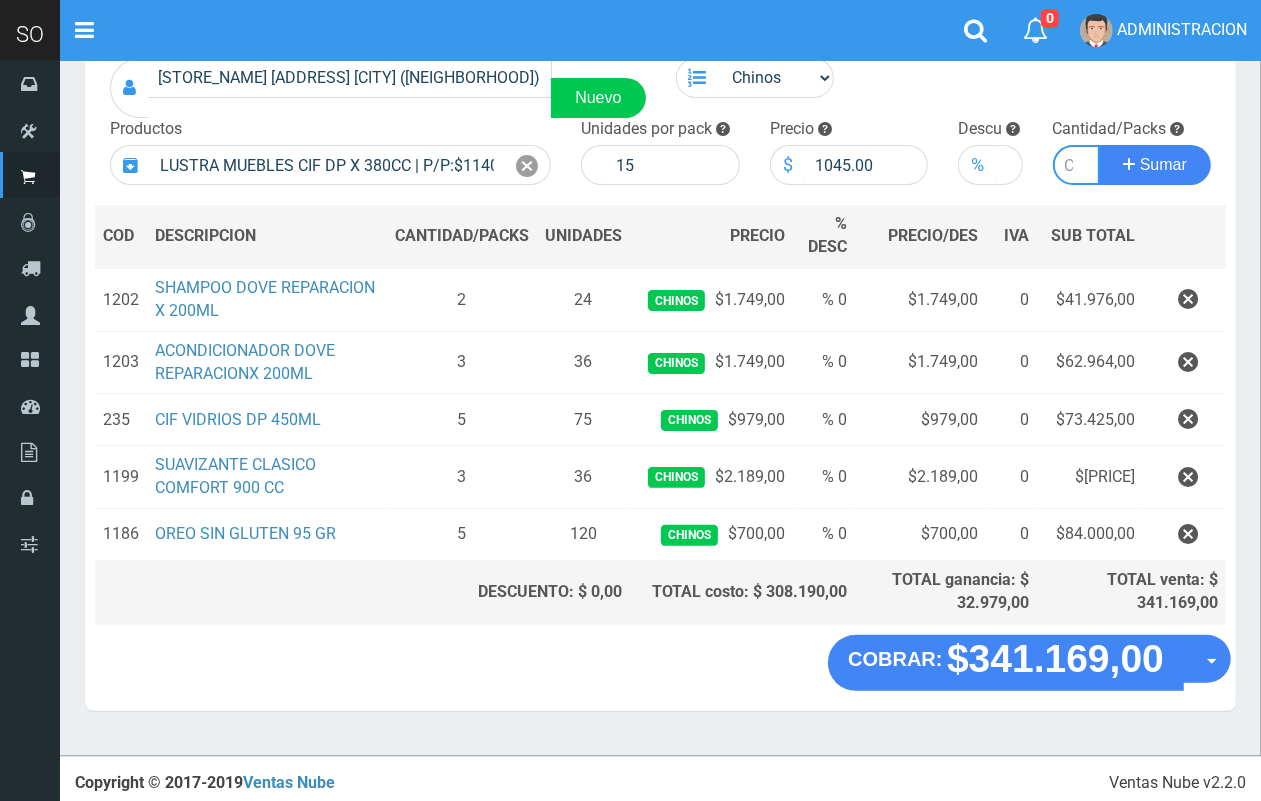 click at bounding box center (1077, 165) 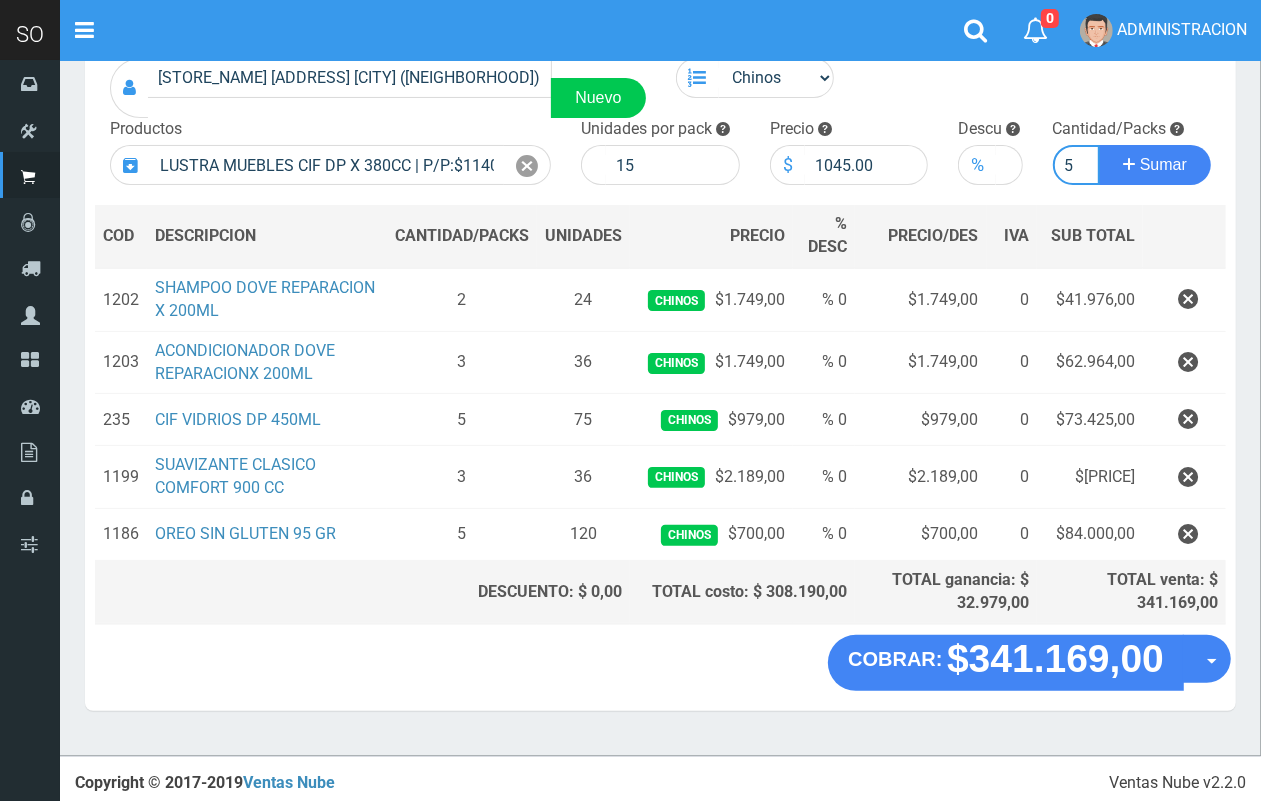scroll, scrollTop: 0, scrollLeft: 2, axis: horizontal 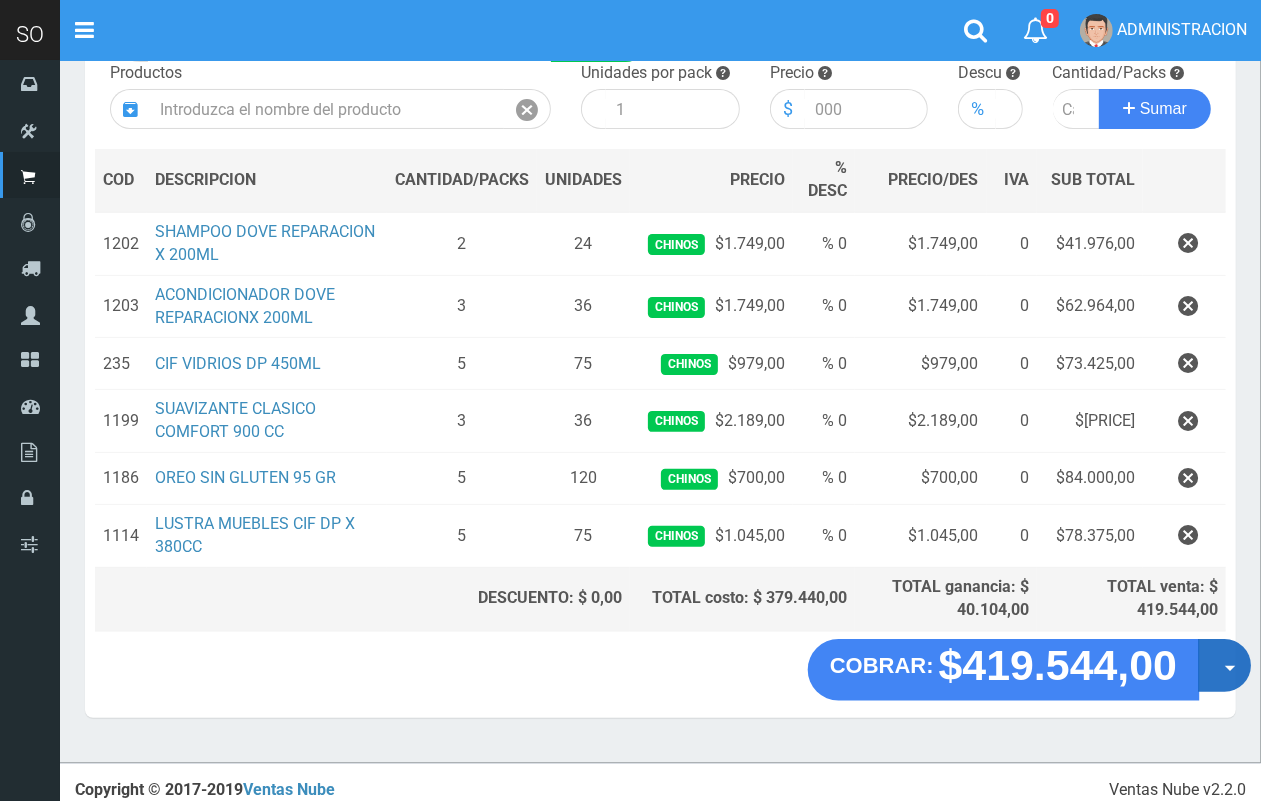 click on "Opciones" at bounding box center (1224, 665) 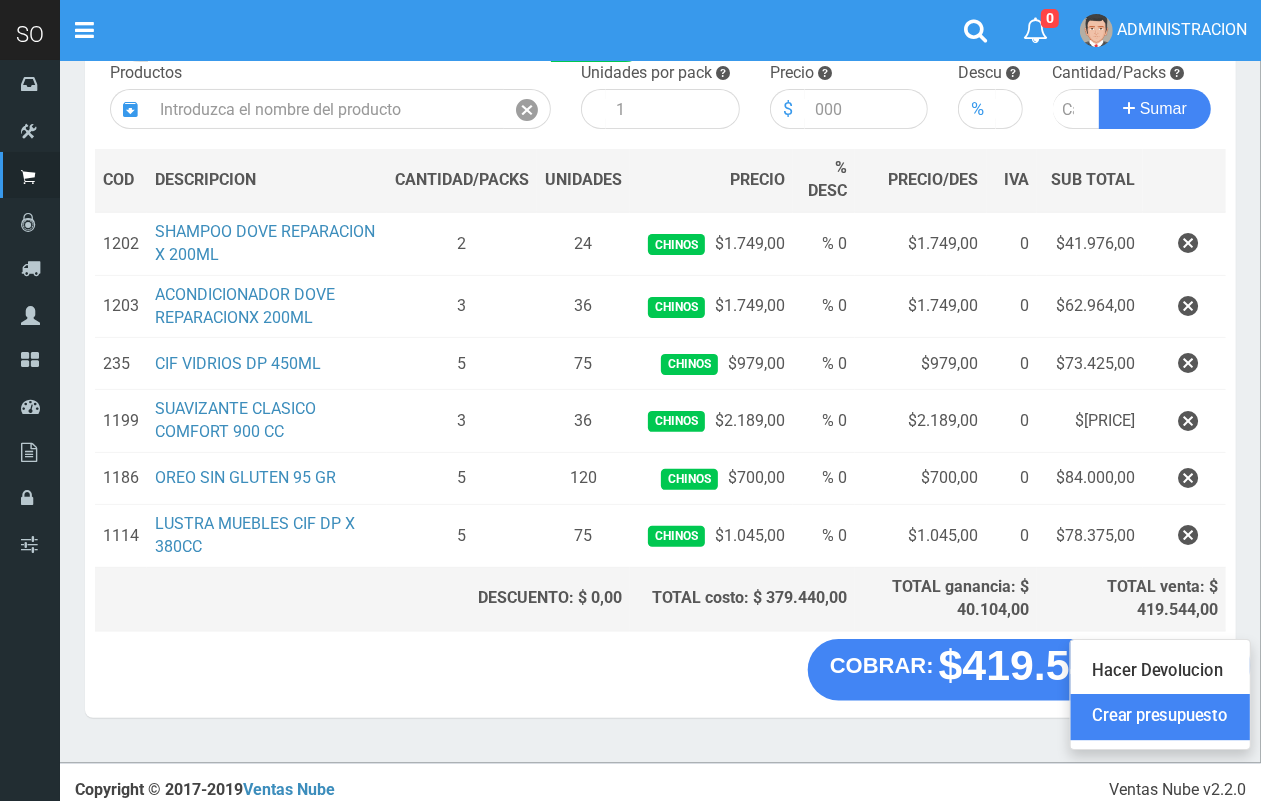 click on "Crear presupuesto" at bounding box center (1160, 717) 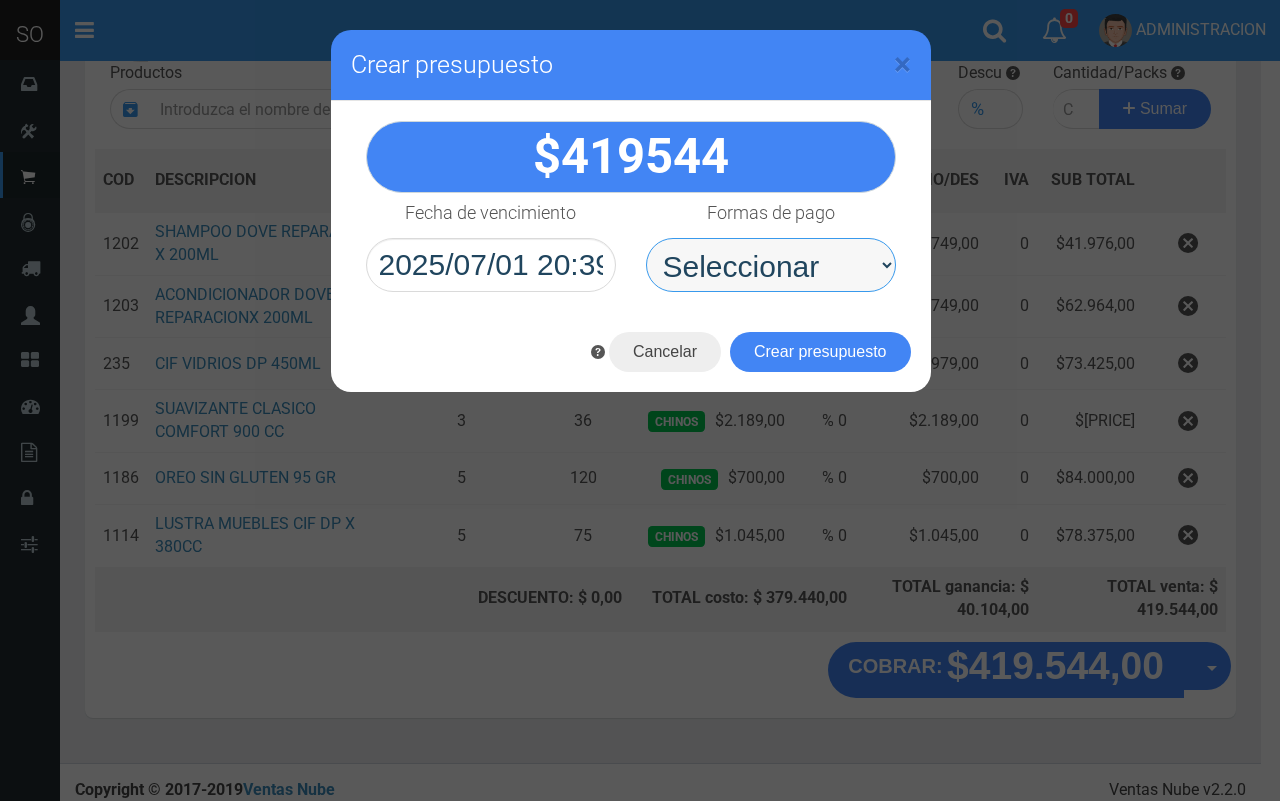 click on "Seleccionar
Efectivo
Tarjeta de Crédito
Depósito
Débito" at bounding box center [771, 265] 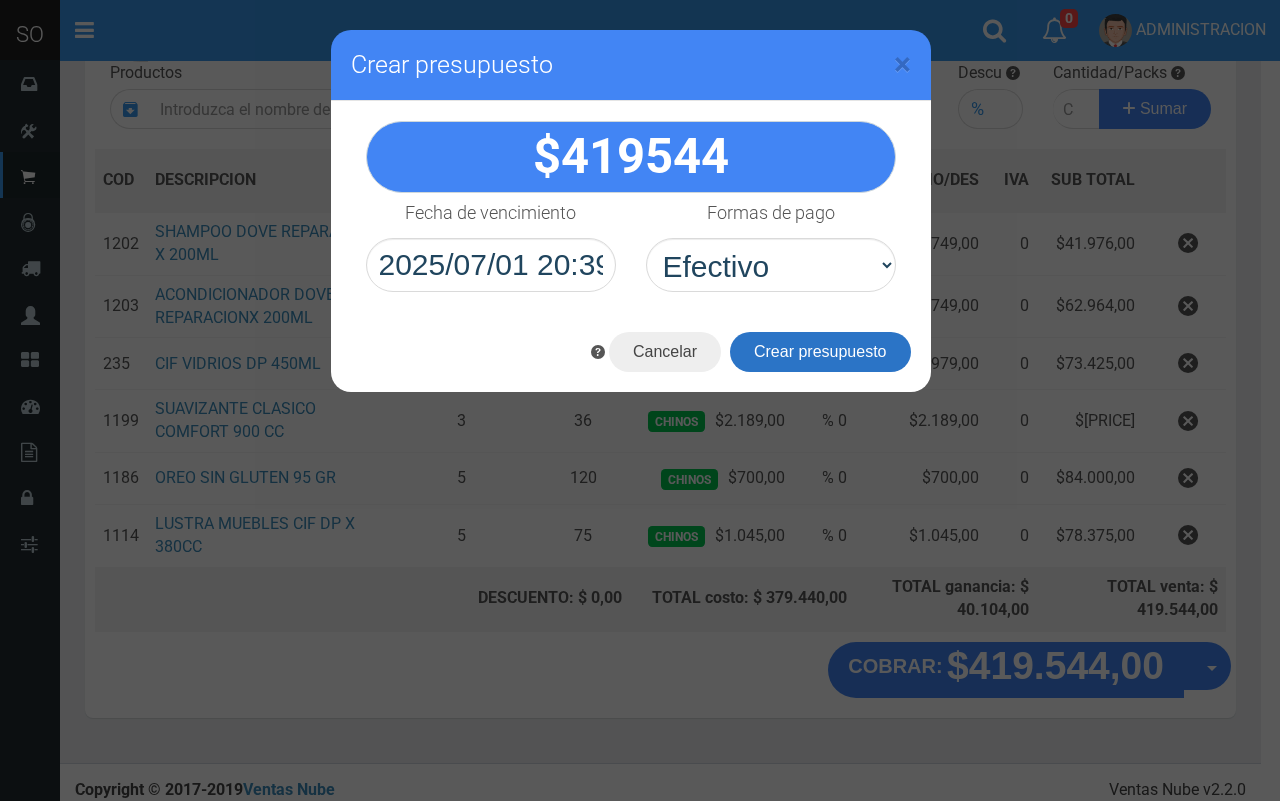 click on "Crear presupuesto" at bounding box center (820, 352) 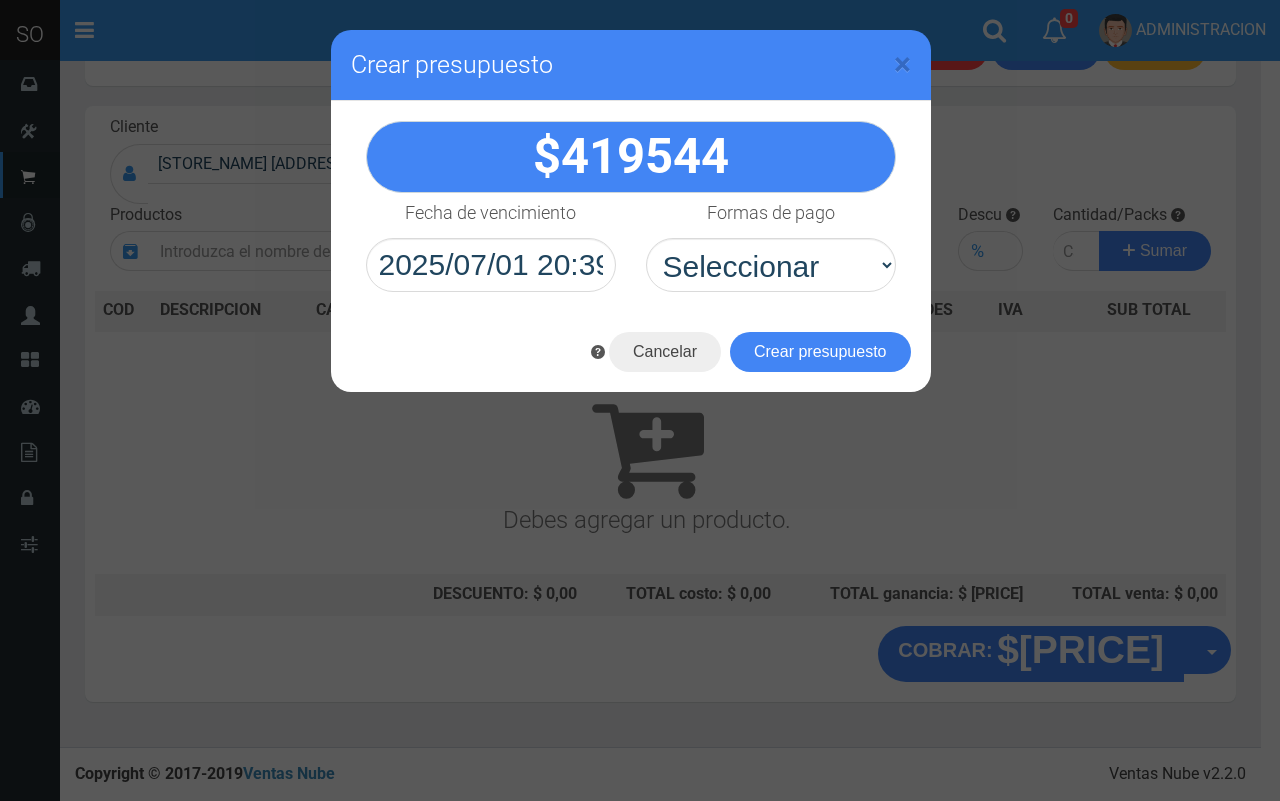 scroll, scrollTop: 60, scrollLeft: 0, axis: vertical 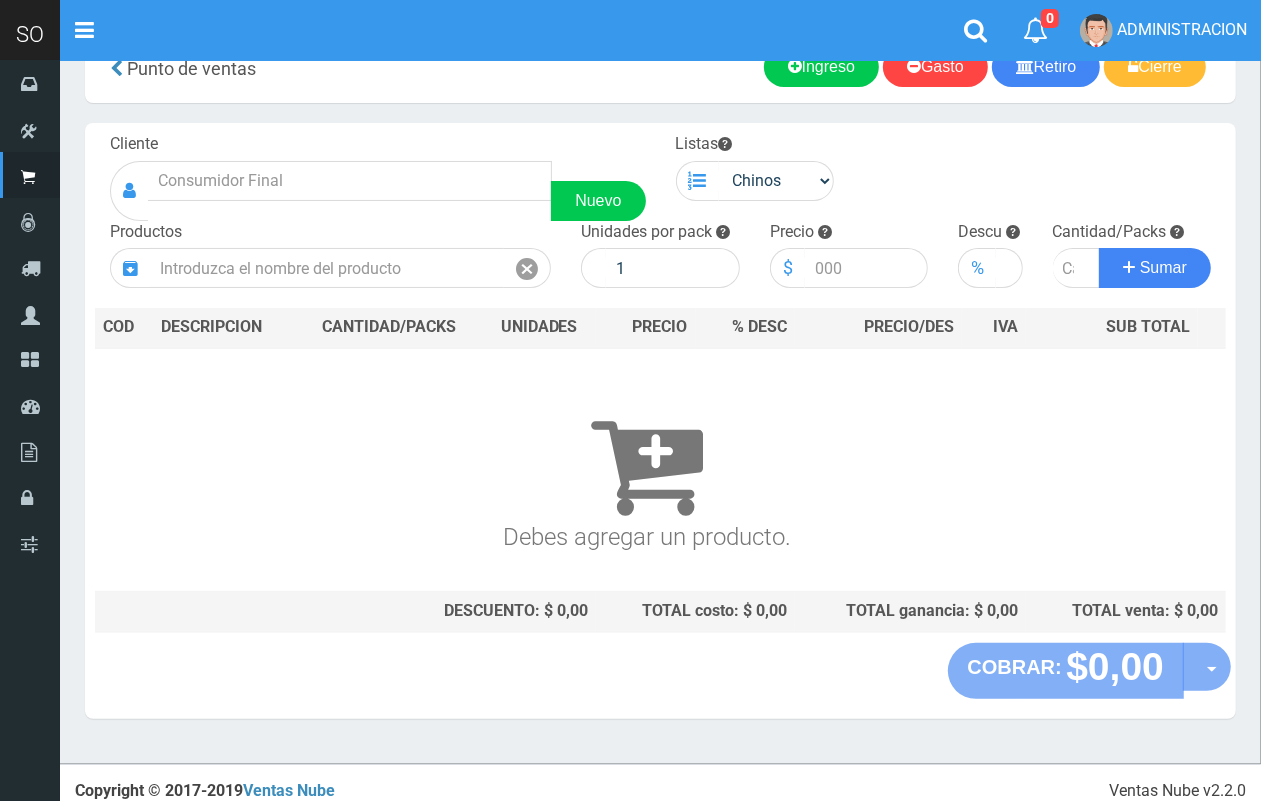 click on "Cliente
Nuevo" at bounding box center (378, 177) 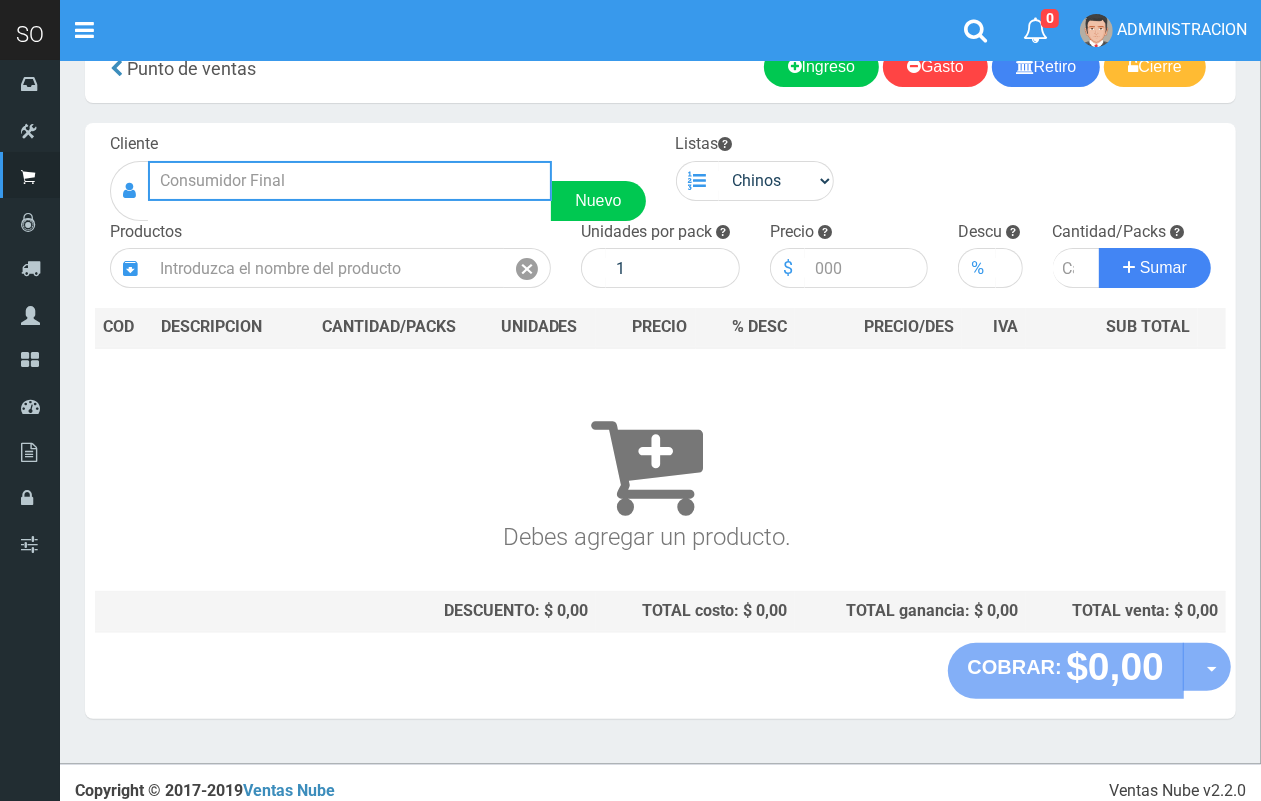 drag, startPoint x: 497, startPoint y: 182, endPoint x: 161, endPoint y: 20, distance: 373.01474 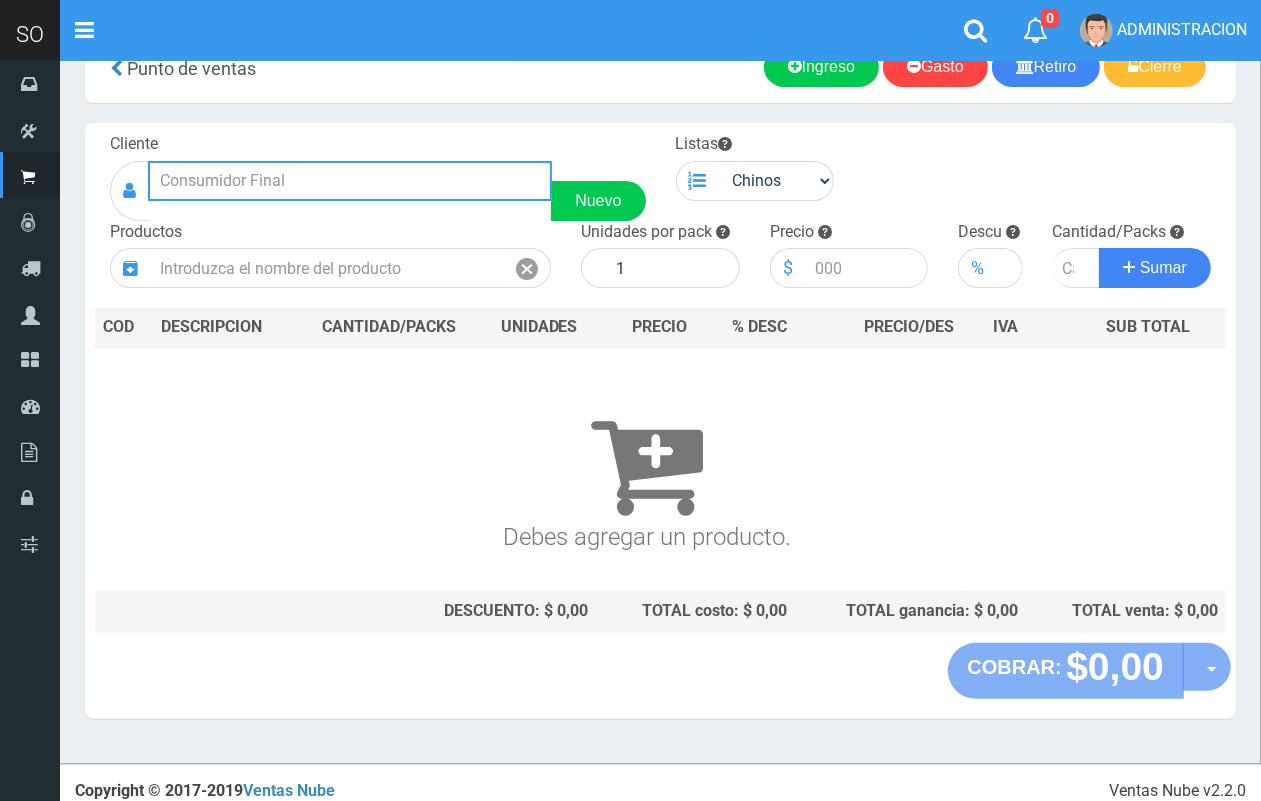 click at bounding box center (350, 181) 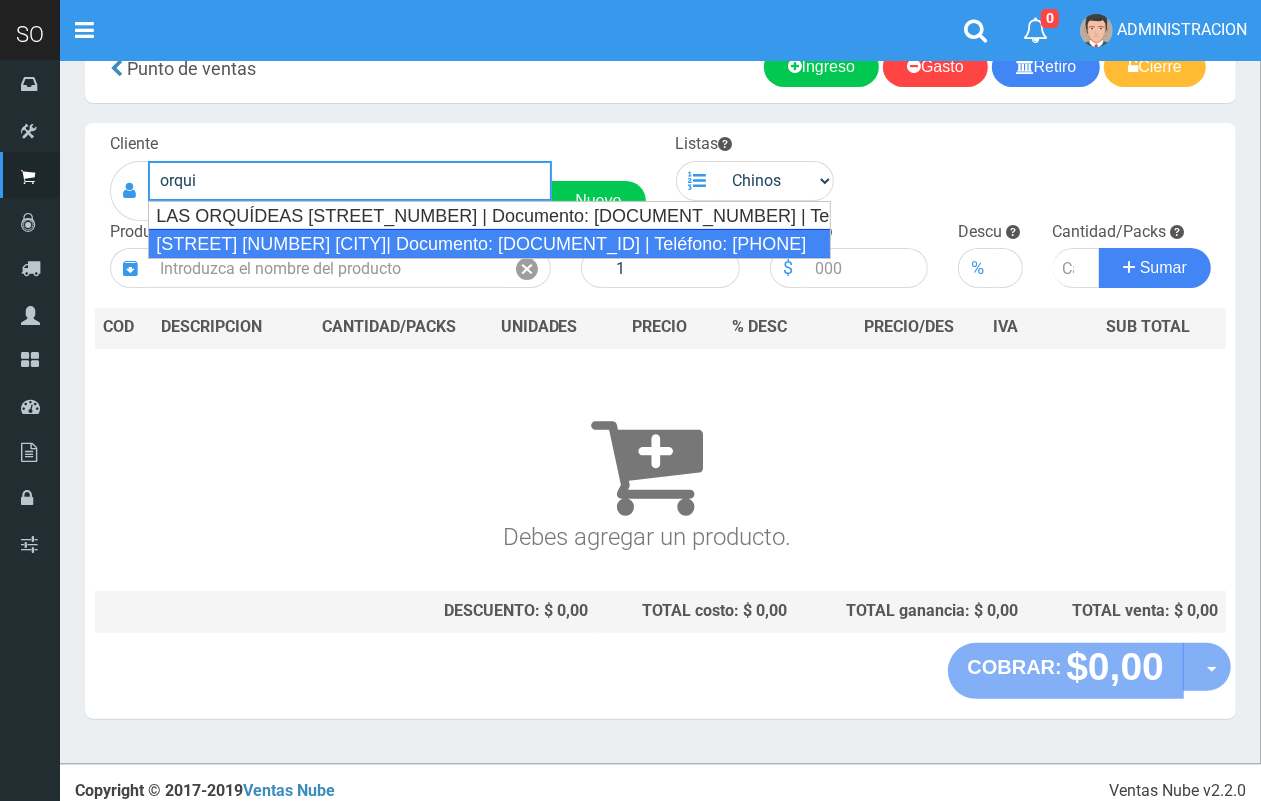 click on "LAS ORQUÍDEAS 1658 ESCOBAR| Documento: 416783 | Teléfono:" at bounding box center [489, 244] 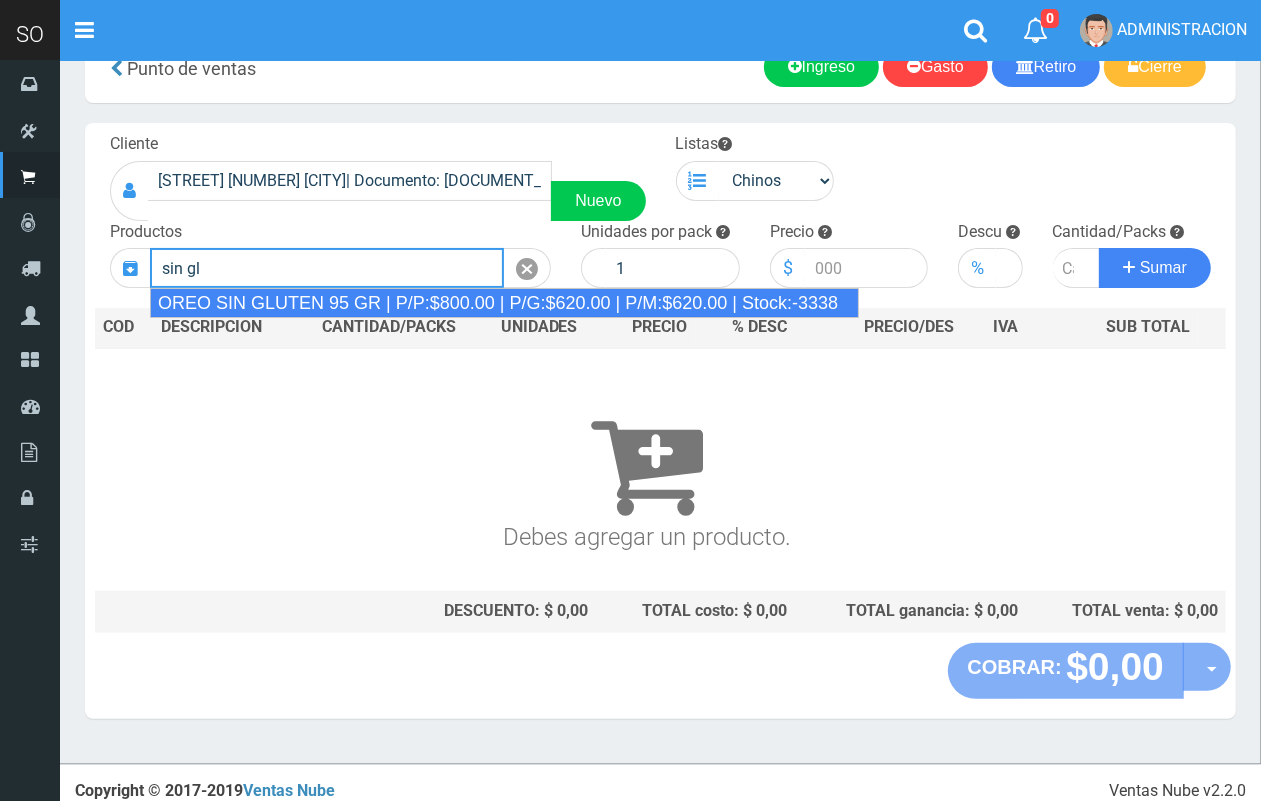 click on "OREO SIN GLUTEN 95 GR | P/P:$800.00 | P/G:$620.00 | P/M:$620.00 | Stock:-3338" at bounding box center [504, 303] 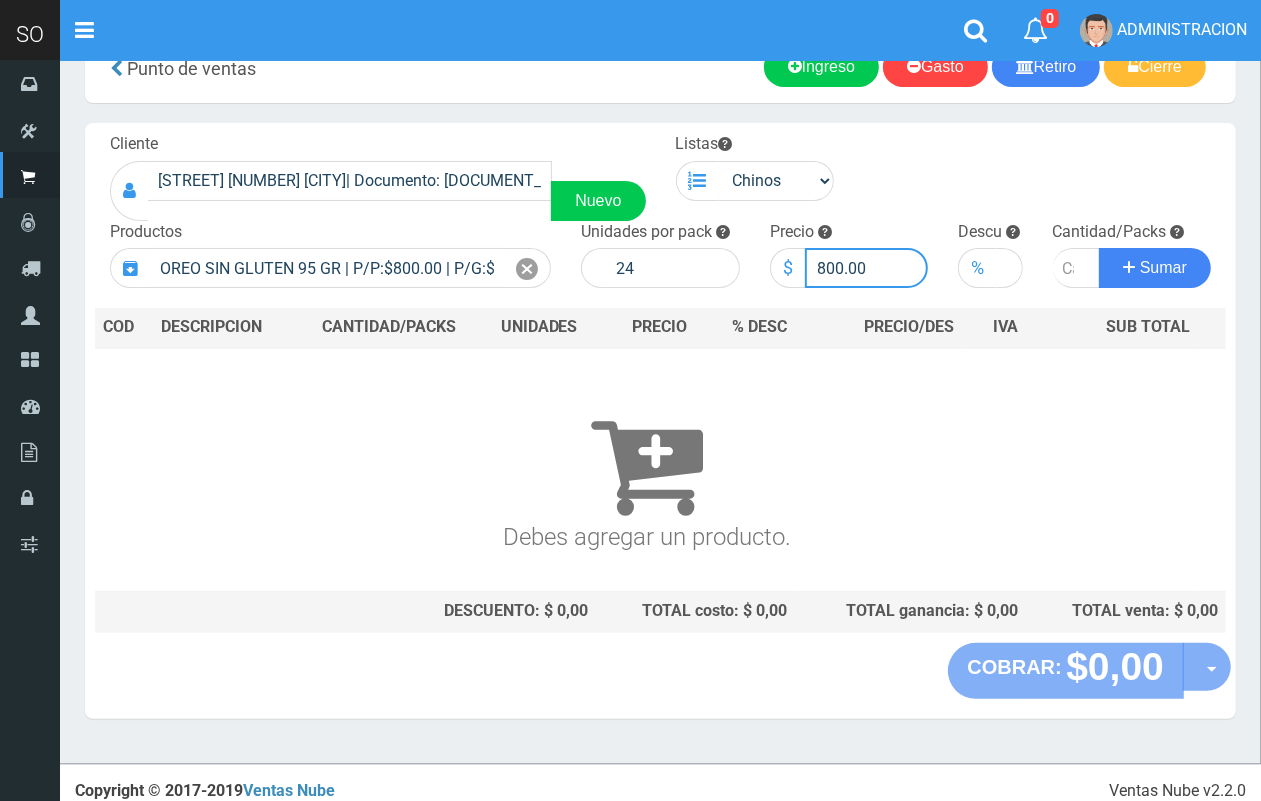click on "800.00" at bounding box center [867, 268] 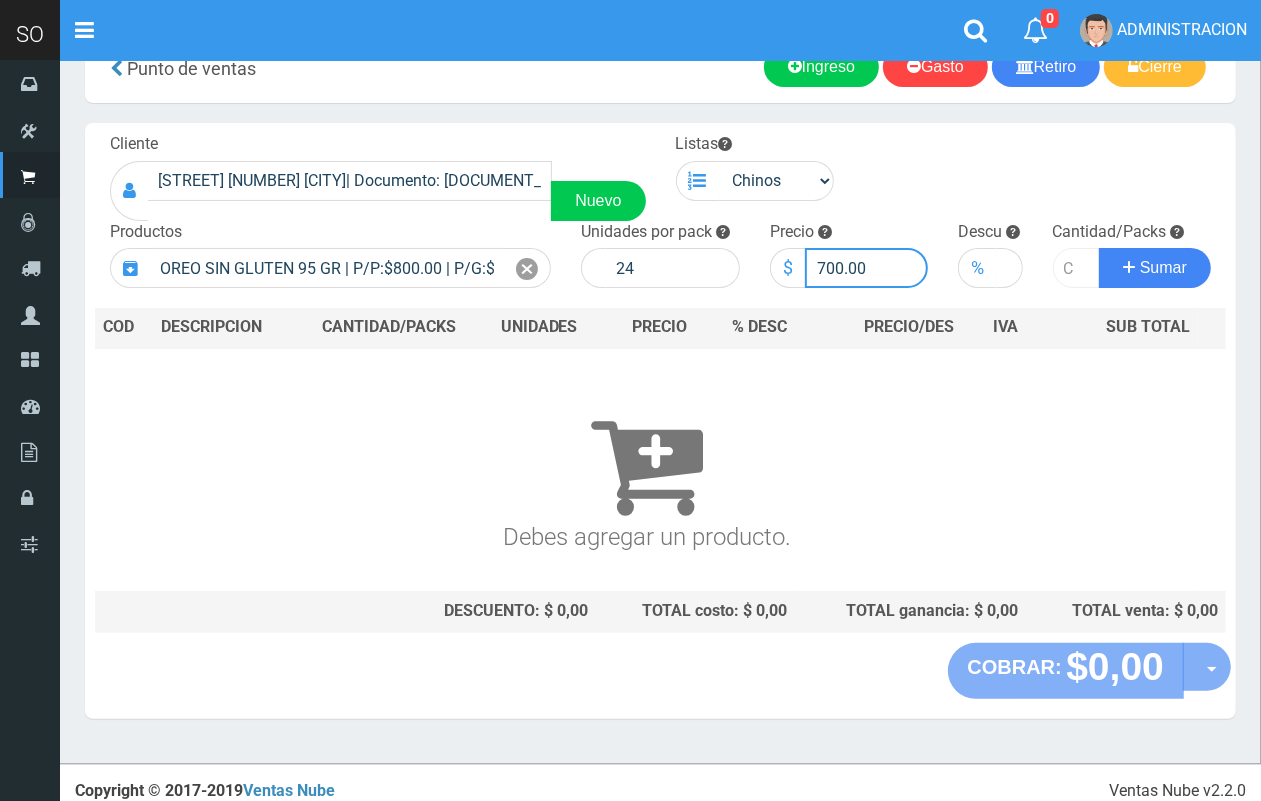 type on "700.00" 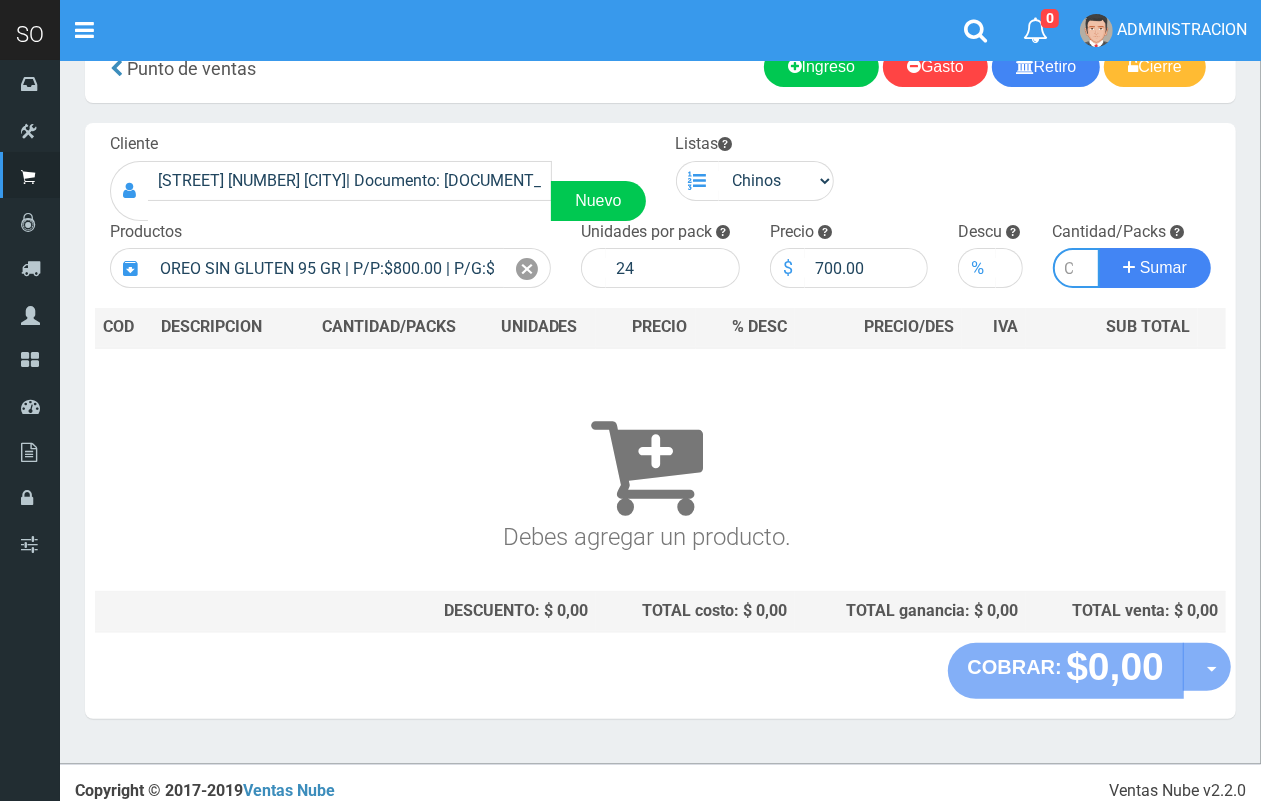 click at bounding box center [1077, 268] 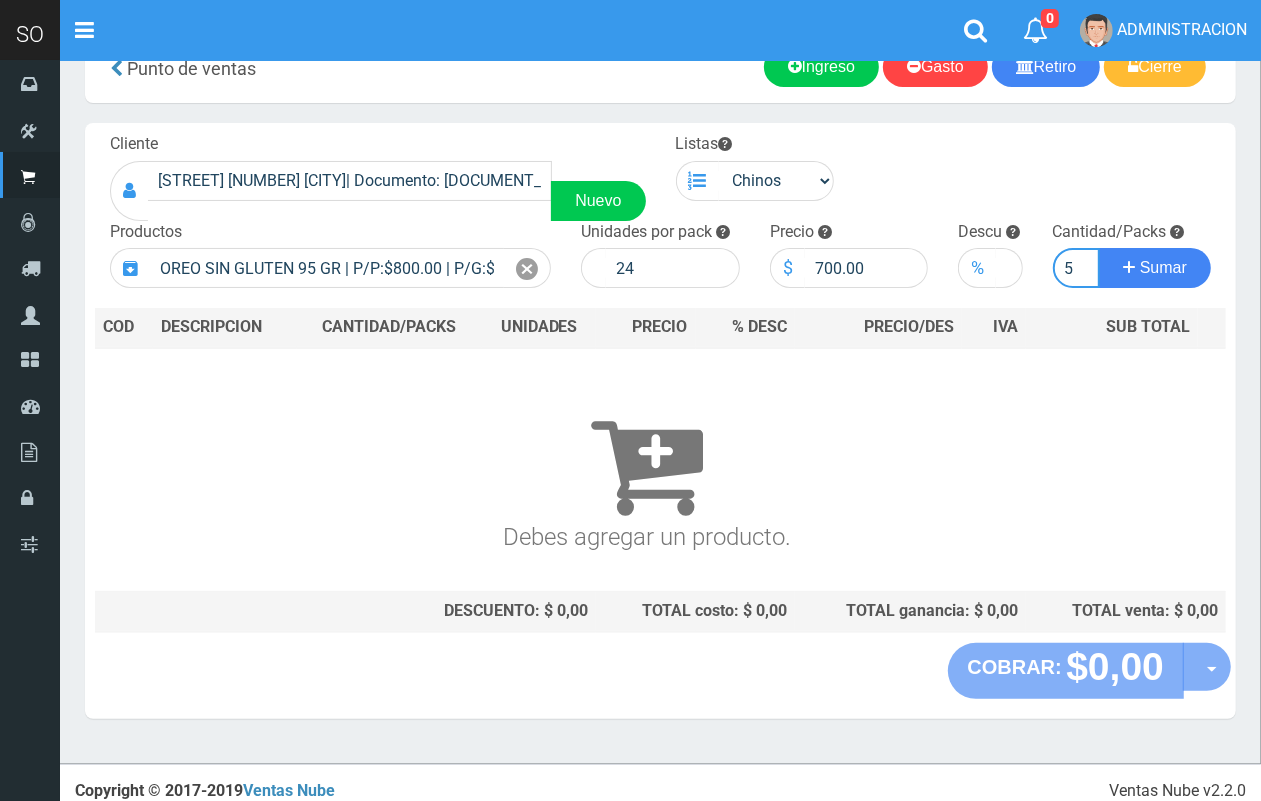 scroll, scrollTop: 0, scrollLeft: 2, axis: horizontal 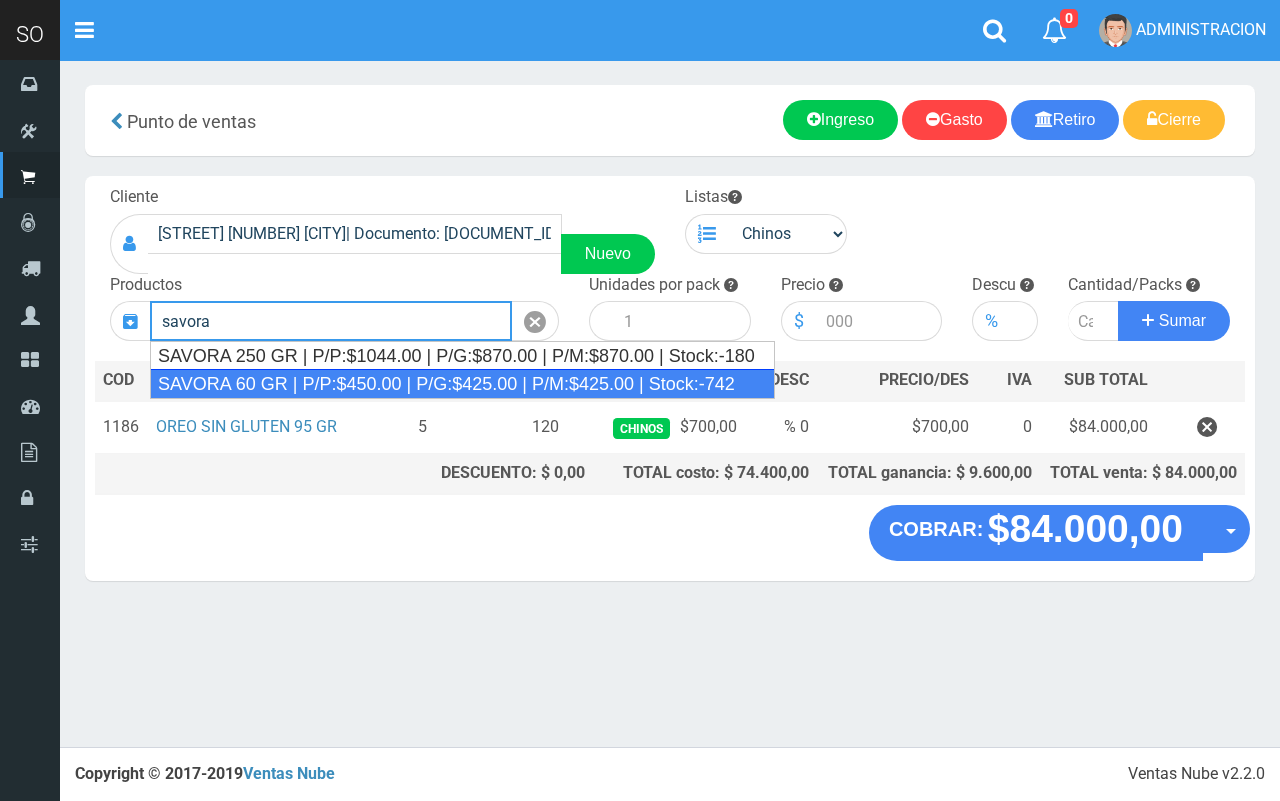 click on "SAVORA 60 GR | P/P:$450.00 | P/G:$425.00 | P/M:$425.00 | Stock:-742" at bounding box center [462, 384] 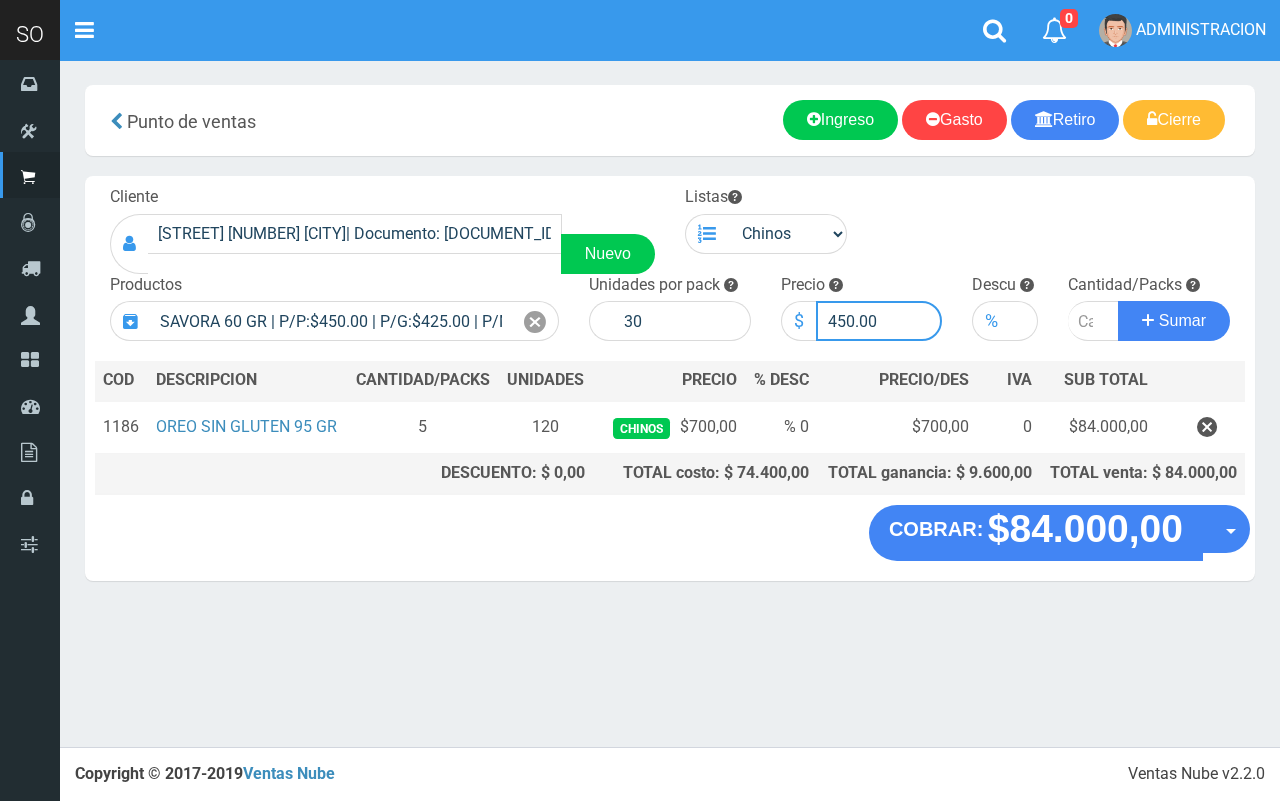 drag, startPoint x: 852, startPoint y: 322, endPoint x: 836, endPoint y: 320, distance: 16.124516 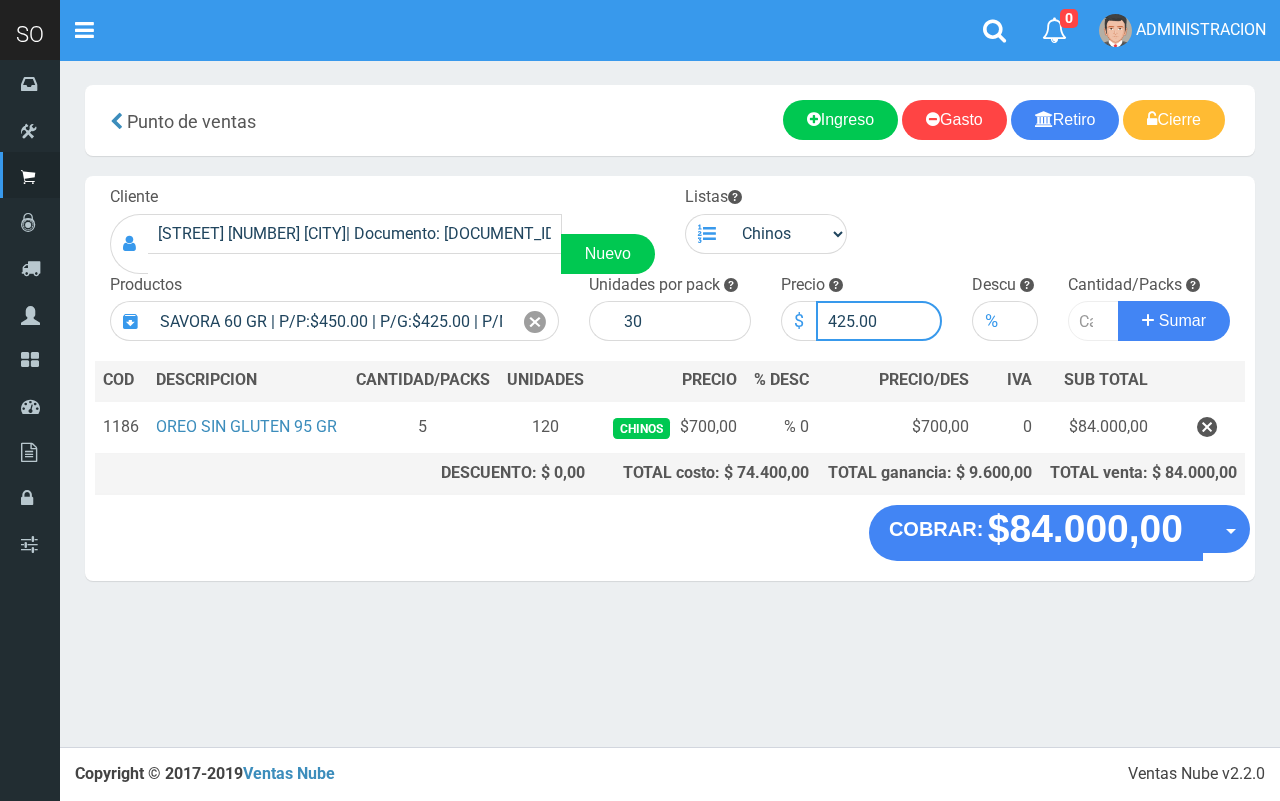 type on "425.00" 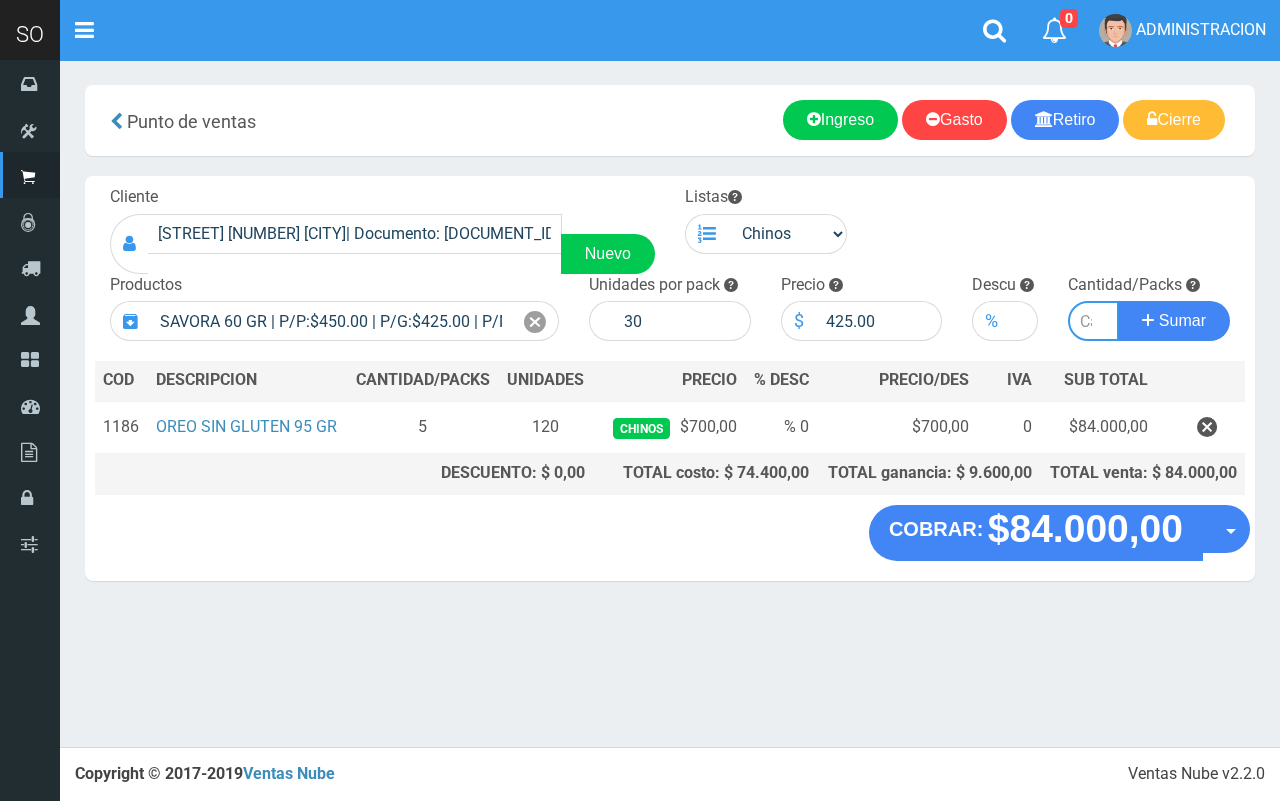 click at bounding box center (1093, 321) 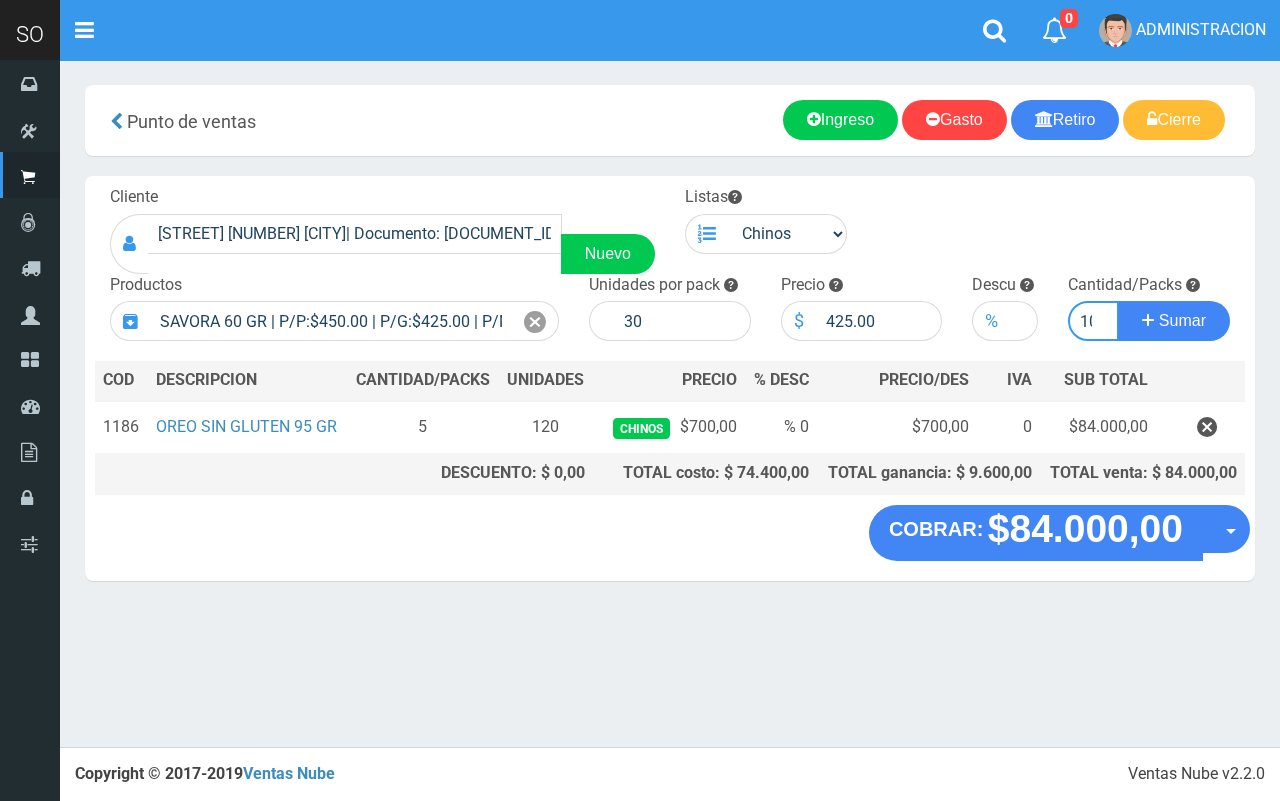 scroll, scrollTop: 0, scrollLeft: 8, axis: horizontal 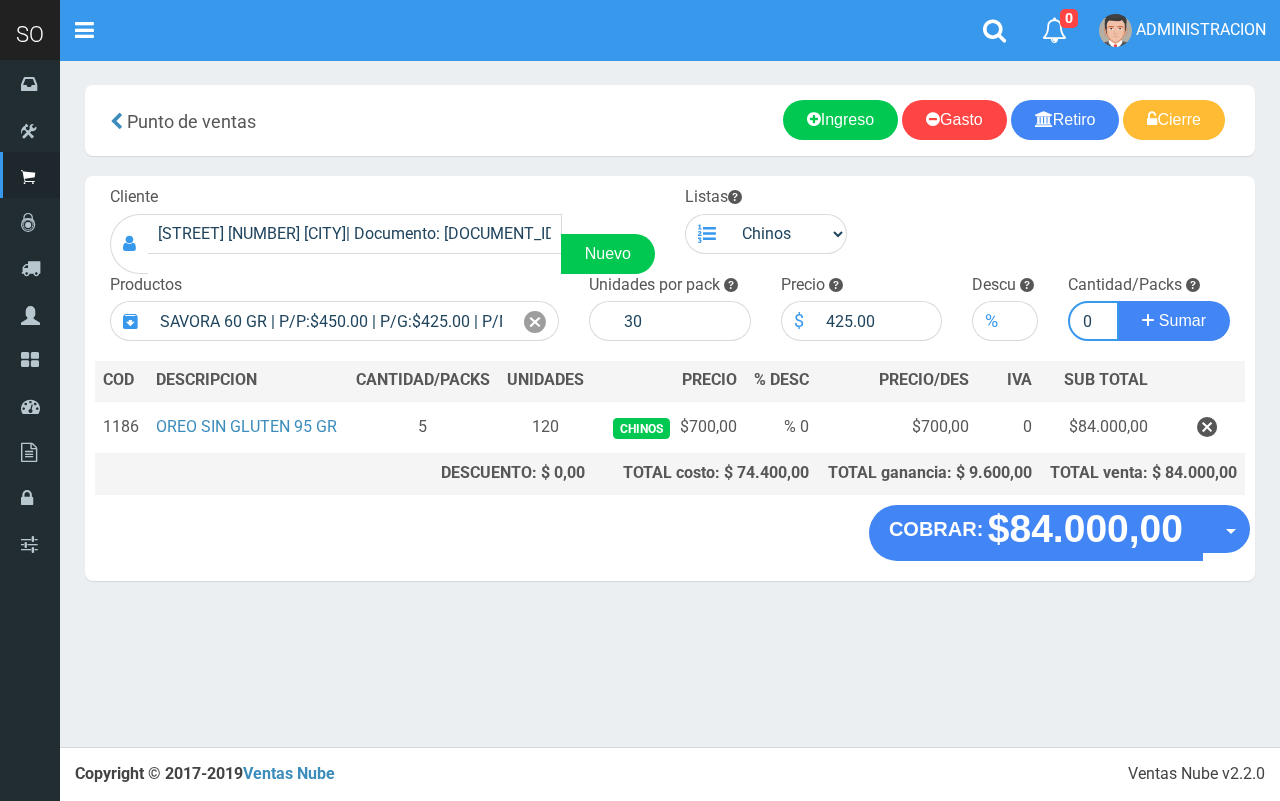 type on "10" 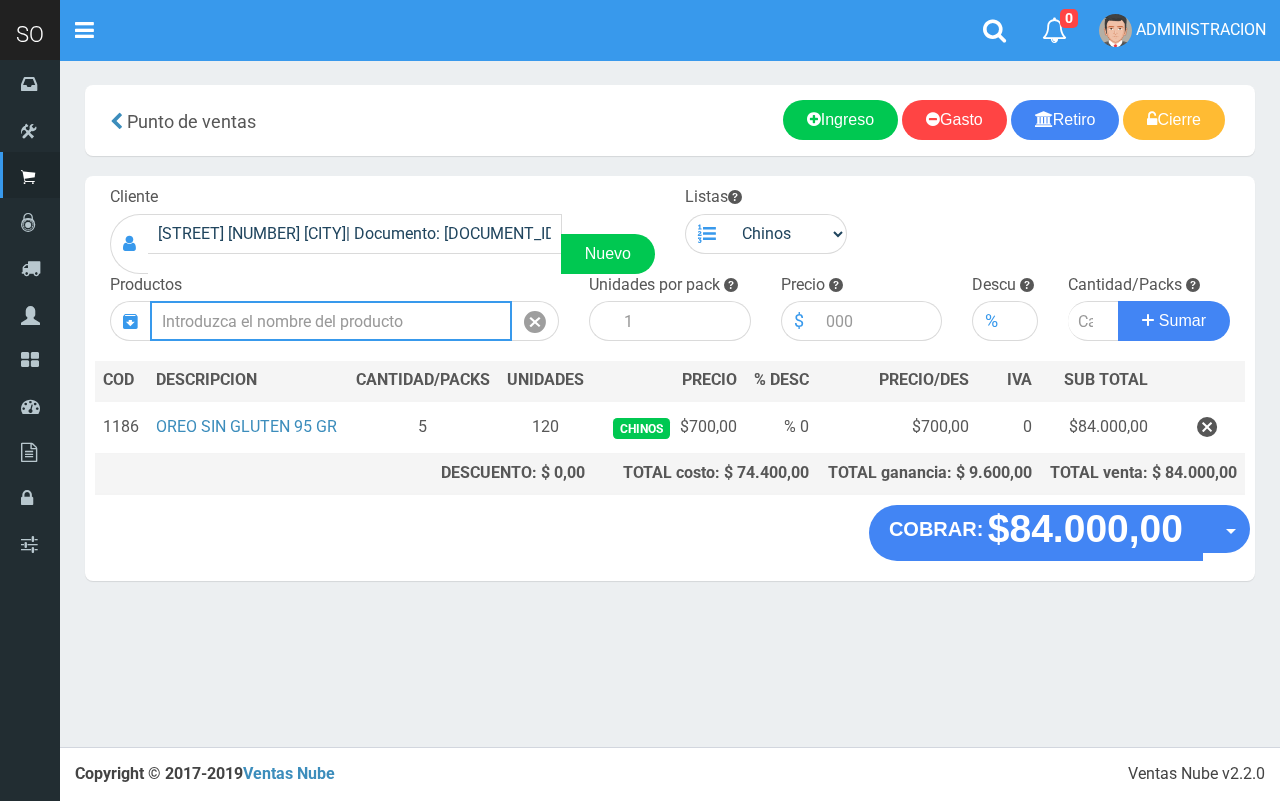 scroll, scrollTop: 0, scrollLeft: 0, axis: both 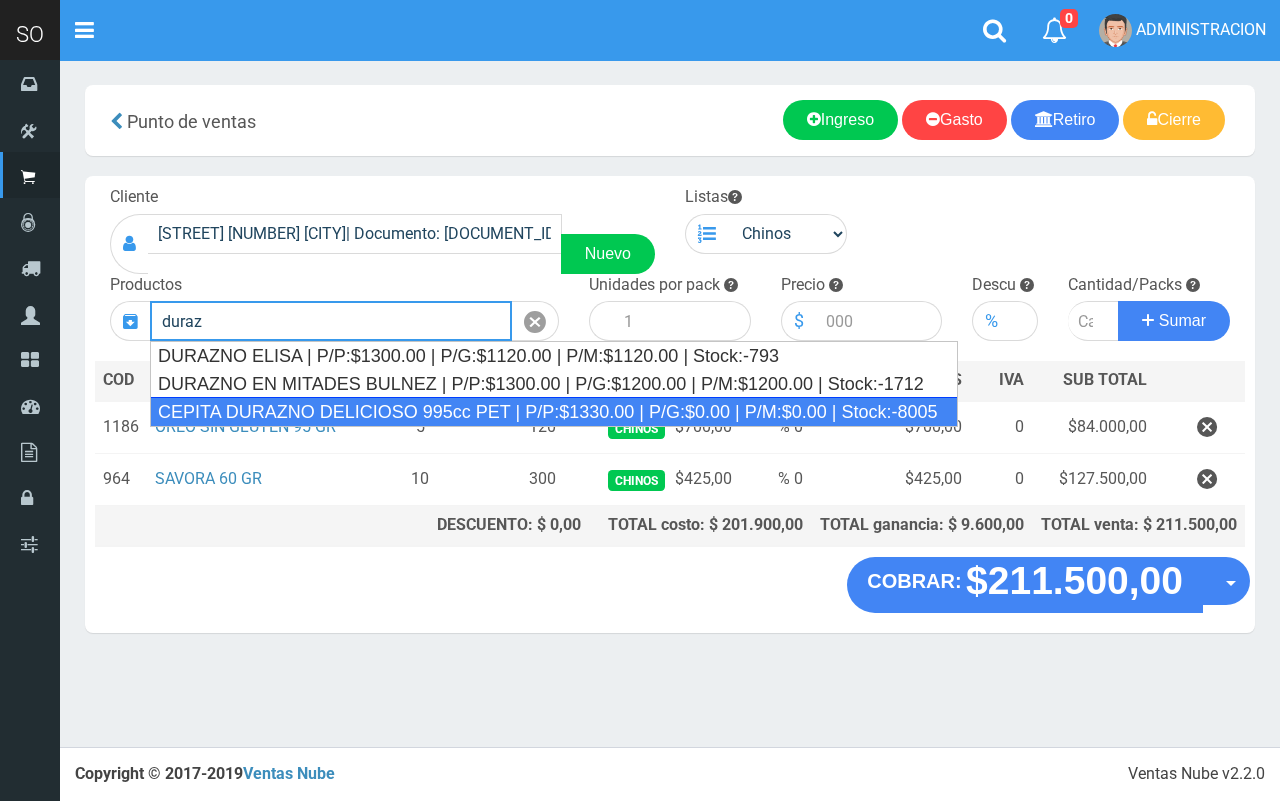 drag, startPoint x: 393, startPoint y: 405, endPoint x: 398, endPoint y: 391, distance: 14.866069 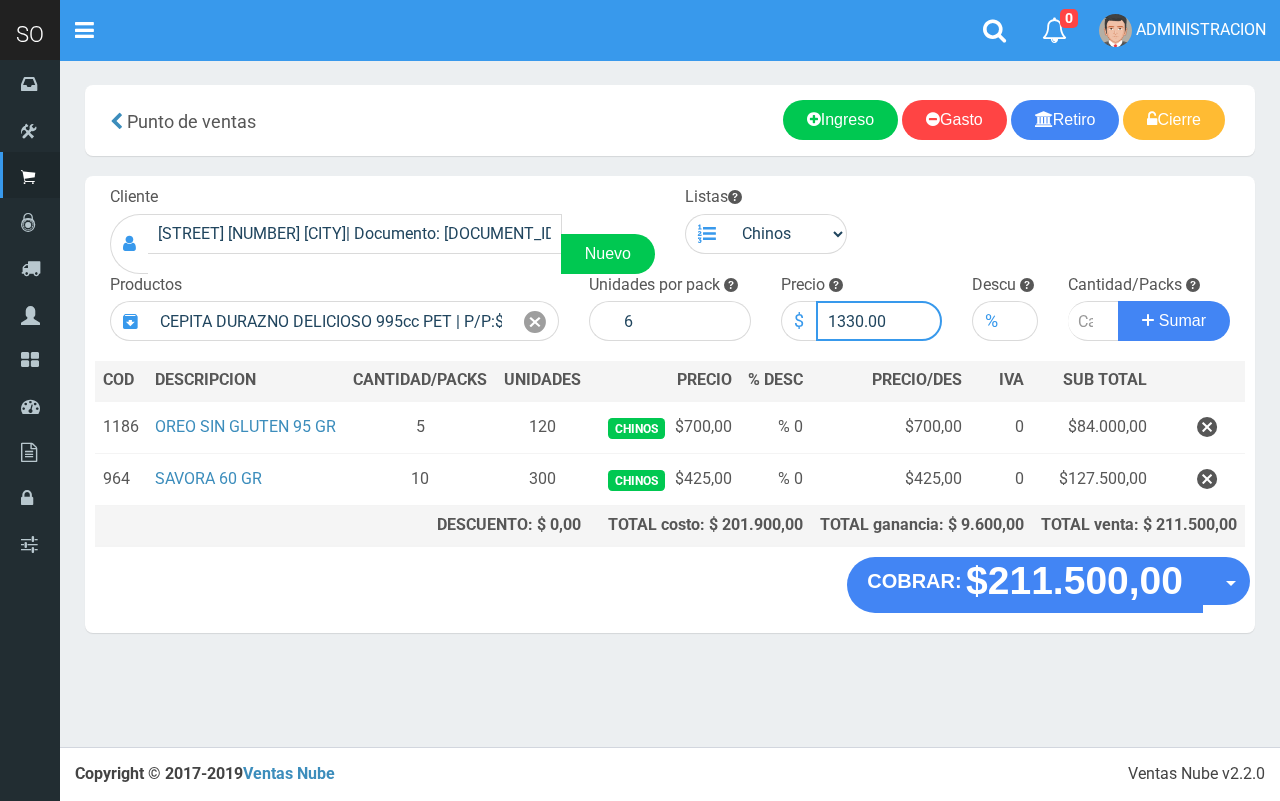 drag, startPoint x: 861, startPoint y: 323, endPoint x: 845, endPoint y: 317, distance: 17.088007 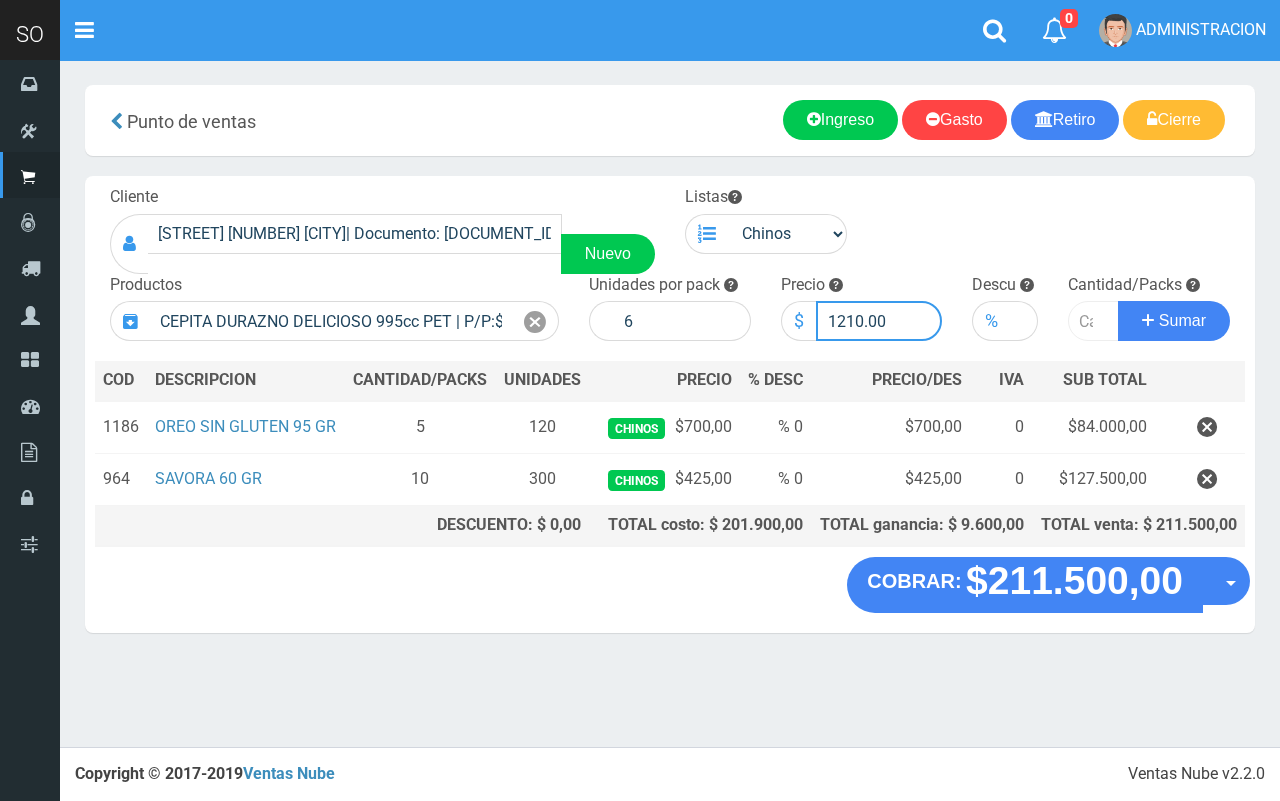 type on "1210.00" 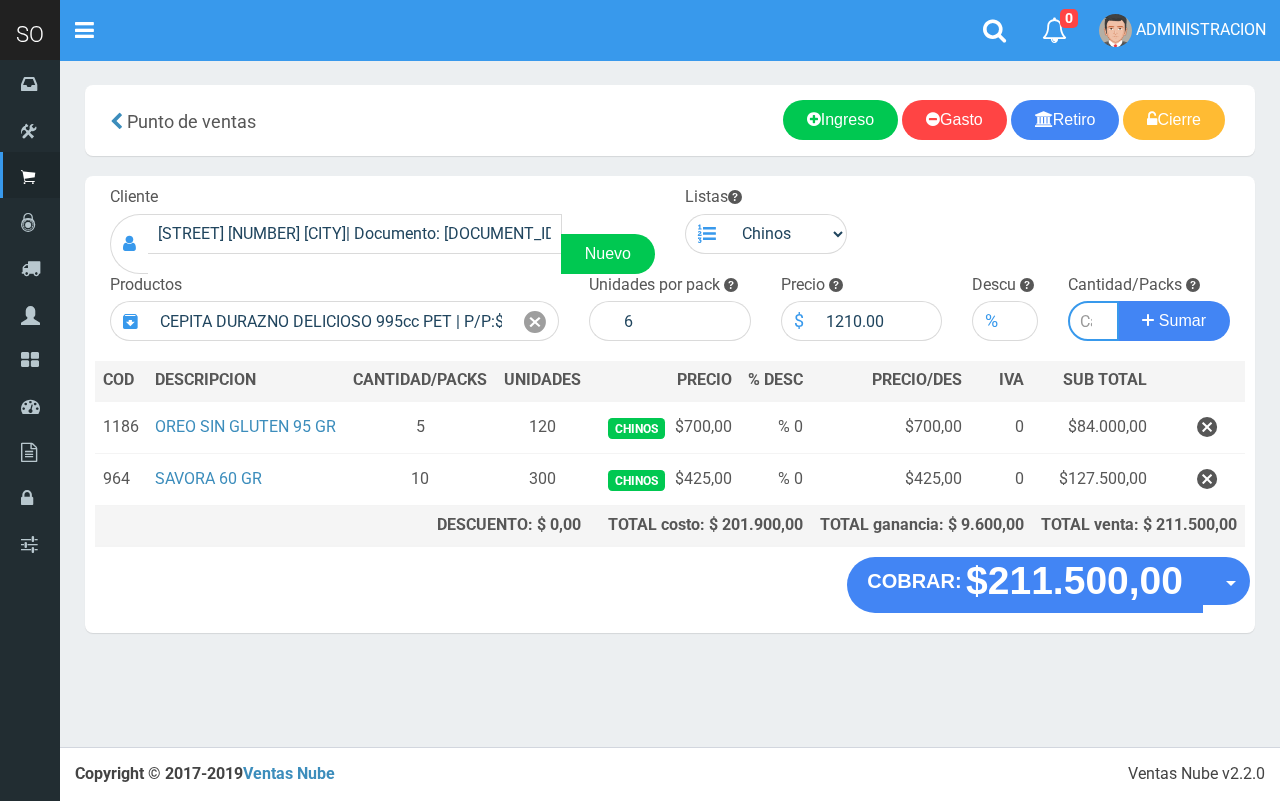 click at bounding box center (1093, 321) 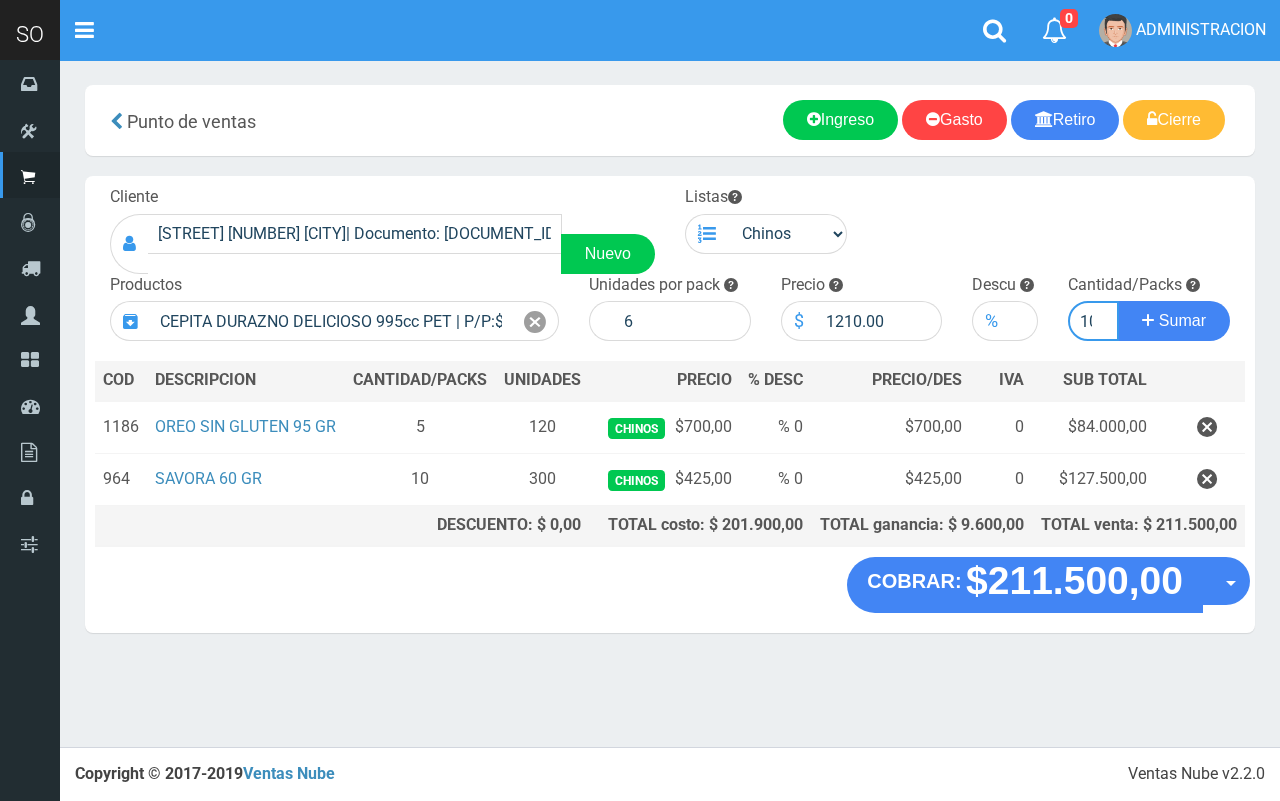 scroll, scrollTop: 0, scrollLeft: 8, axis: horizontal 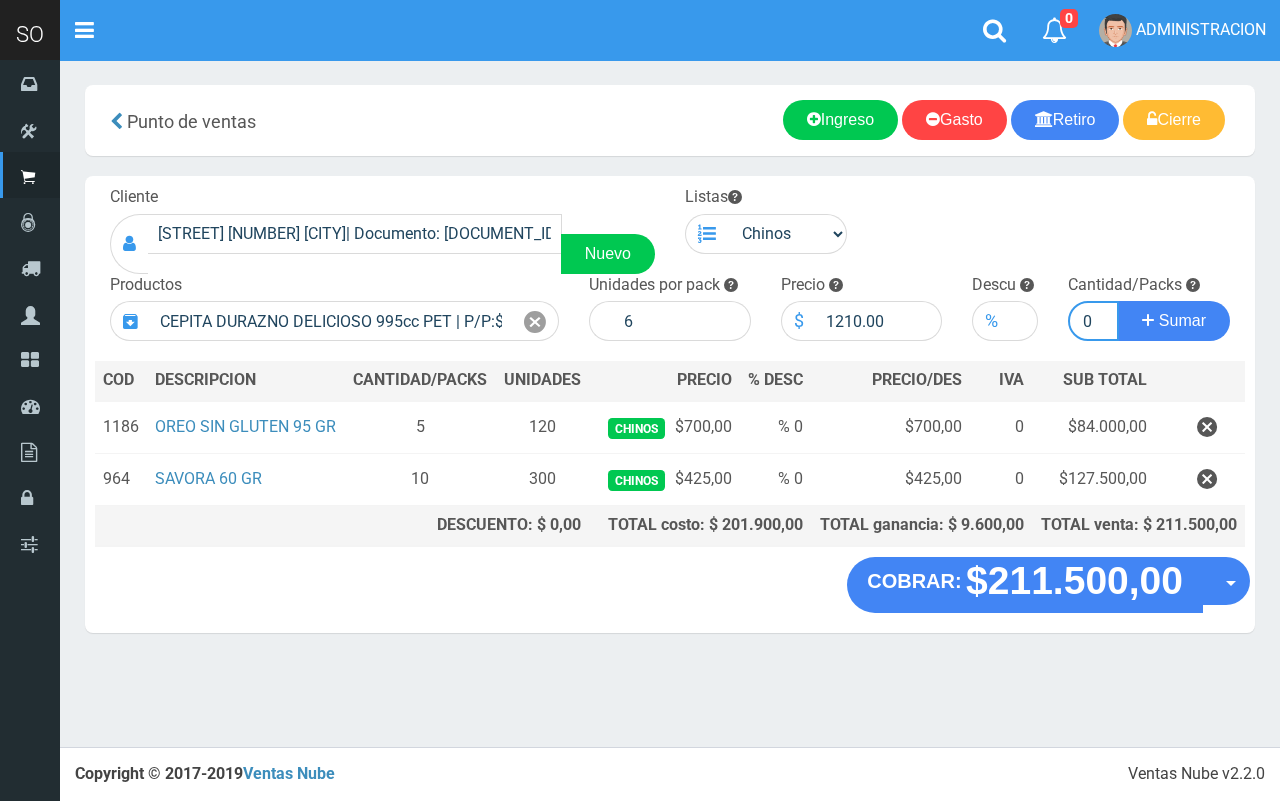 type on "10" 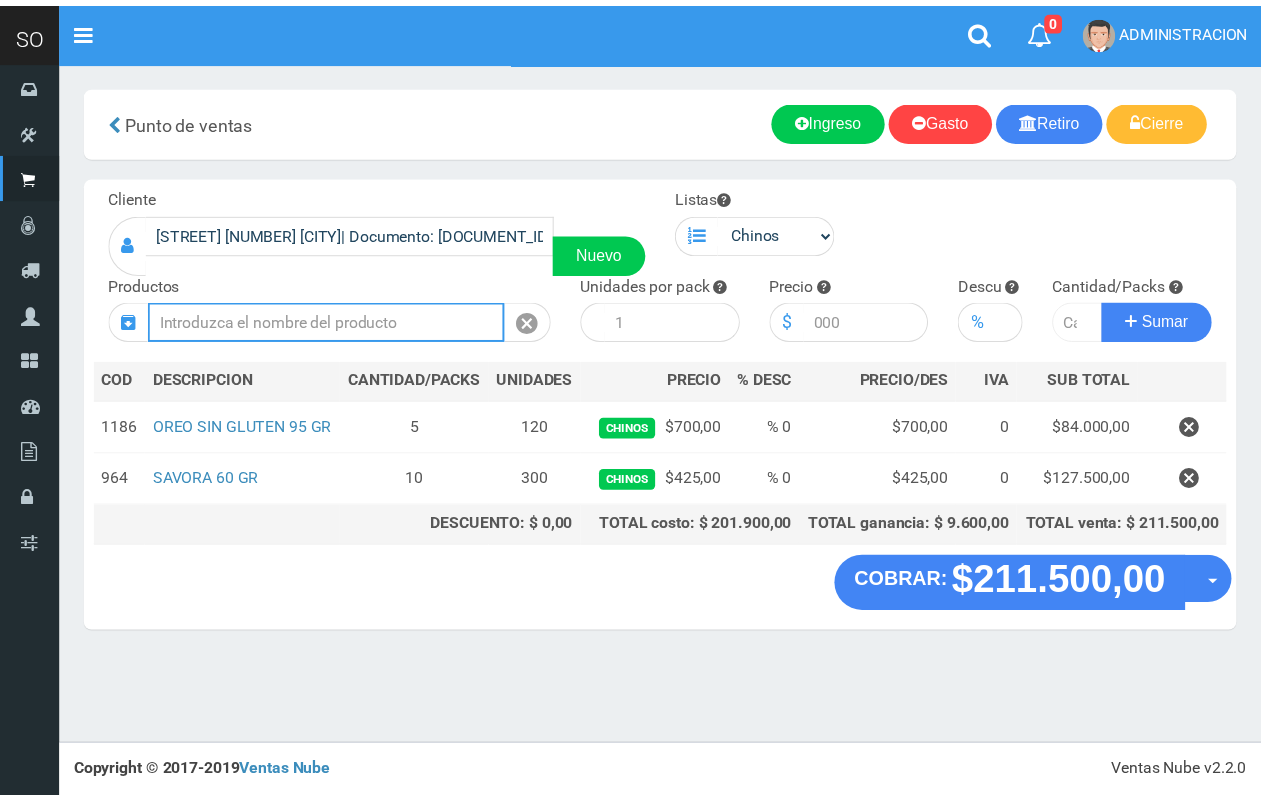 scroll, scrollTop: 0, scrollLeft: 0, axis: both 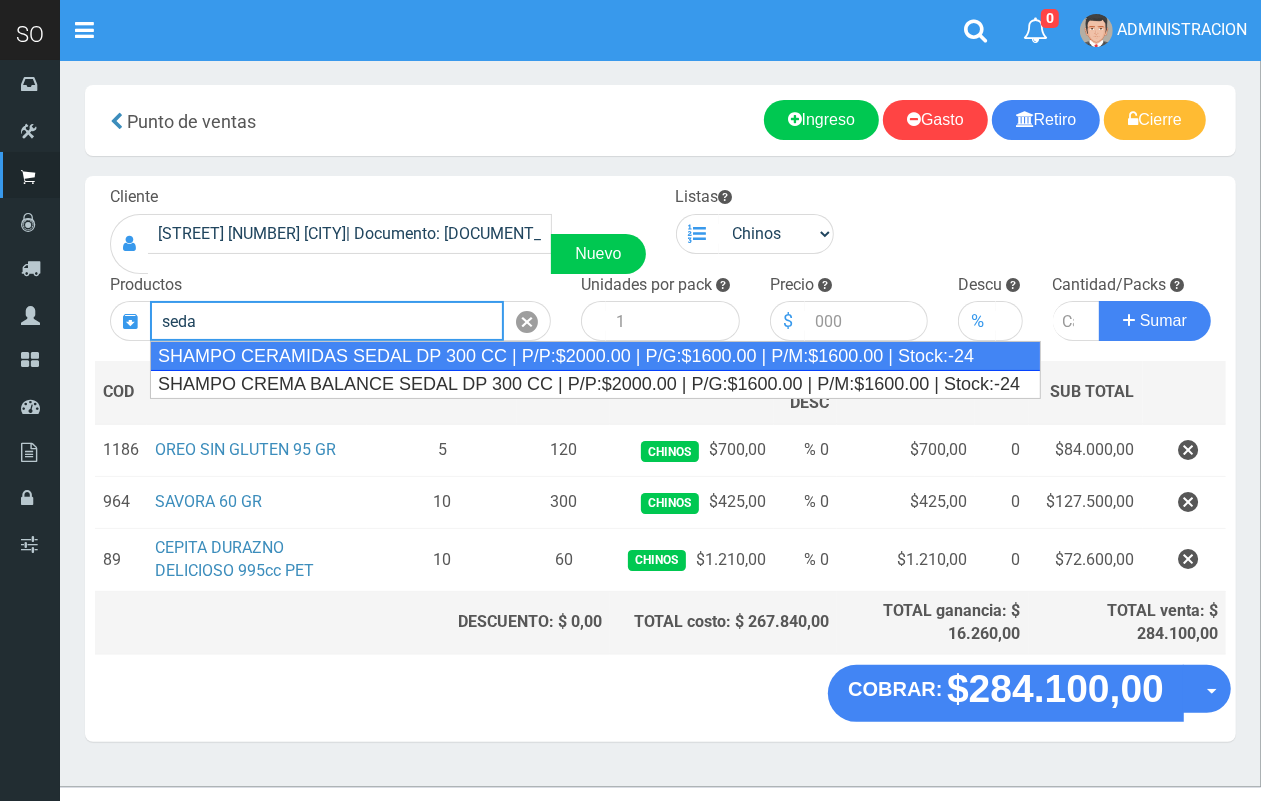 click on "SHAMPO CERAMIDAS SEDAL DP 300 CC | P/P:$2000.00 | P/G:$1600.00 | P/M:$1600.00 | Stock:-24" at bounding box center (595, 356) 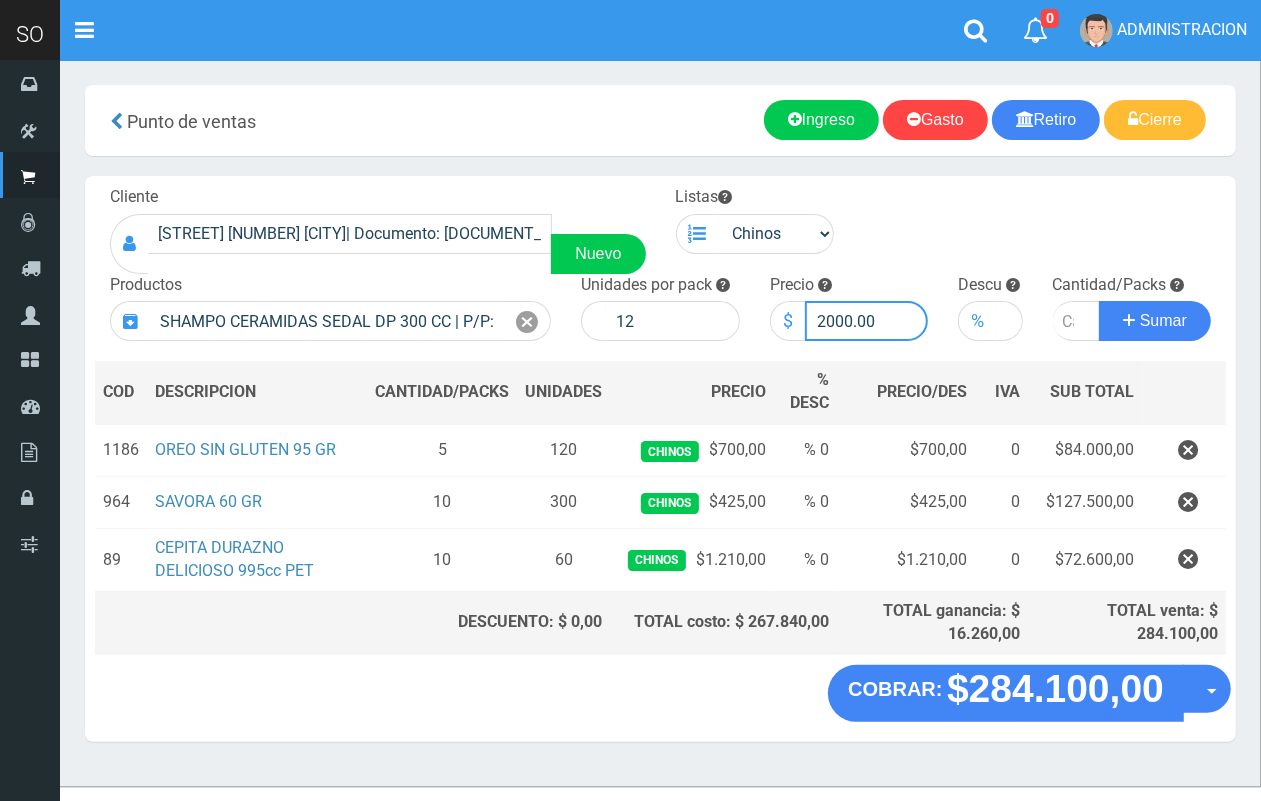 drag, startPoint x: 848, startPoint y: 321, endPoint x: 810, endPoint y: 316, distance: 38.327538 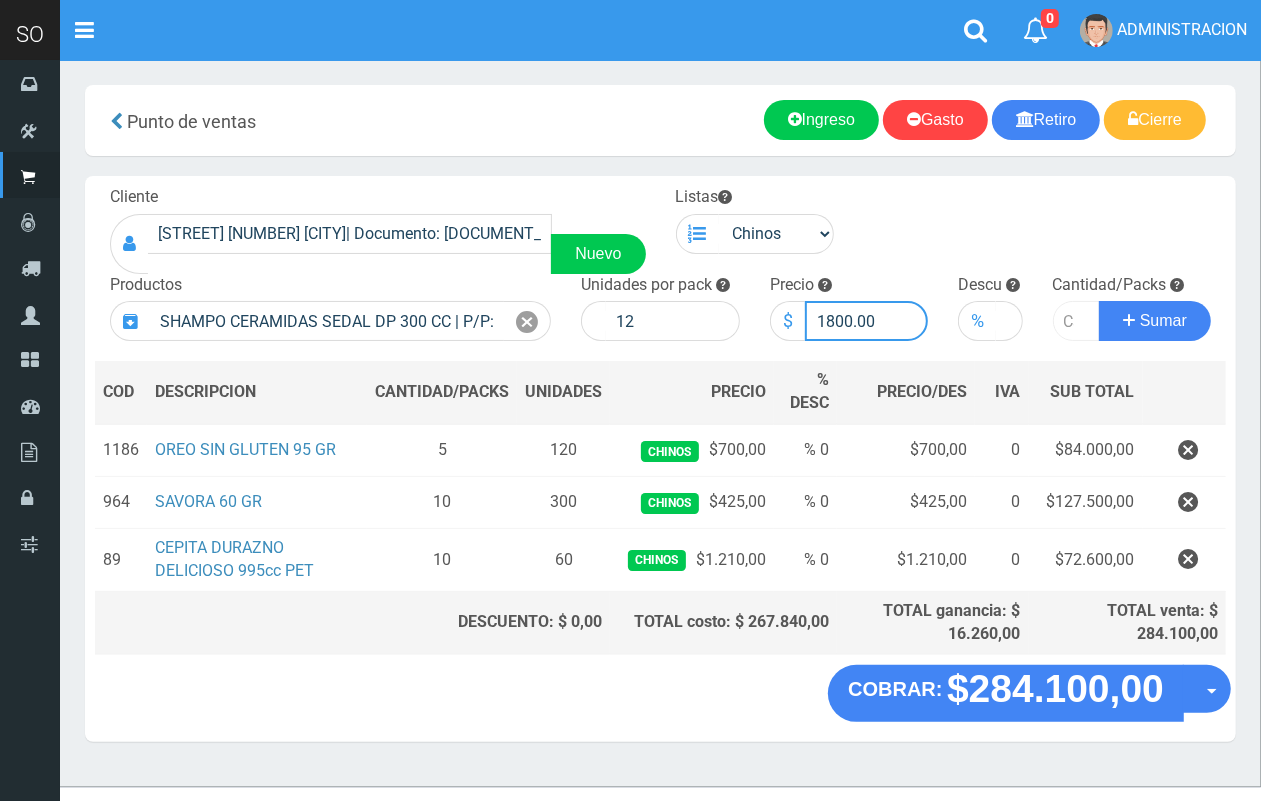 type on "1800.00" 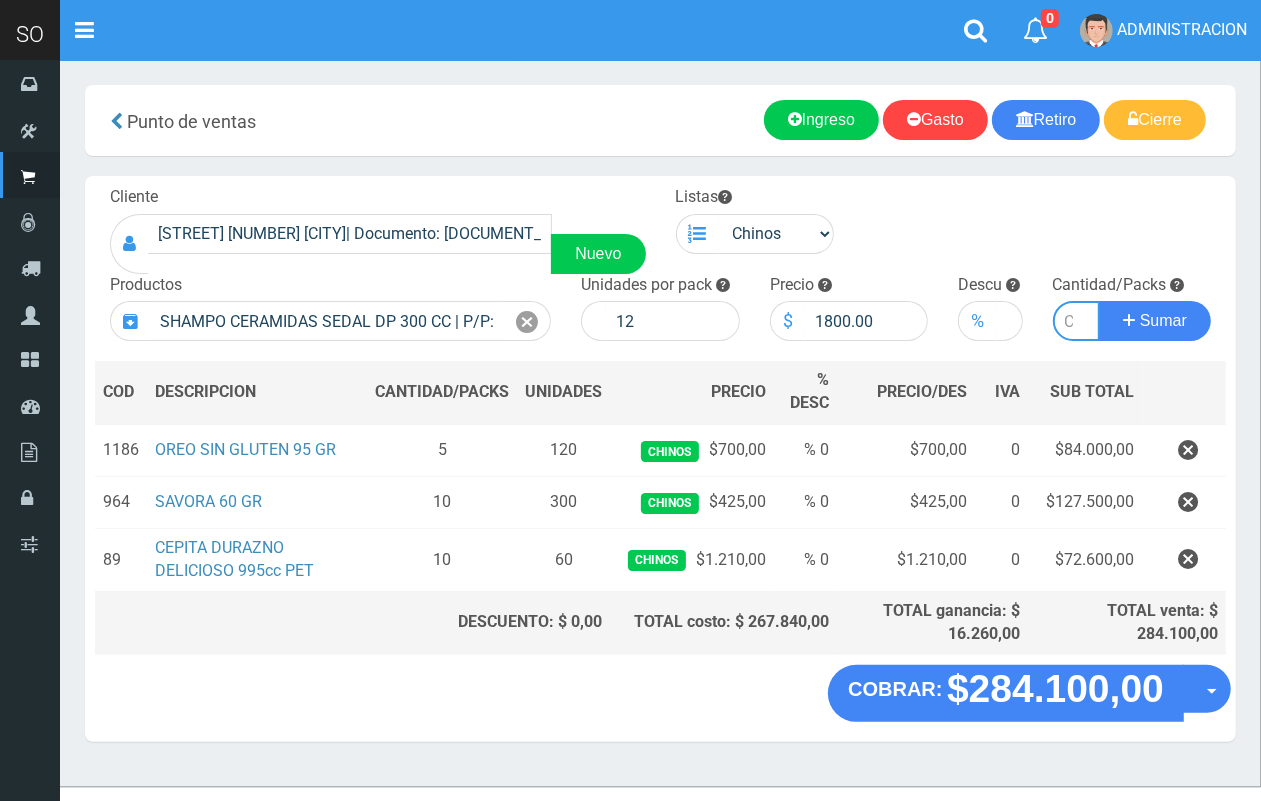 click at bounding box center (1077, 321) 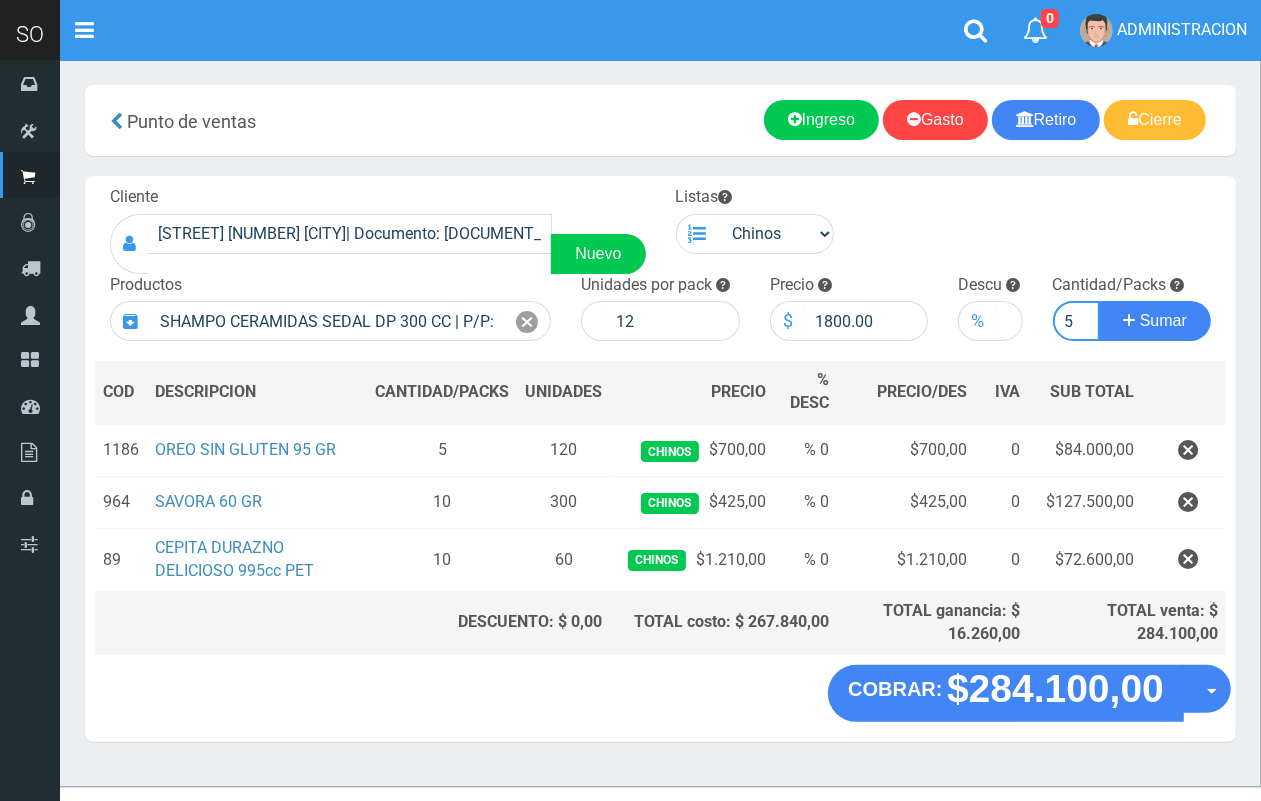 scroll, scrollTop: 0, scrollLeft: 2, axis: horizontal 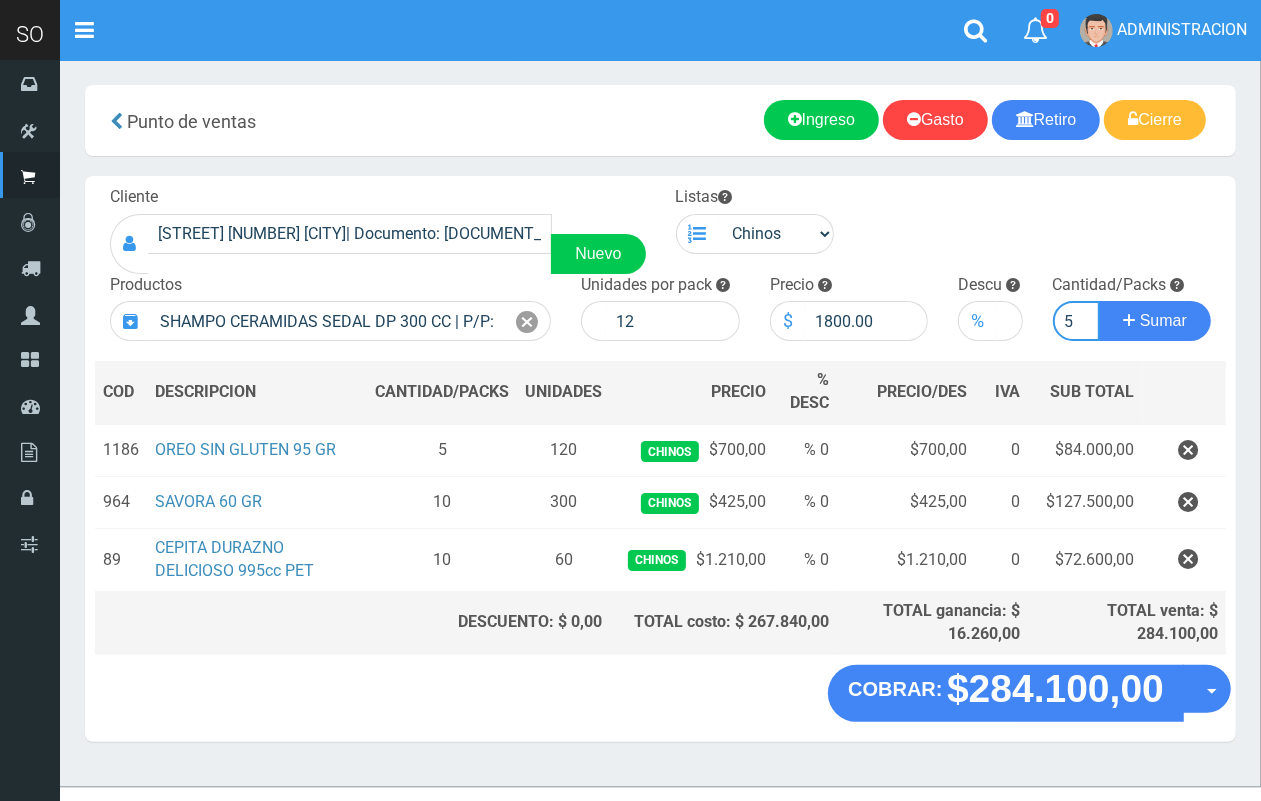 type on "5" 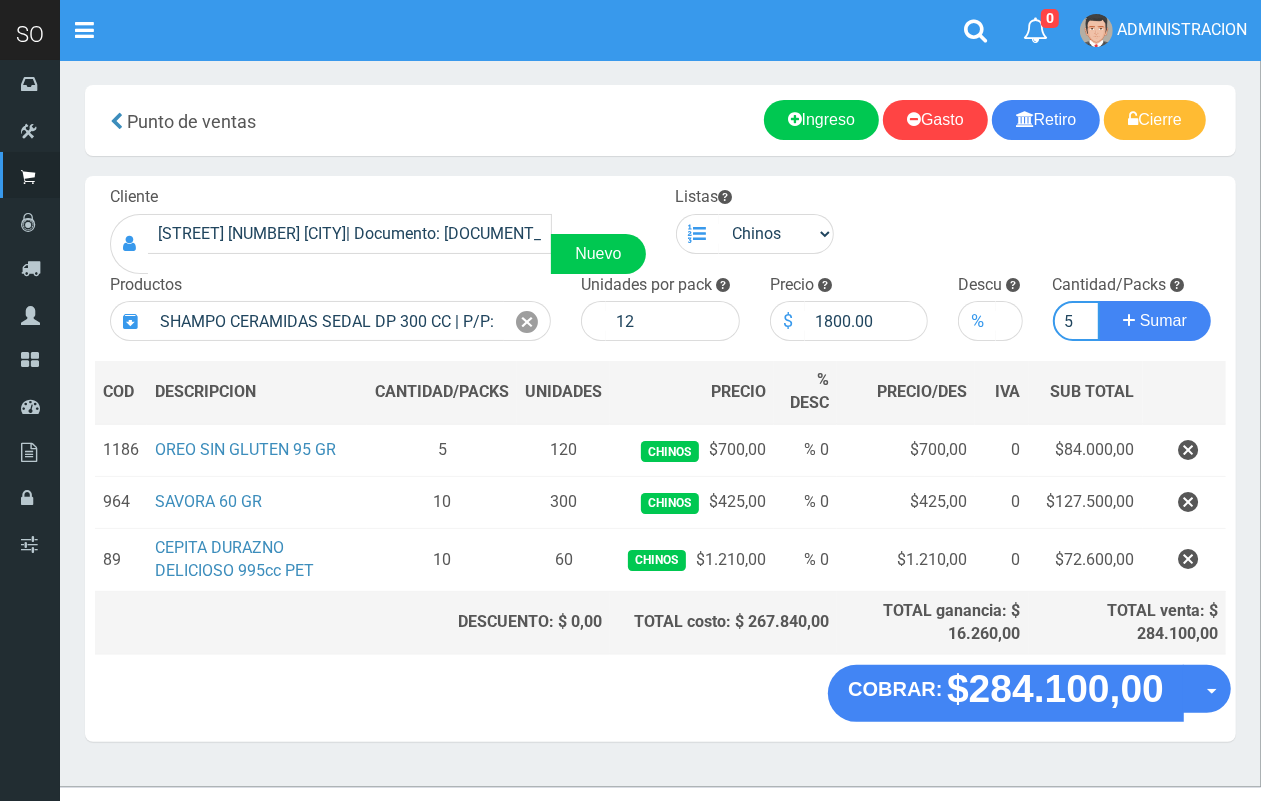 click on "Sumar" at bounding box center (1155, 321) 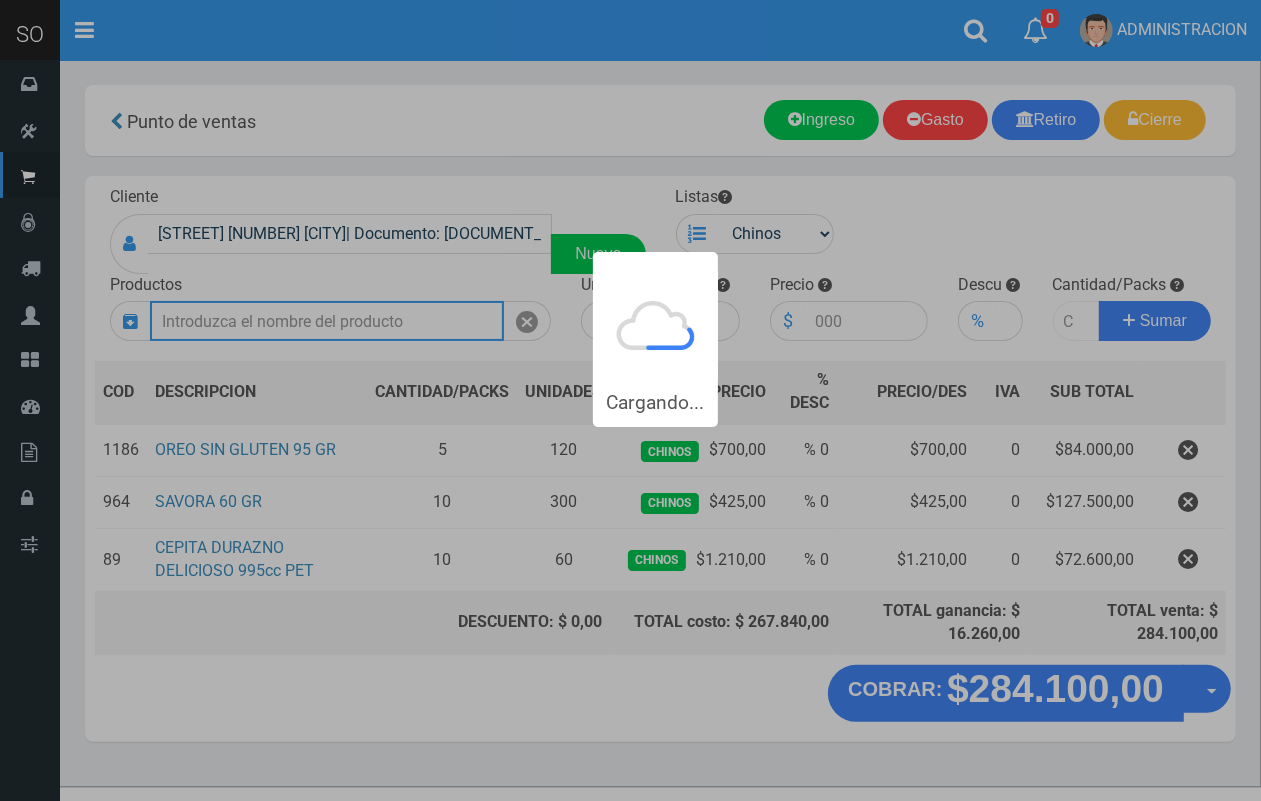 scroll, scrollTop: 0, scrollLeft: 0, axis: both 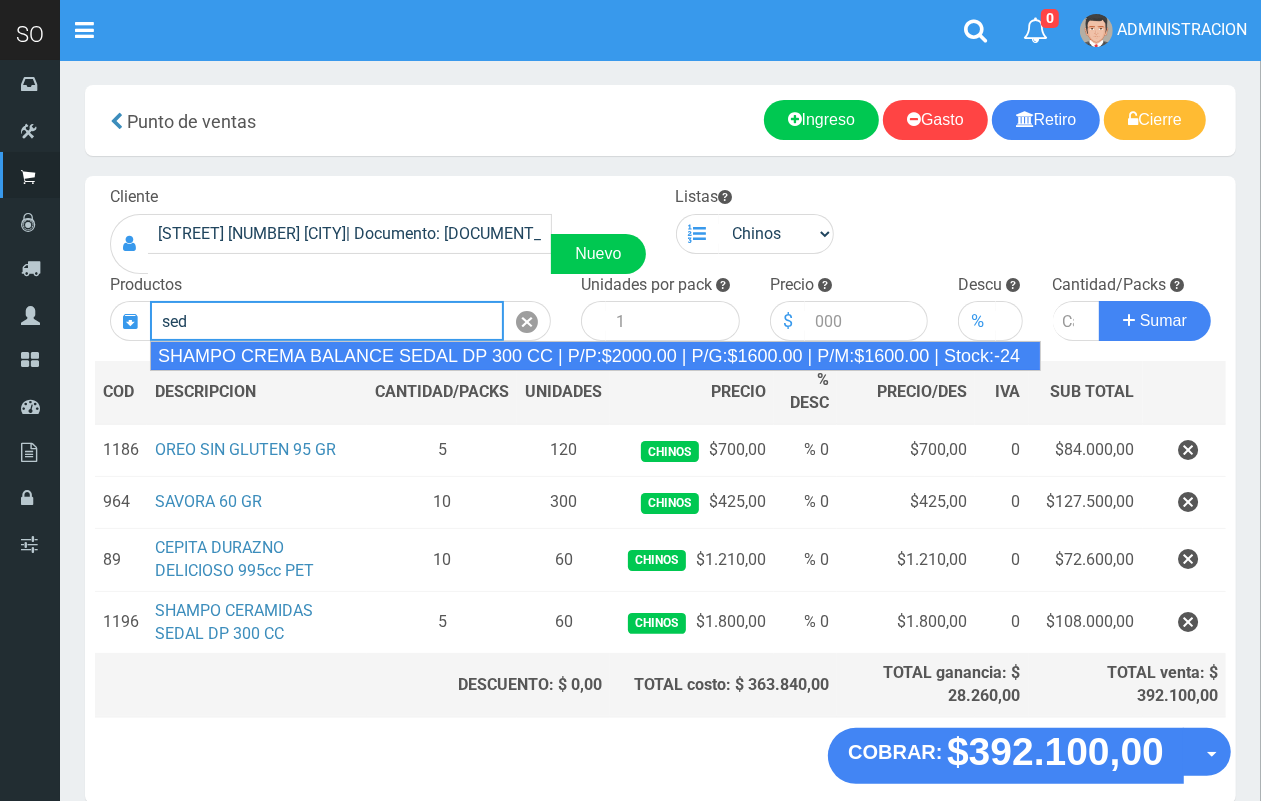 click on "SHAMPO CREMA BALANCE SEDAL DP 300 CC  | P/P:$2000.00 | P/G:$1600.00 | P/M:$1600.00 | Stock:-24" at bounding box center [595, 356] 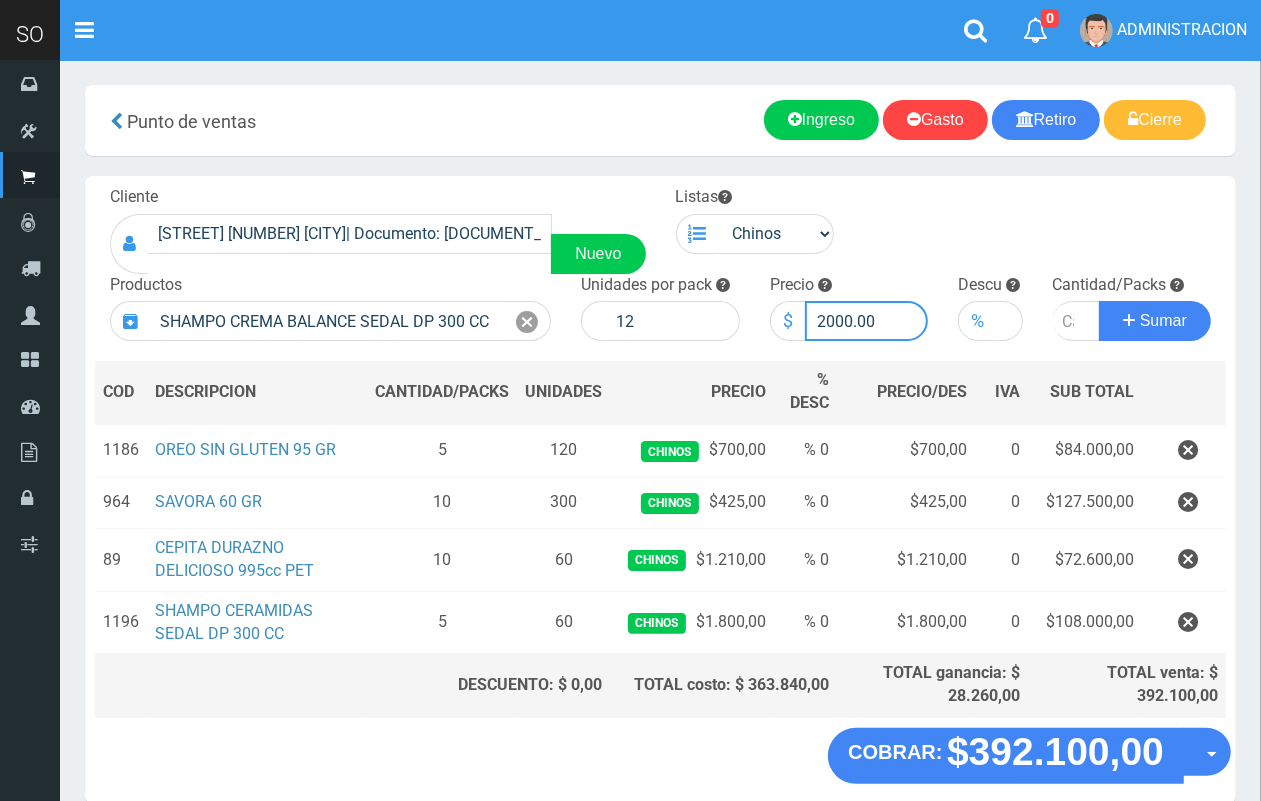 drag, startPoint x: 851, startPoint y: 318, endPoint x: 806, endPoint y: 318, distance: 45 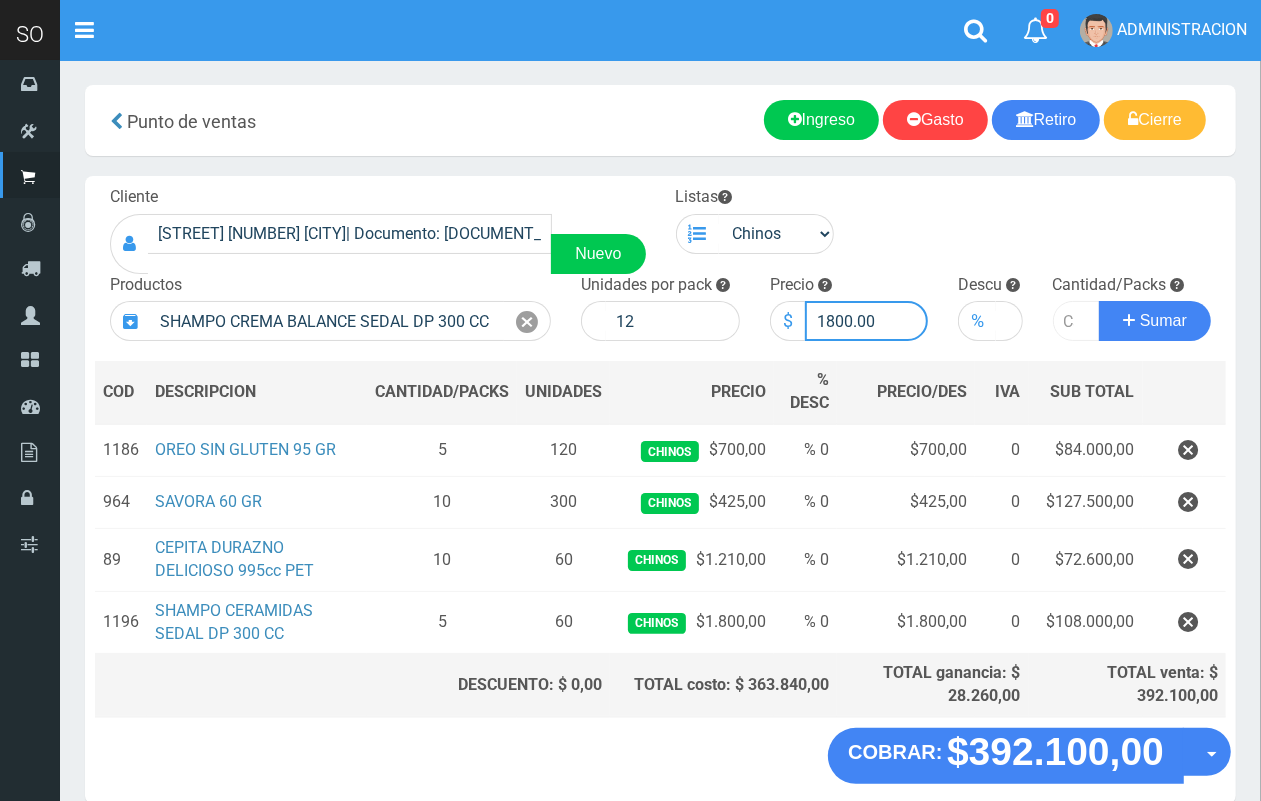 type on "1800.00" 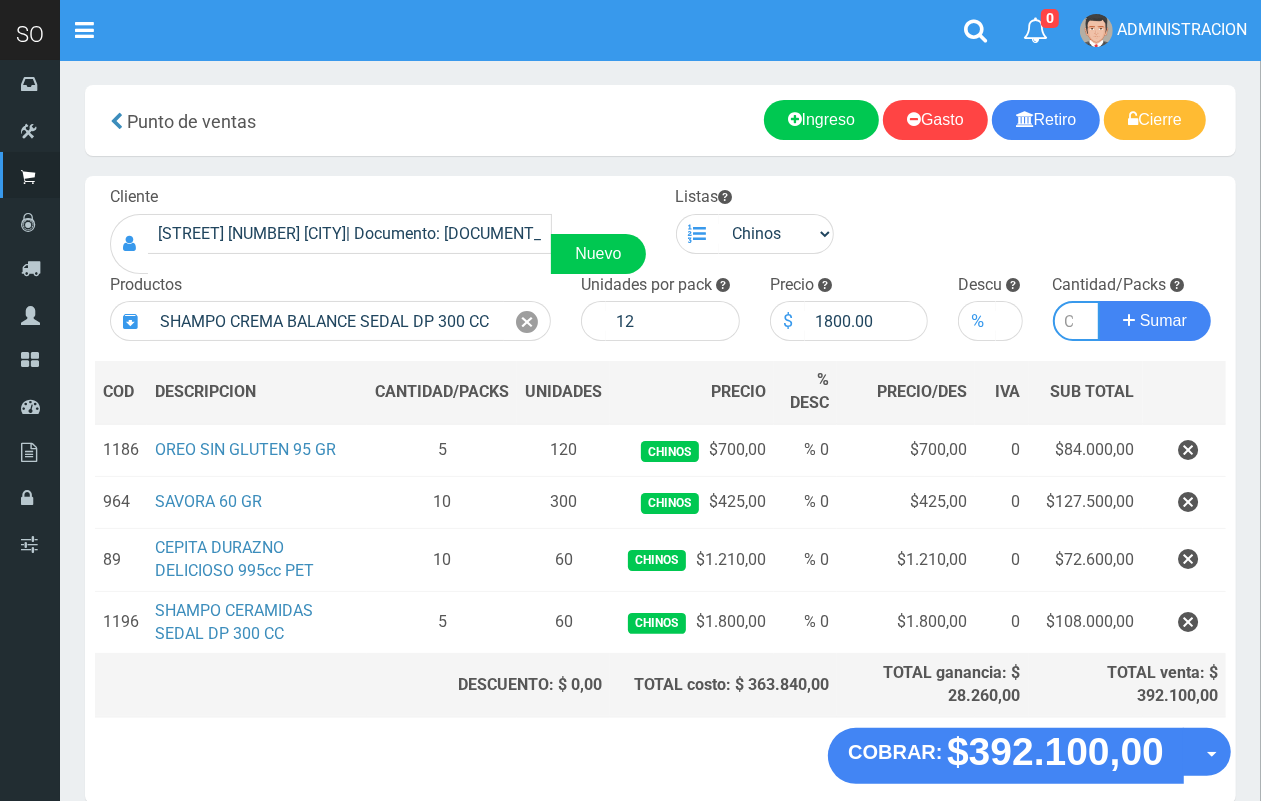 click at bounding box center [1077, 321] 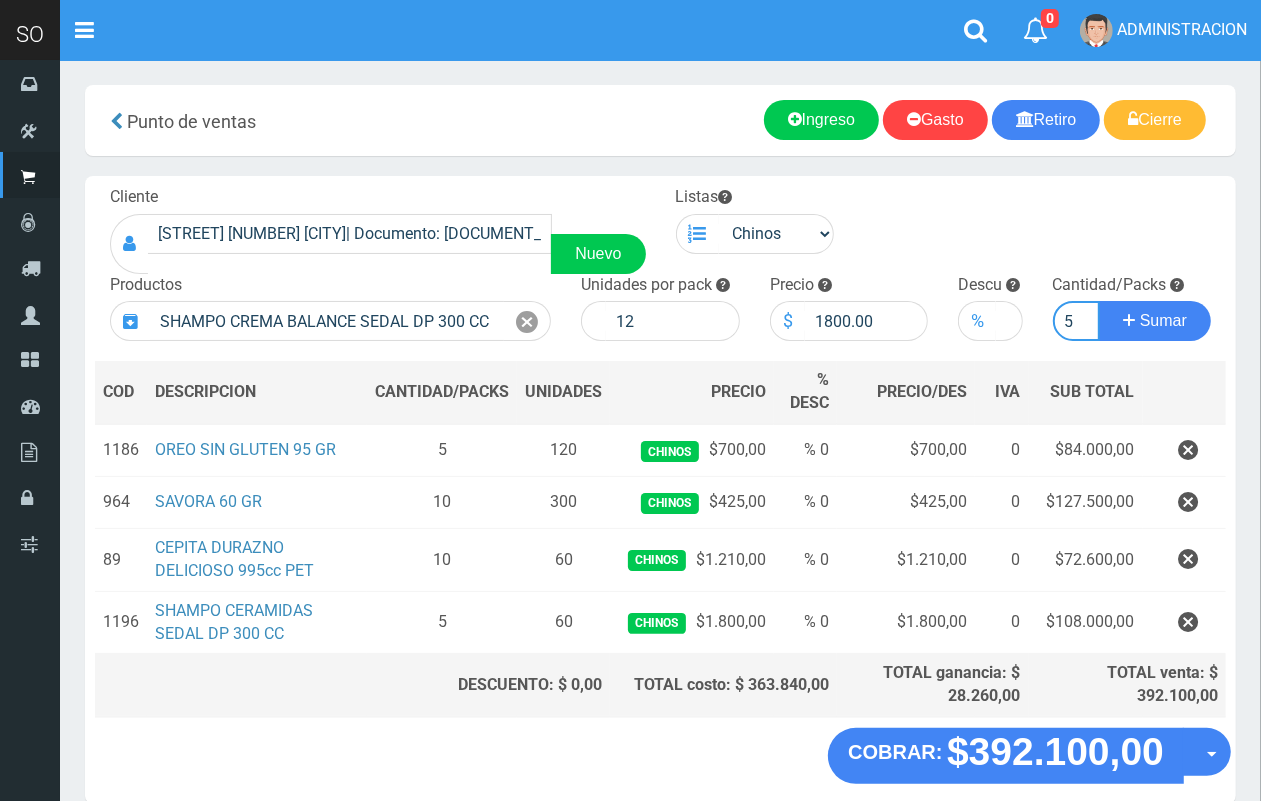 scroll, scrollTop: 0, scrollLeft: 2, axis: horizontal 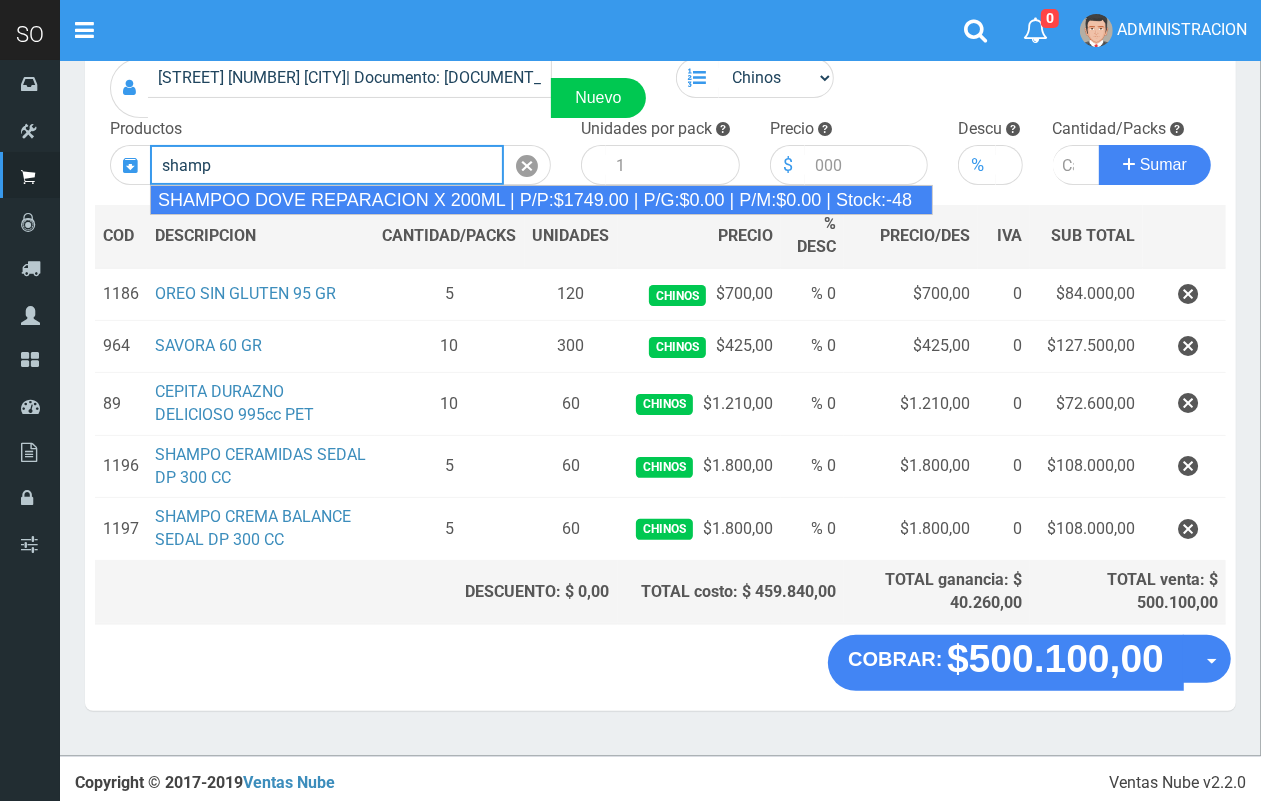 click on "SHAMPOO DOVE REPARACION X 200ML | P/P:$1749.00 | P/G:$0.00 | P/M:$0.00 | Stock:-48" at bounding box center [541, 200] 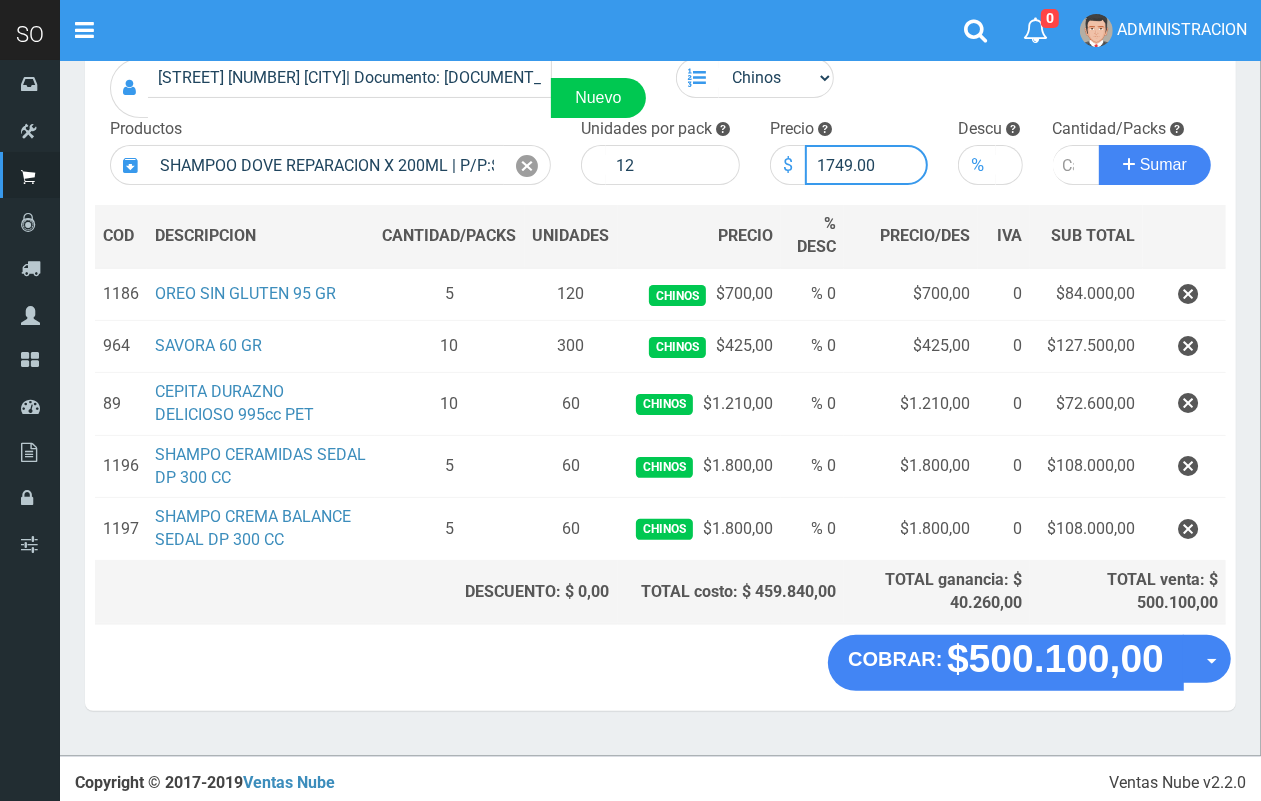drag, startPoint x: 850, startPoint y: 161, endPoint x: 828, endPoint y: 162, distance: 22.022715 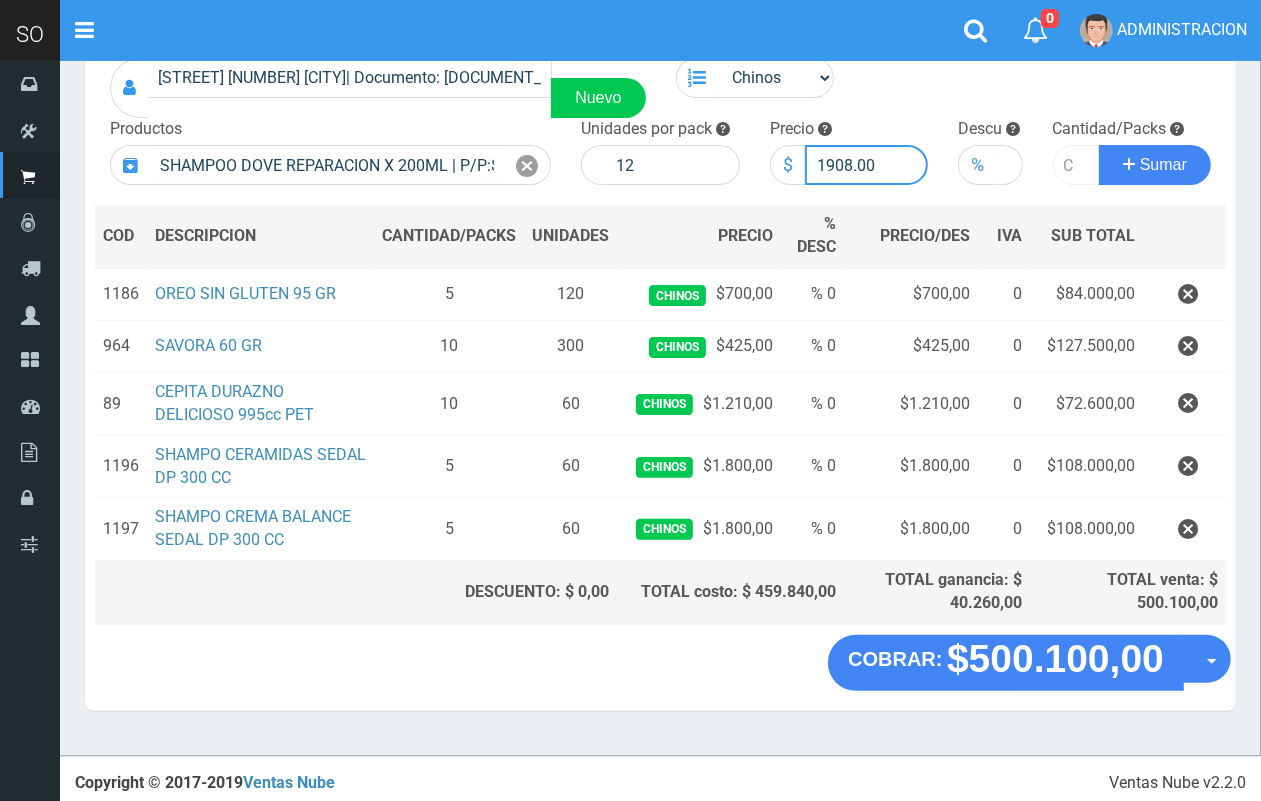 type on "1908.00" 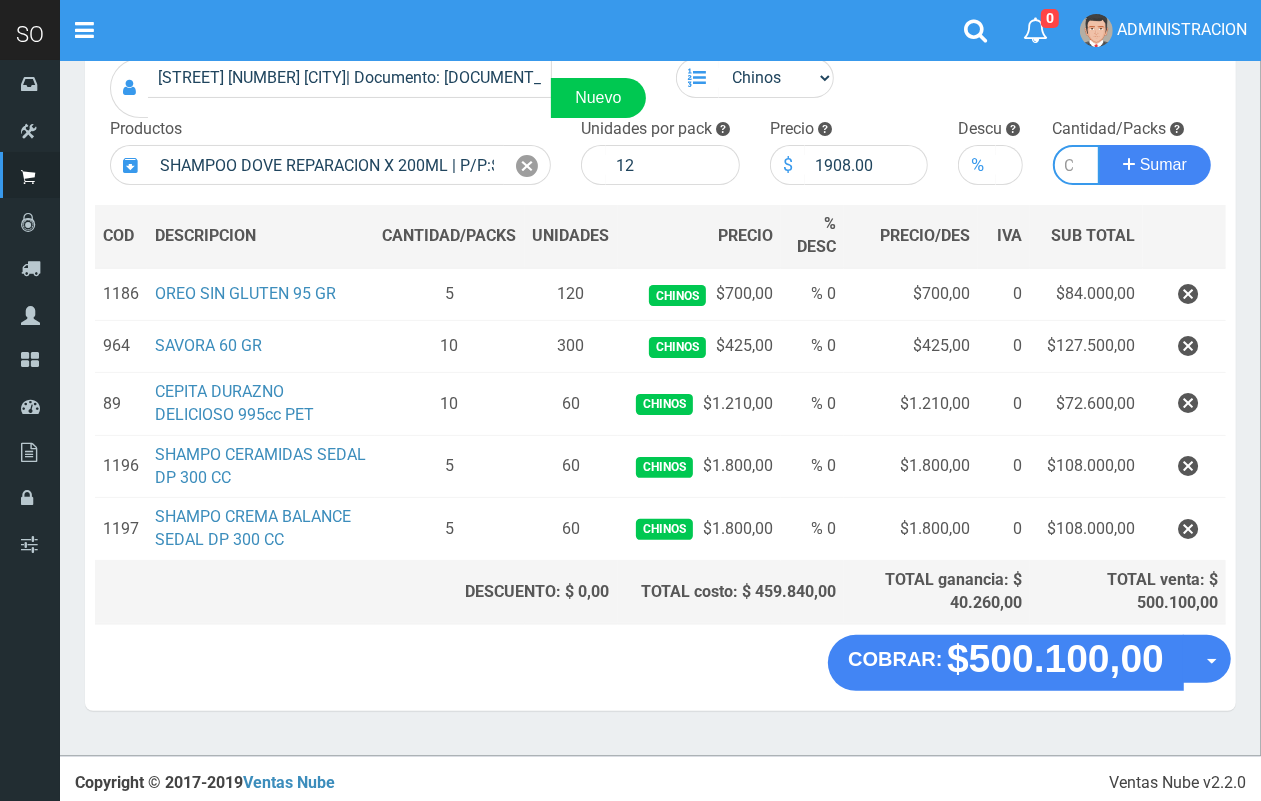click at bounding box center (1077, 165) 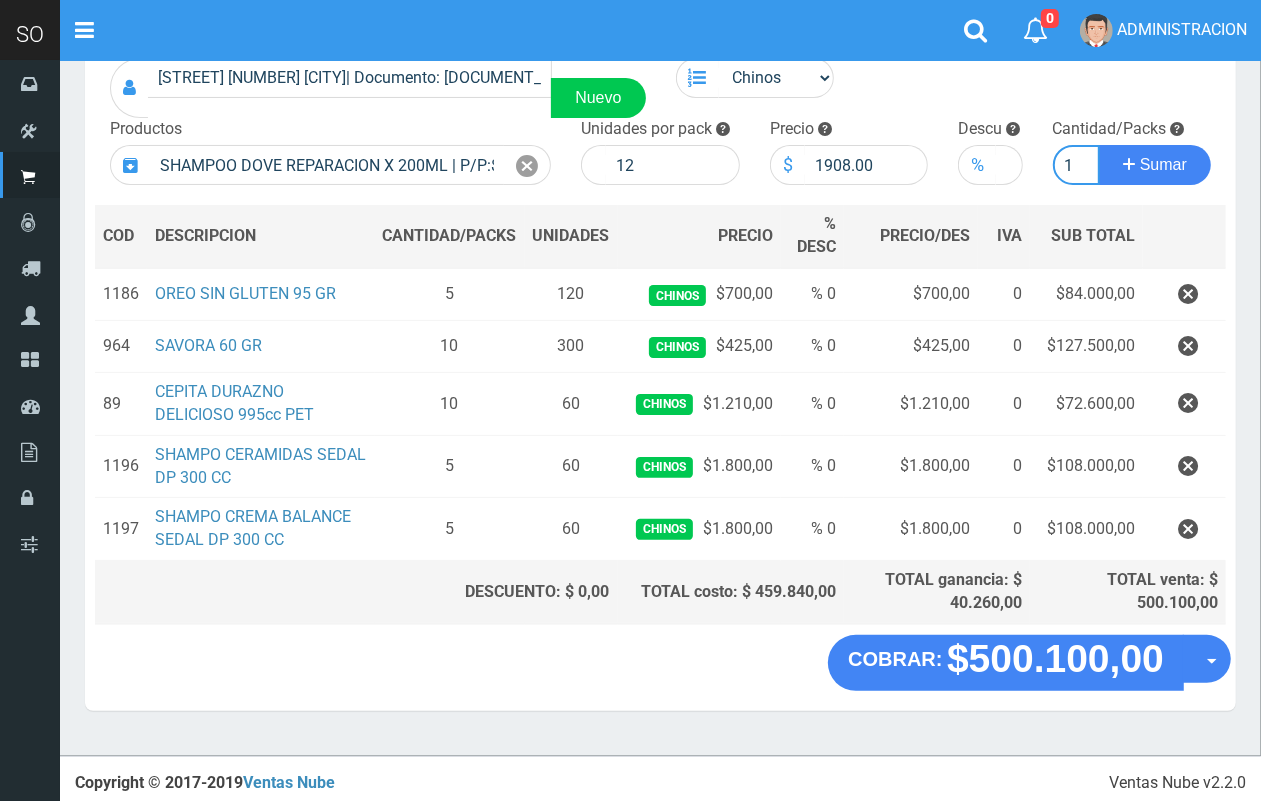 scroll, scrollTop: 0, scrollLeft: 2, axis: horizontal 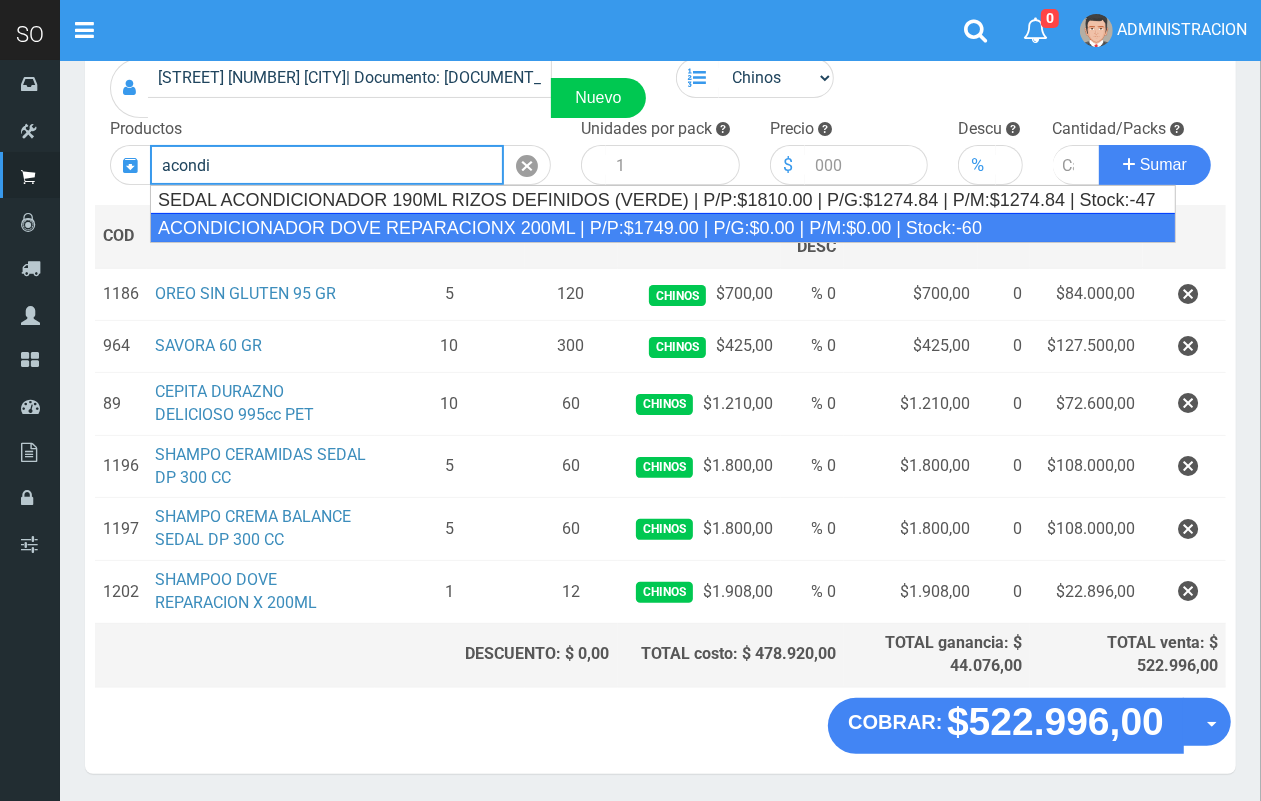 click on "ACONDICIONADOR DOVE REPARACIONX 200ML | P/P:$1749.00 | P/G:$0.00 | P/M:$0.00 | Stock:-60" at bounding box center [663, 228] 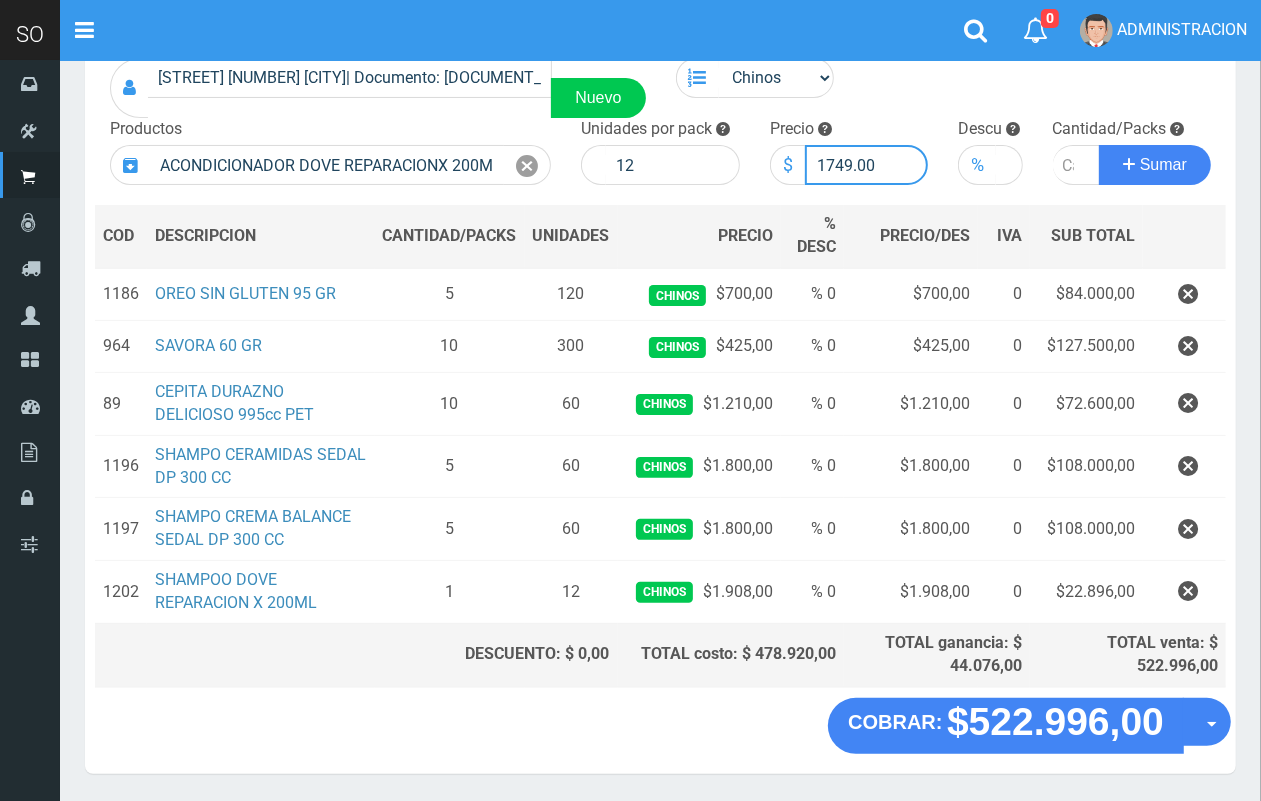 drag, startPoint x: 850, startPoint y: 163, endPoint x: 826, endPoint y: 157, distance: 24.738634 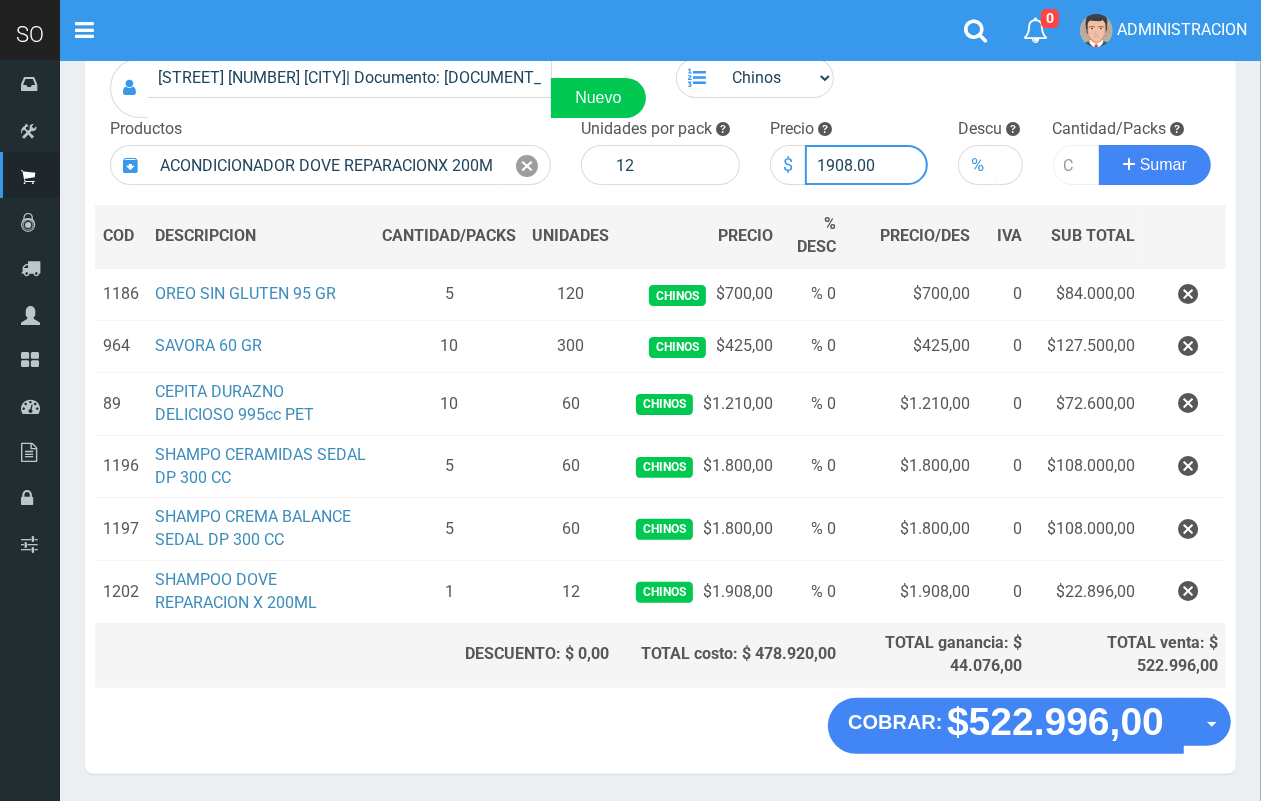 type on "1908.00" 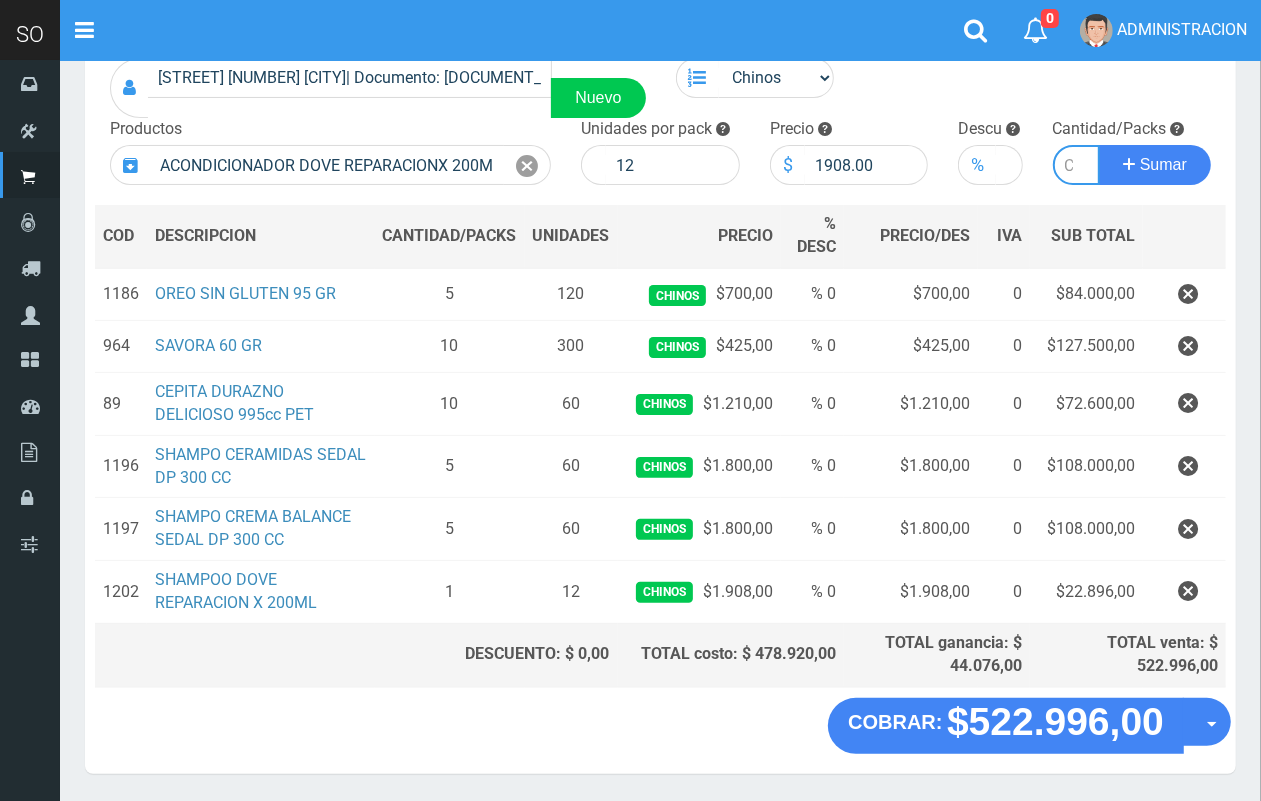 click at bounding box center (1077, 165) 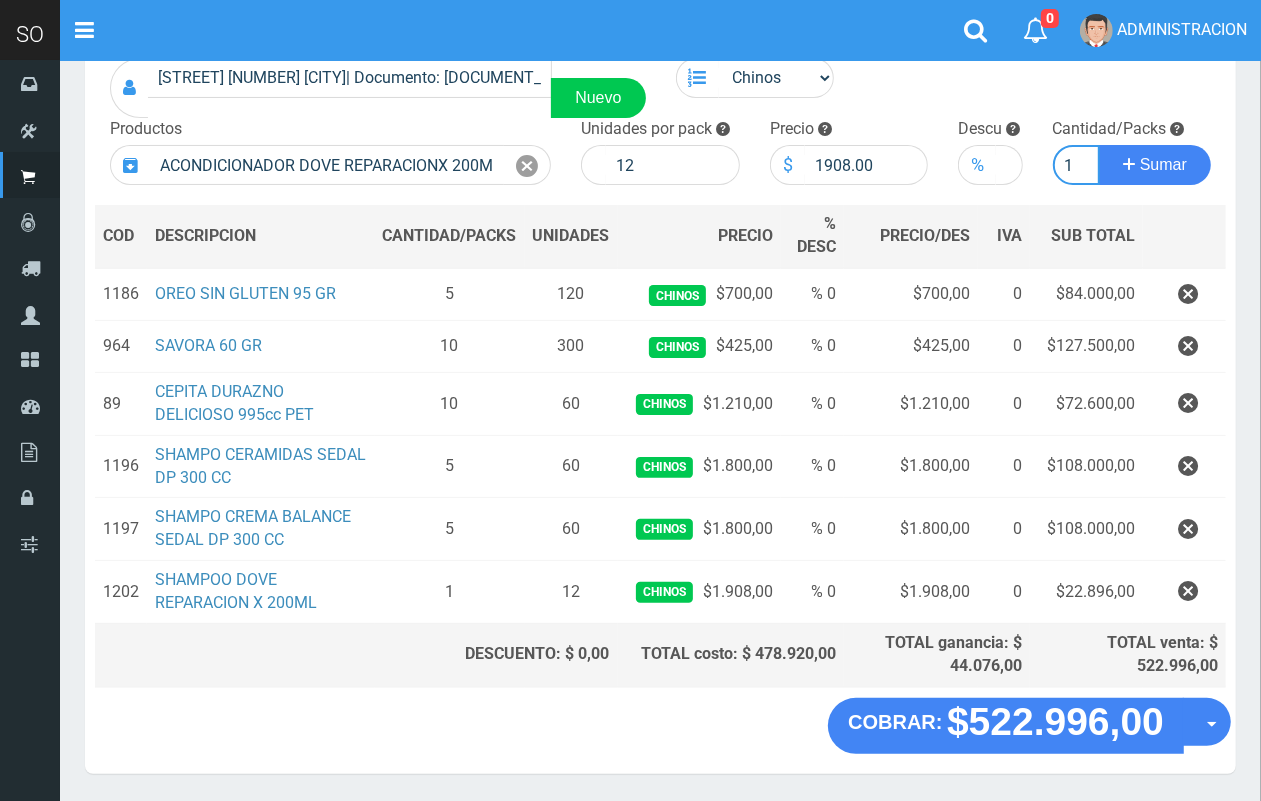 scroll, scrollTop: 0, scrollLeft: 2, axis: horizontal 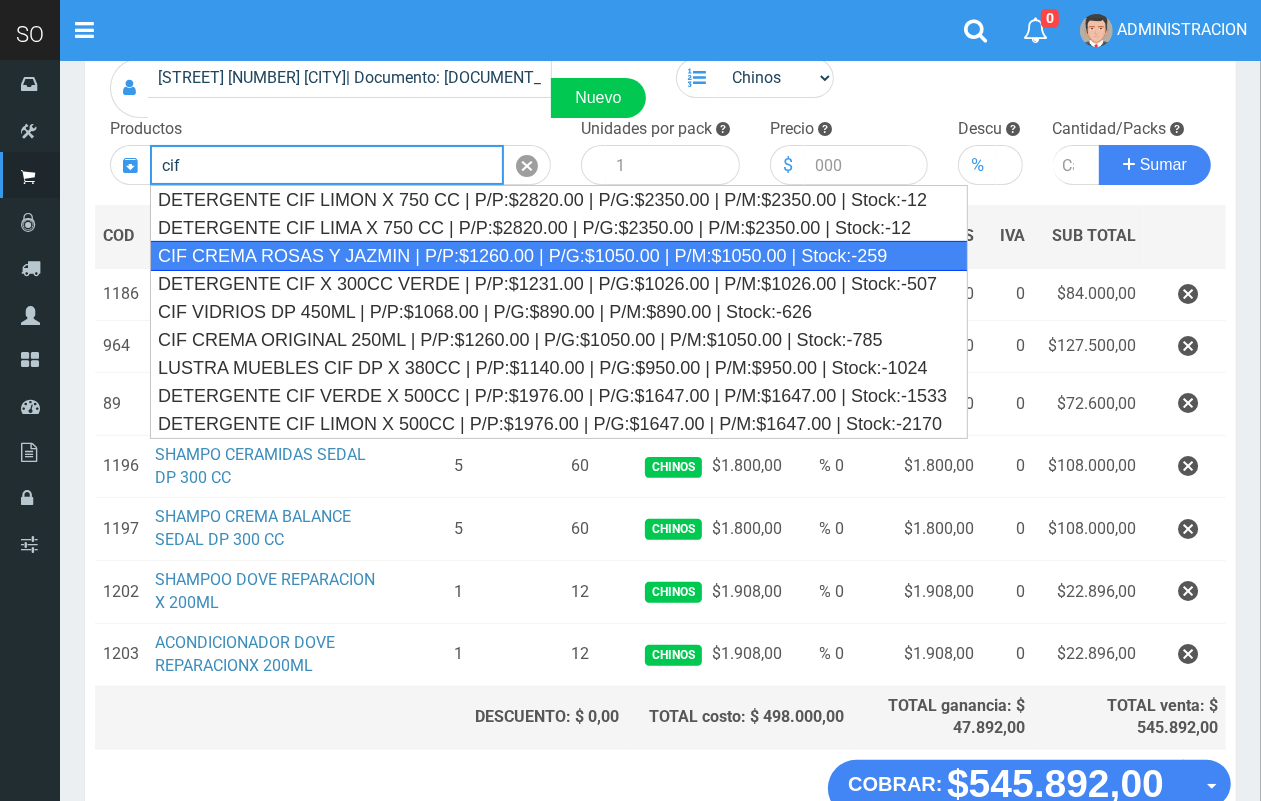 click on "CIF CREMA ROSAS Y JAZMIN | P/P:$1260.00 | P/G:$1050.00 | P/M:$1050.00 | Stock:-259" at bounding box center [559, 256] 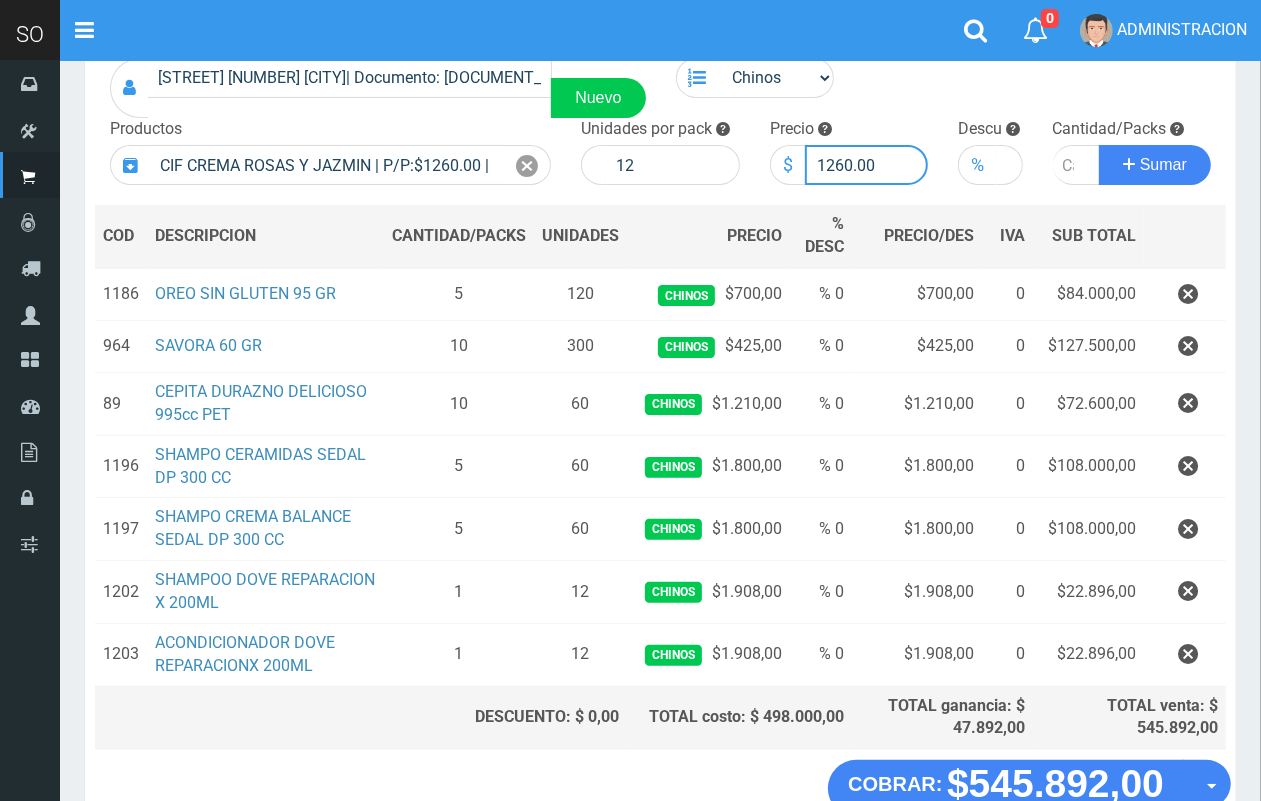 drag, startPoint x: 850, startPoint y: 158, endPoint x: 826, endPoint y: 158, distance: 24 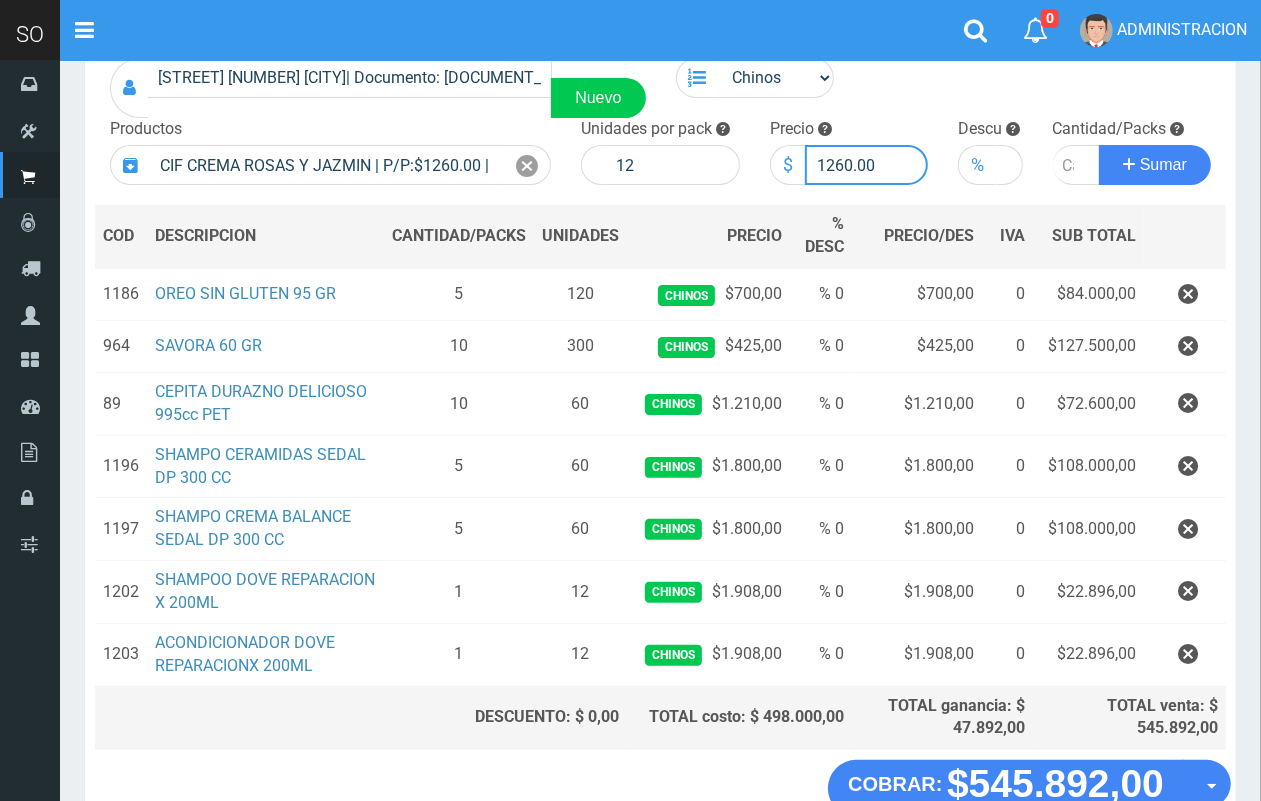 click on "1260.00" at bounding box center [867, 165] 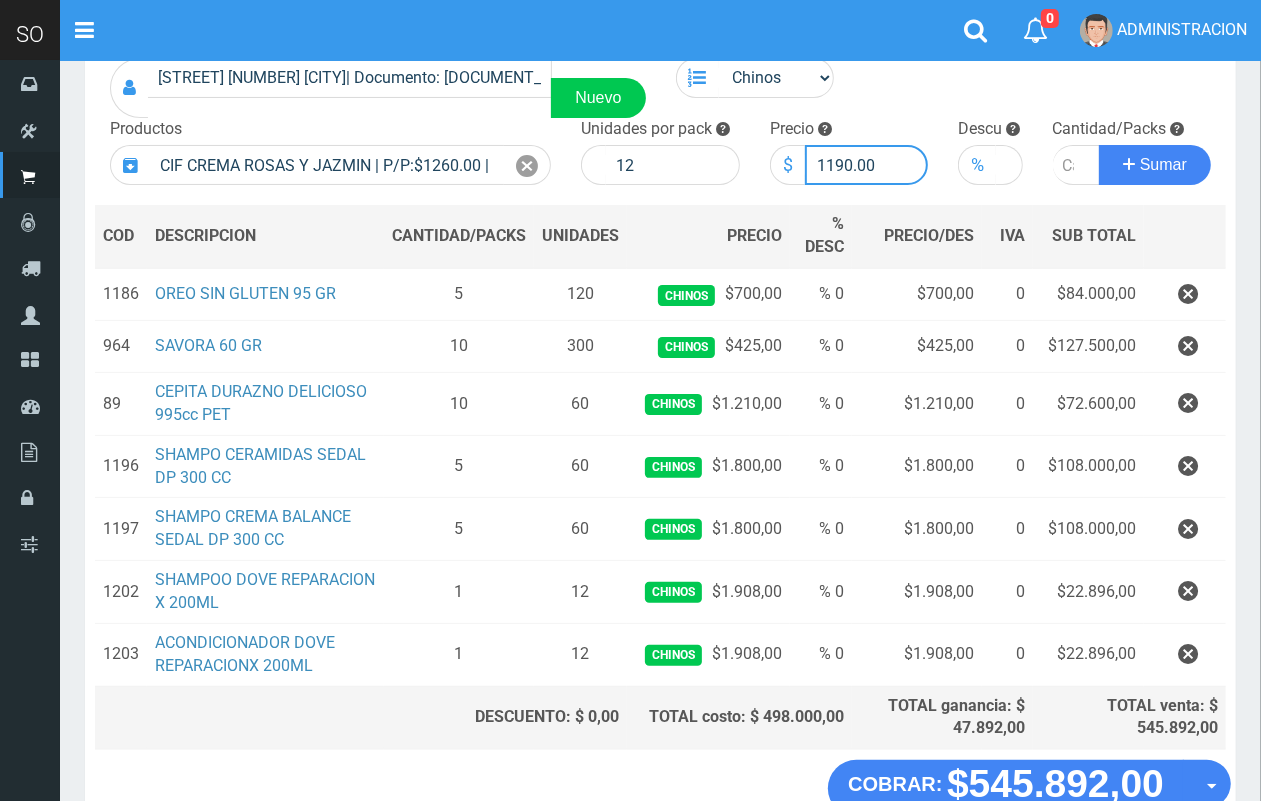 type on "1190.00" 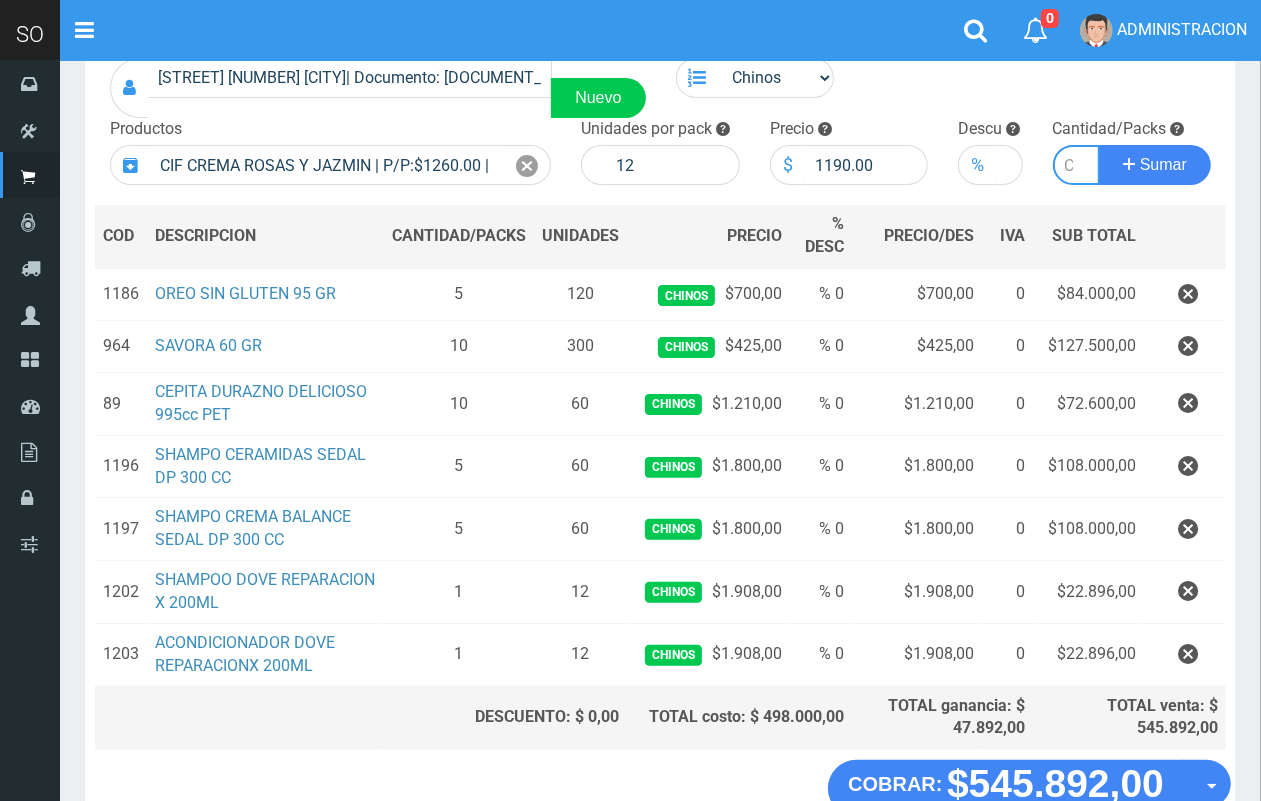 click at bounding box center (1077, 165) 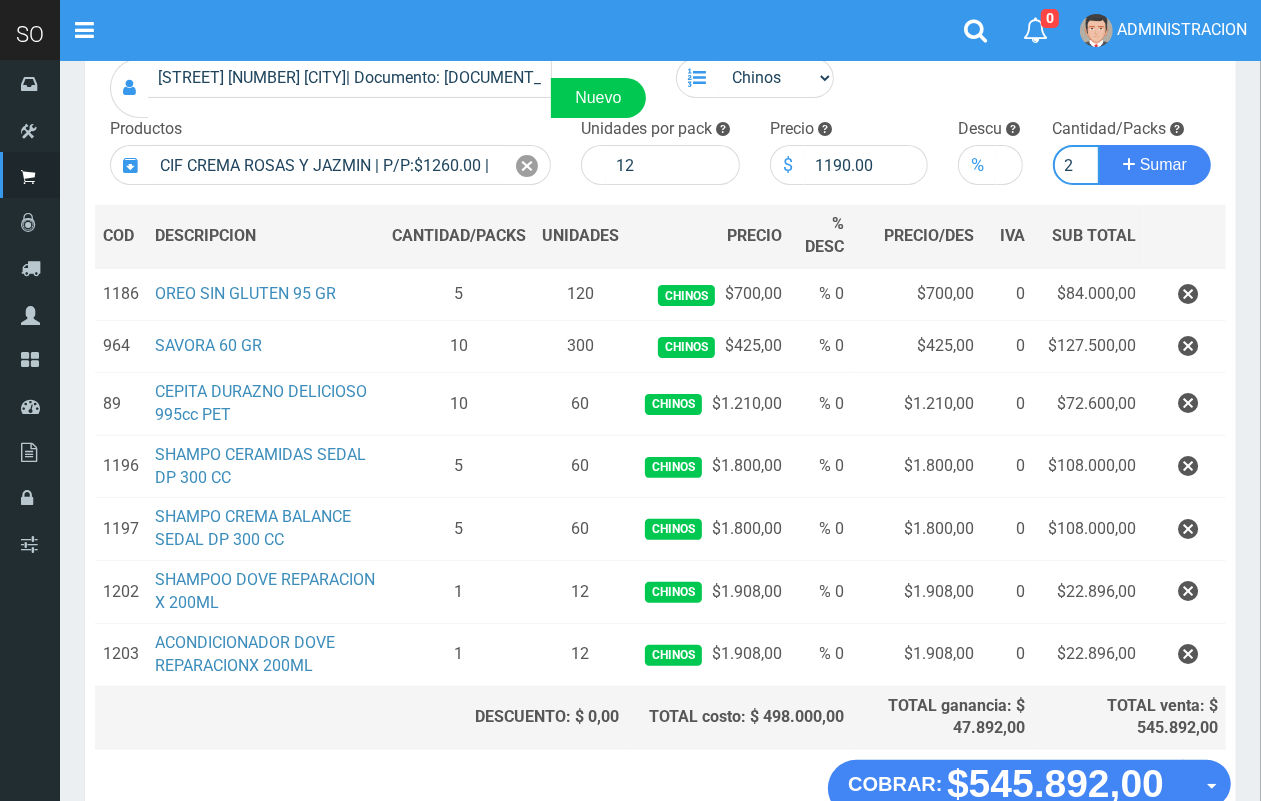 scroll, scrollTop: 0, scrollLeft: 2, axis: horizontal 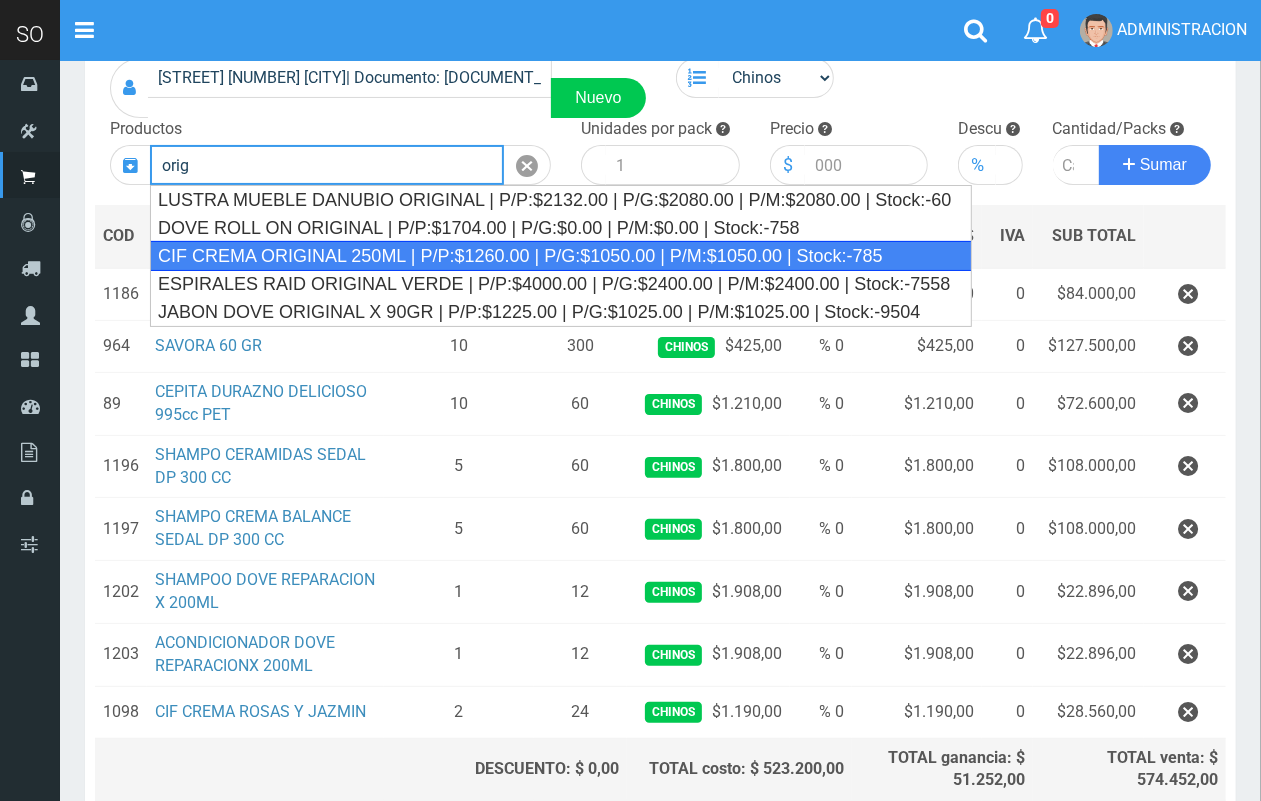 click on "CIF CREMA ORIGINAL 250ML | P/P:$1260.00 | P/G:$1050.00 | P/M:$1050.00 | Stock:-785" at bounding box center (561, 256) 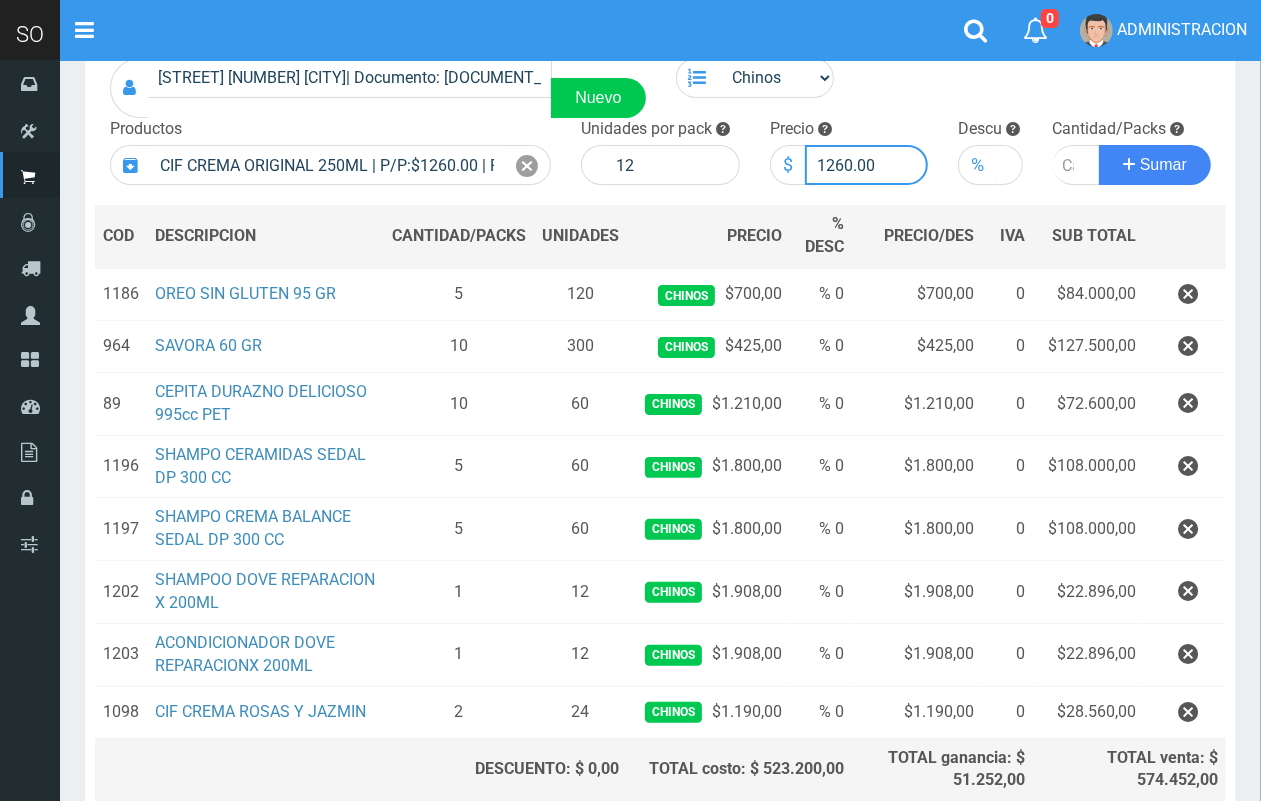 drag, startPoint x: 851, startPoint y: 158, endPoint x: 823, endPoint y: 158, distance: 28 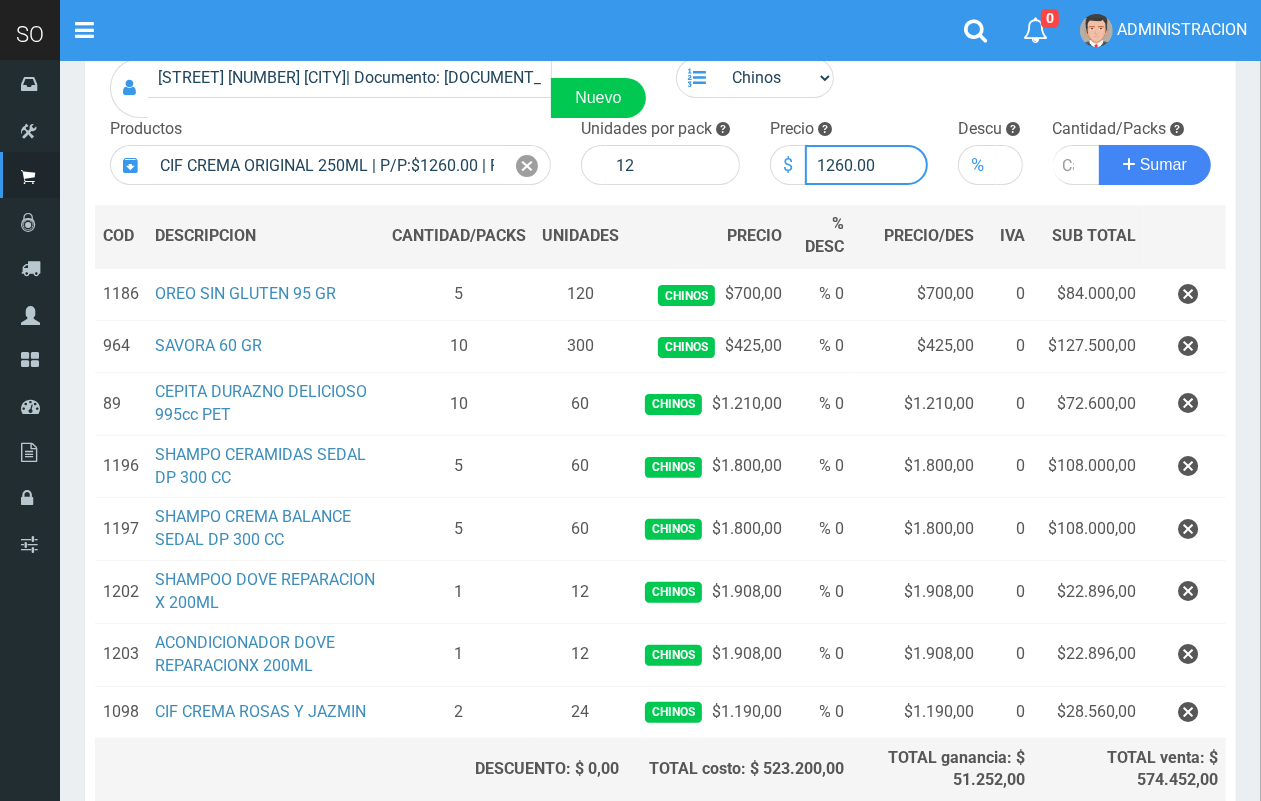 click on "1260.00" at bounding box center (867, 165) 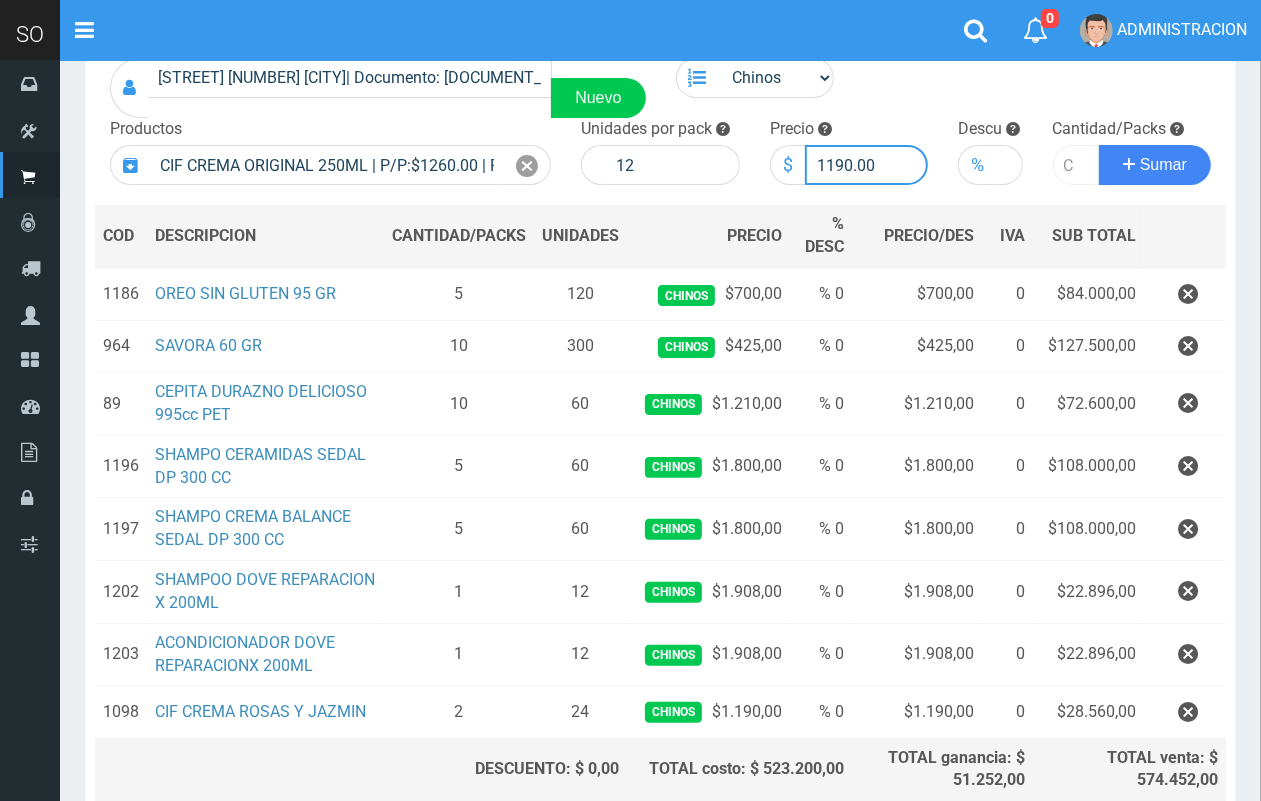 type on "1190.00" 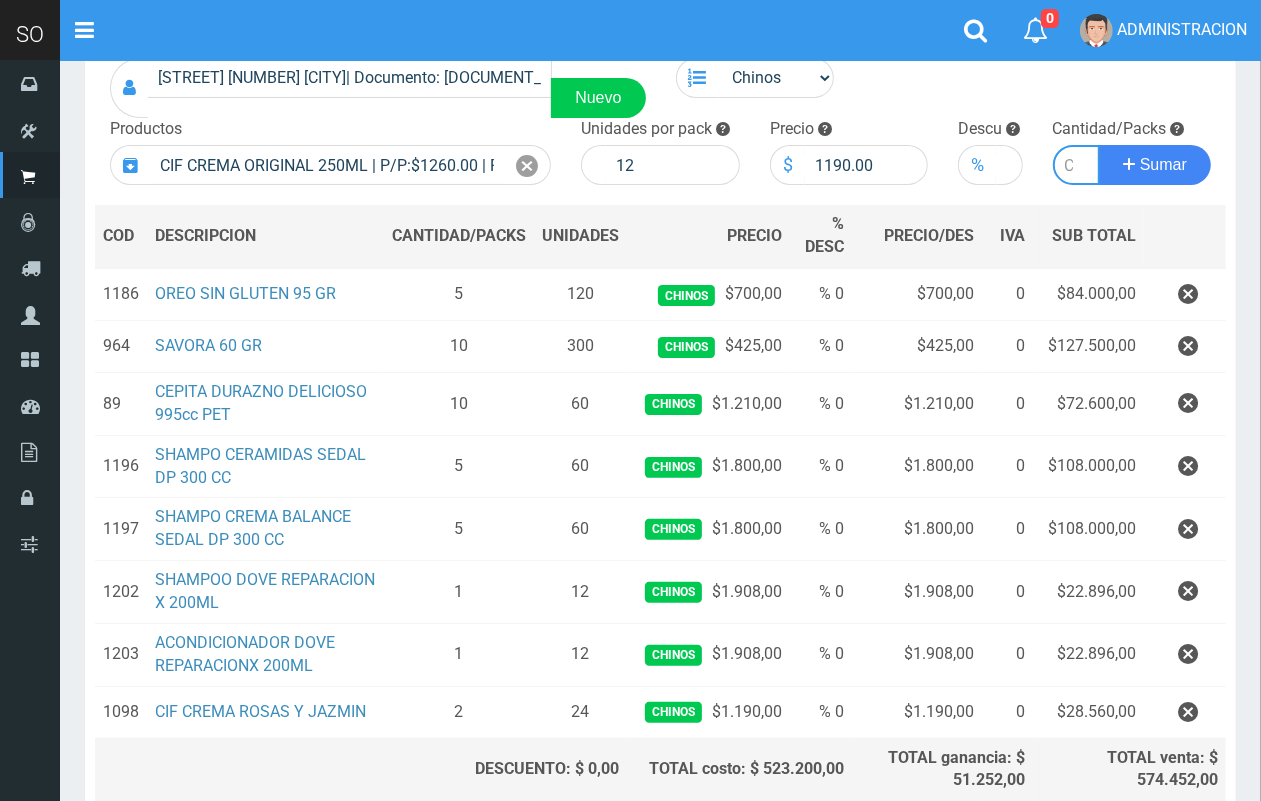 click at bounding box center [1077, 165] 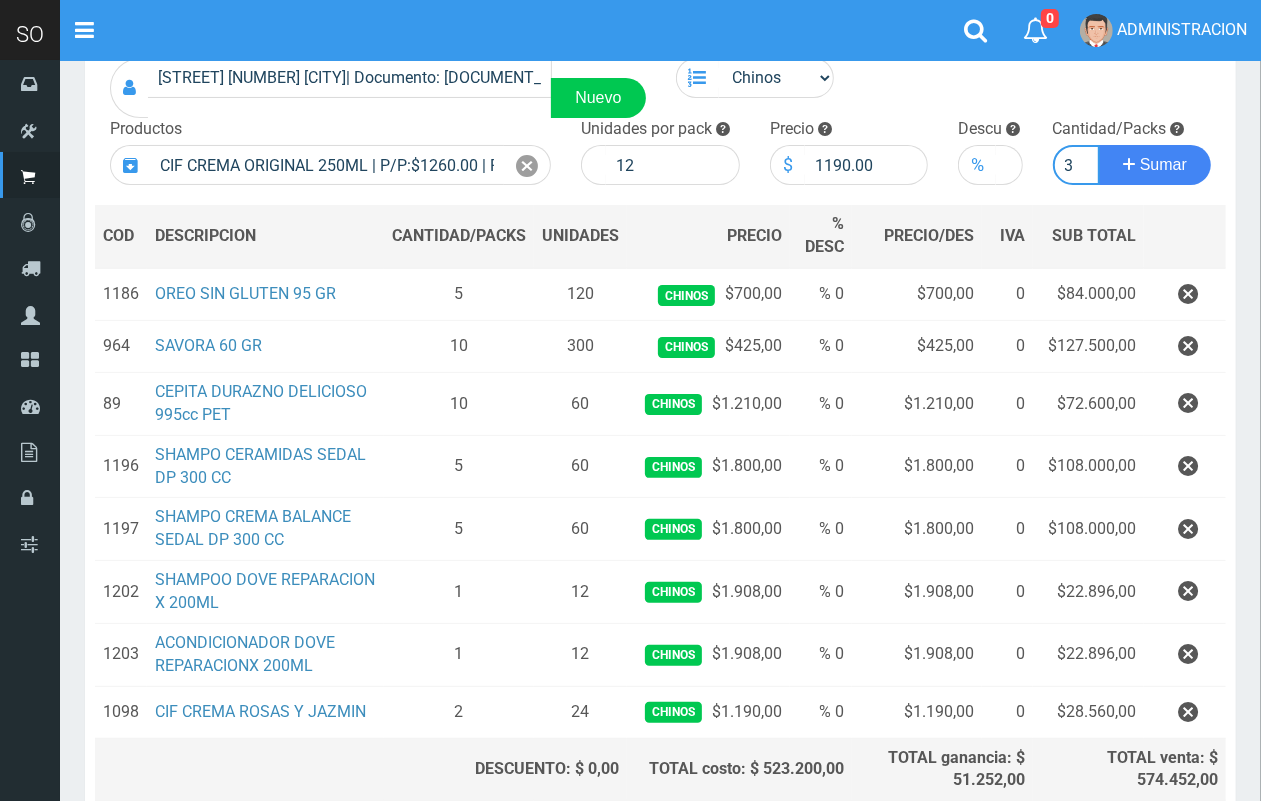 scroll, scrollTop: 0, scrollLeft: 2, axis: horizontal 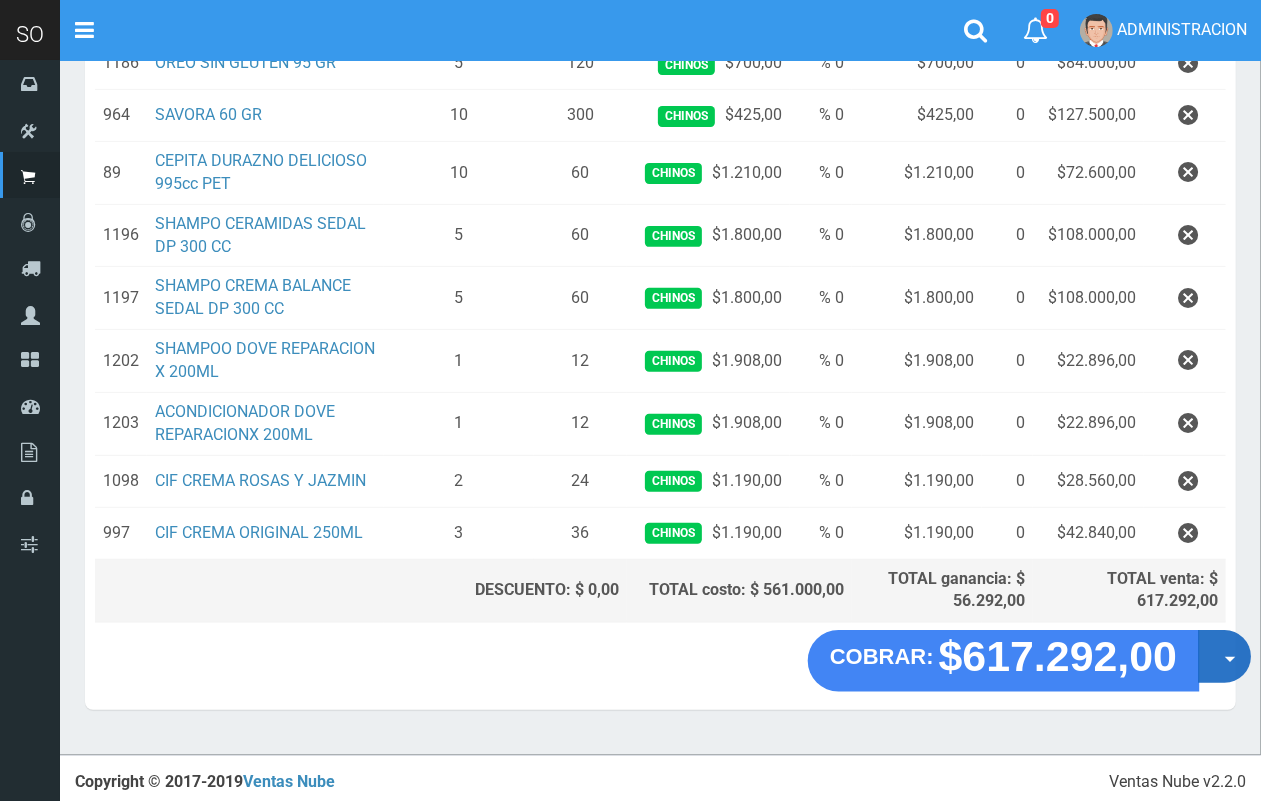 click on "Opciones" at bounding box center [1224, 656] 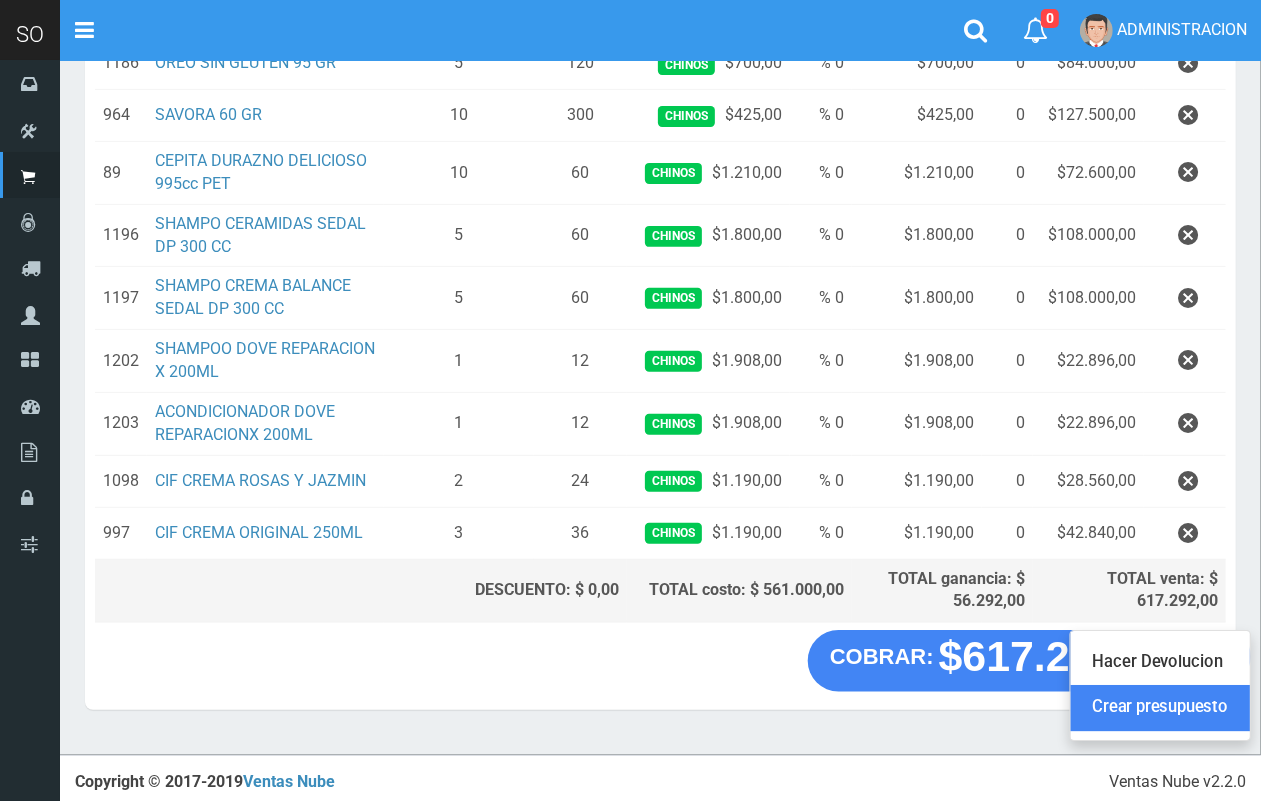 click on "Crear presupuesto" at bounding box center [1160, 709] 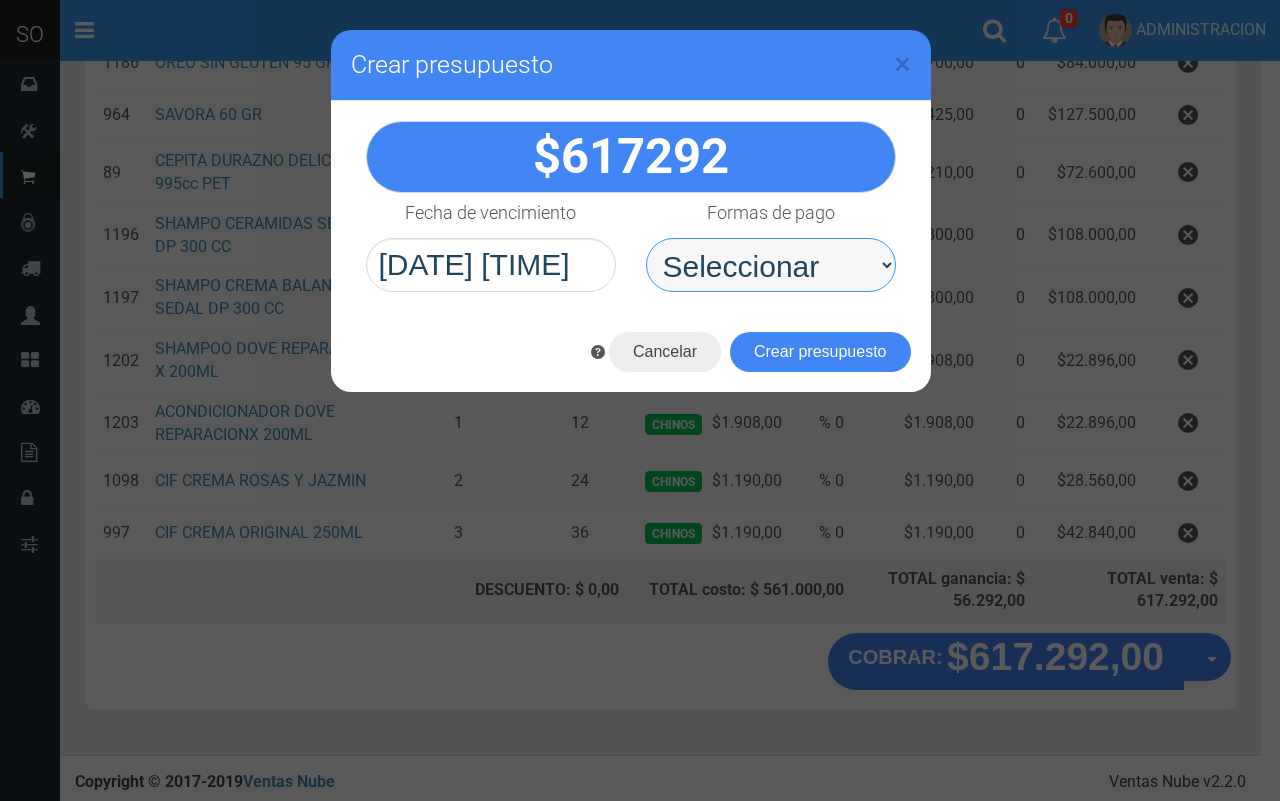 drag, startPoint x: 725, startPoint y: 268, endPoint x: 725, endPoint y: 287, distance: 19 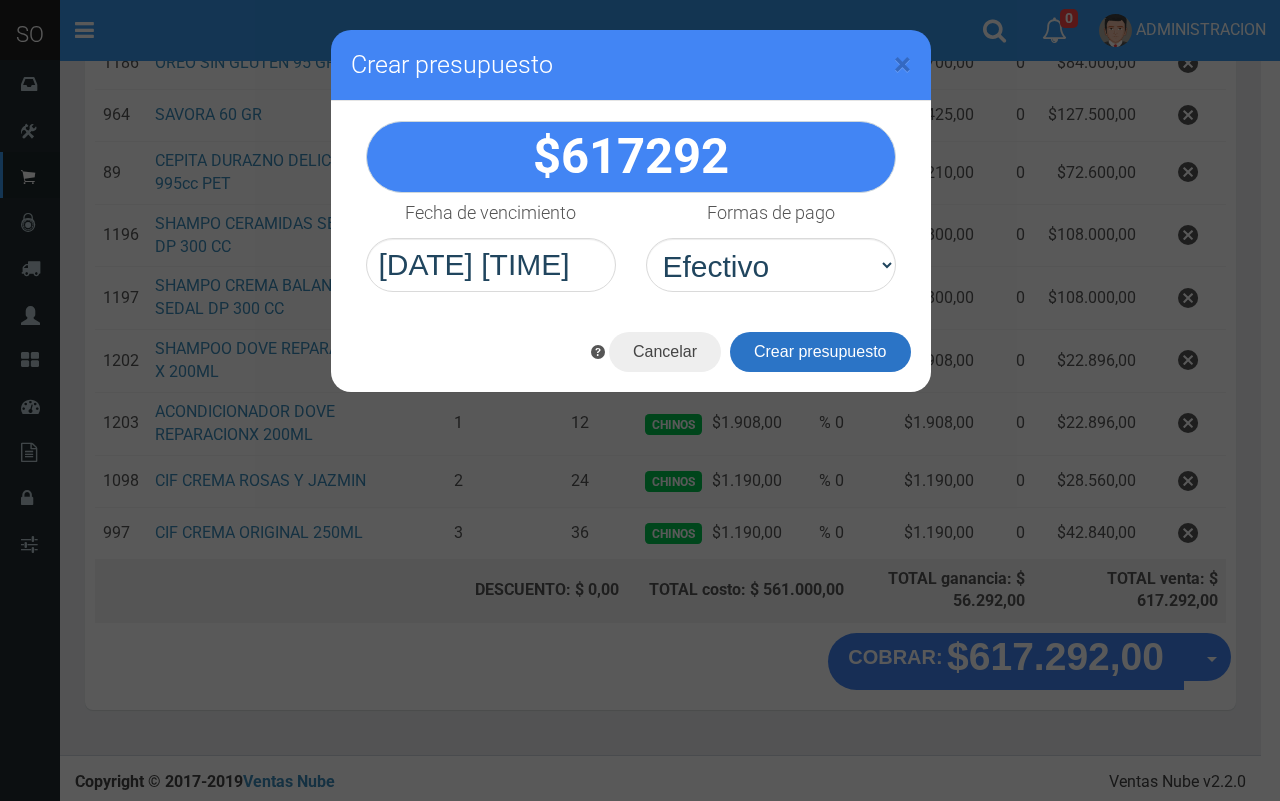 click on "Crear presupuesto" at bounding box center [820, 352] 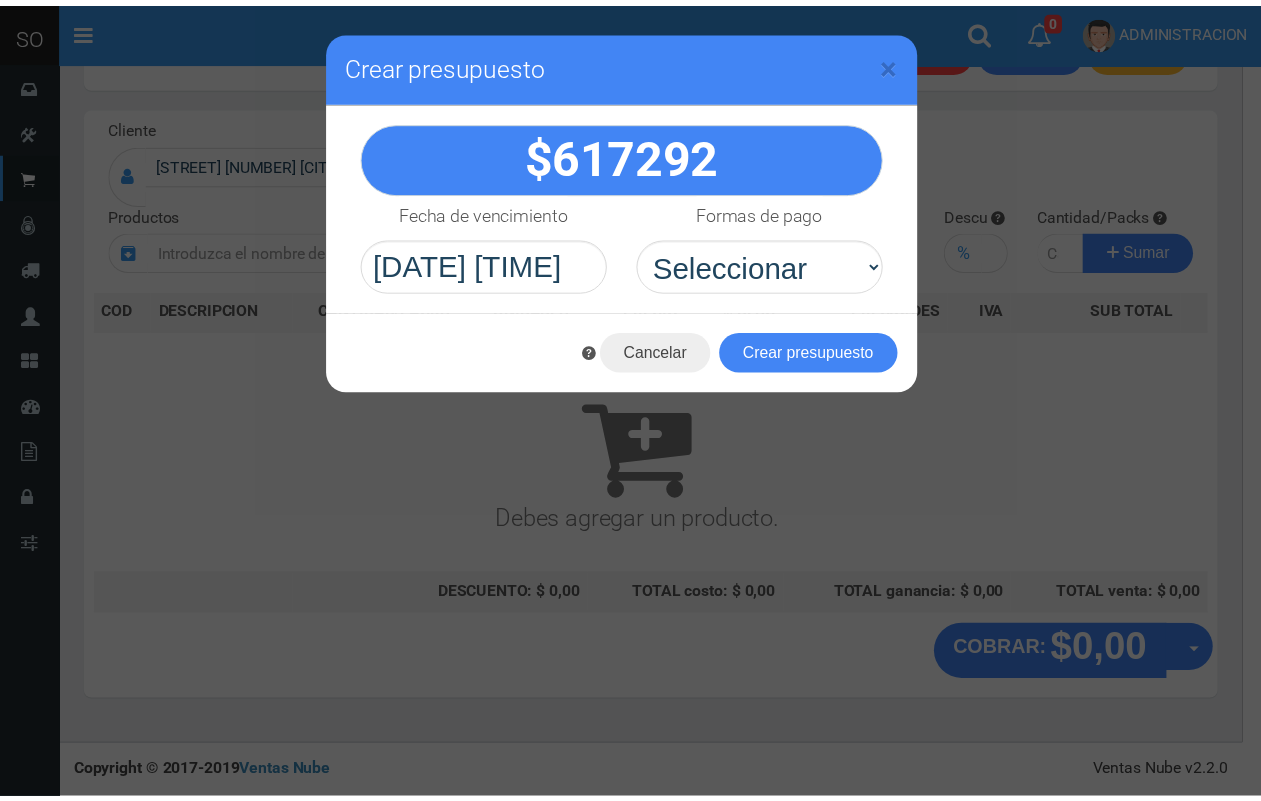 scroll, scrollTop: 0, scrollLeft: 0, axis: both 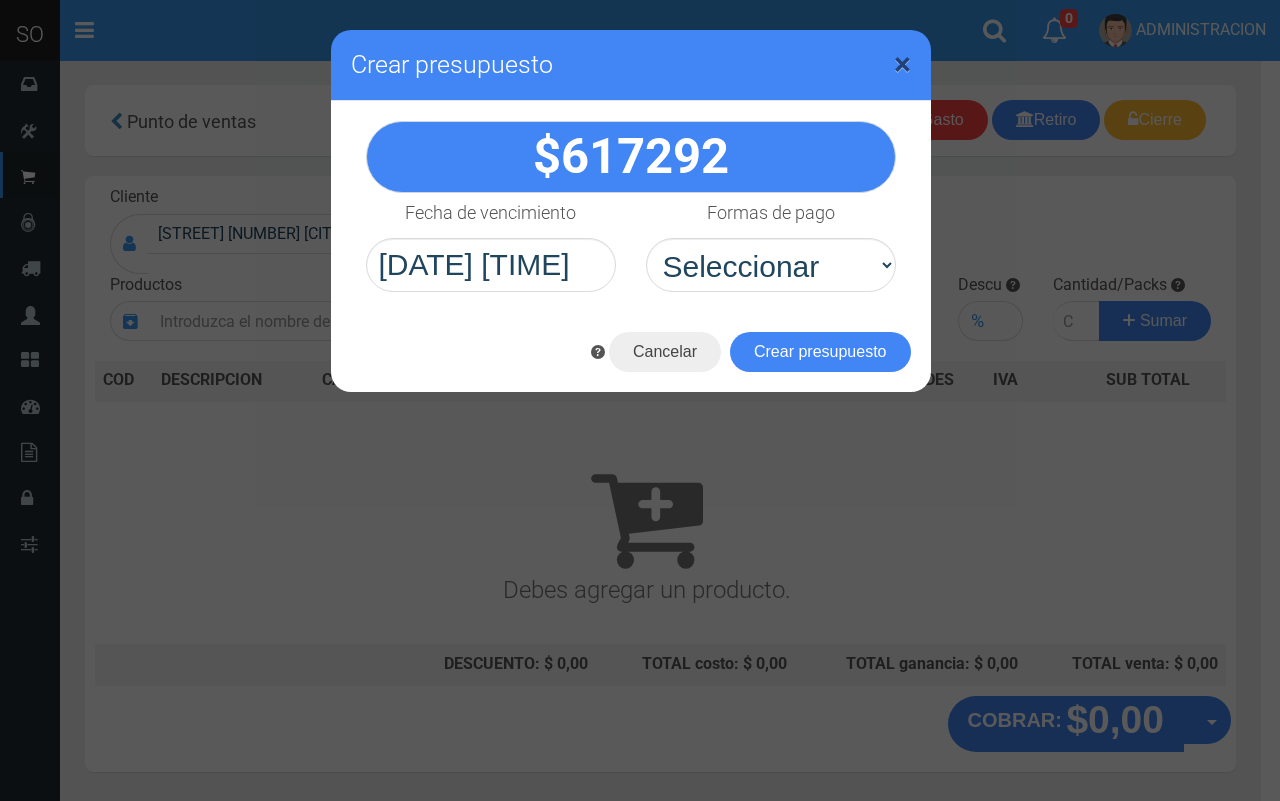 click on "Crear presupuesto" at bounding box center [631, 65] 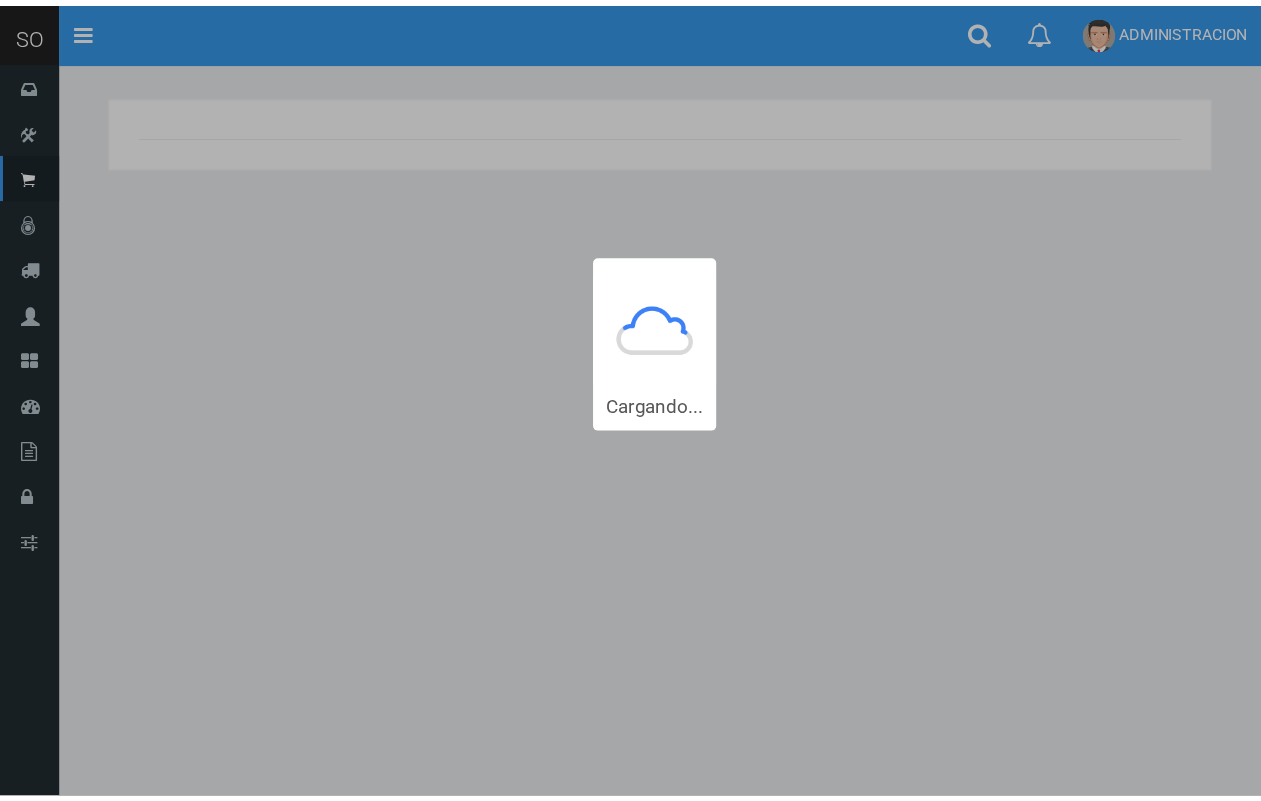 scroll, scrollTop: 0, scrollLeft: 0, axis: both 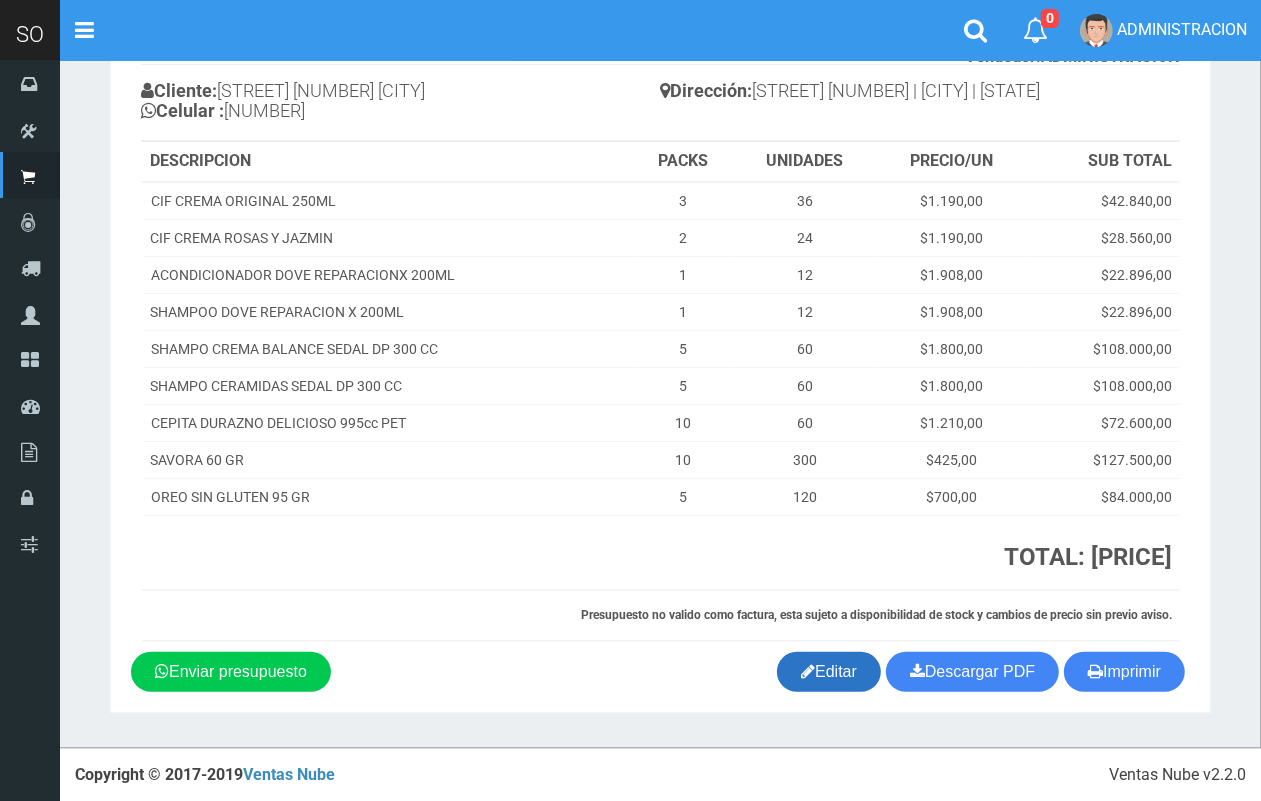 click on "Editar" at bounding box center (829, 672) 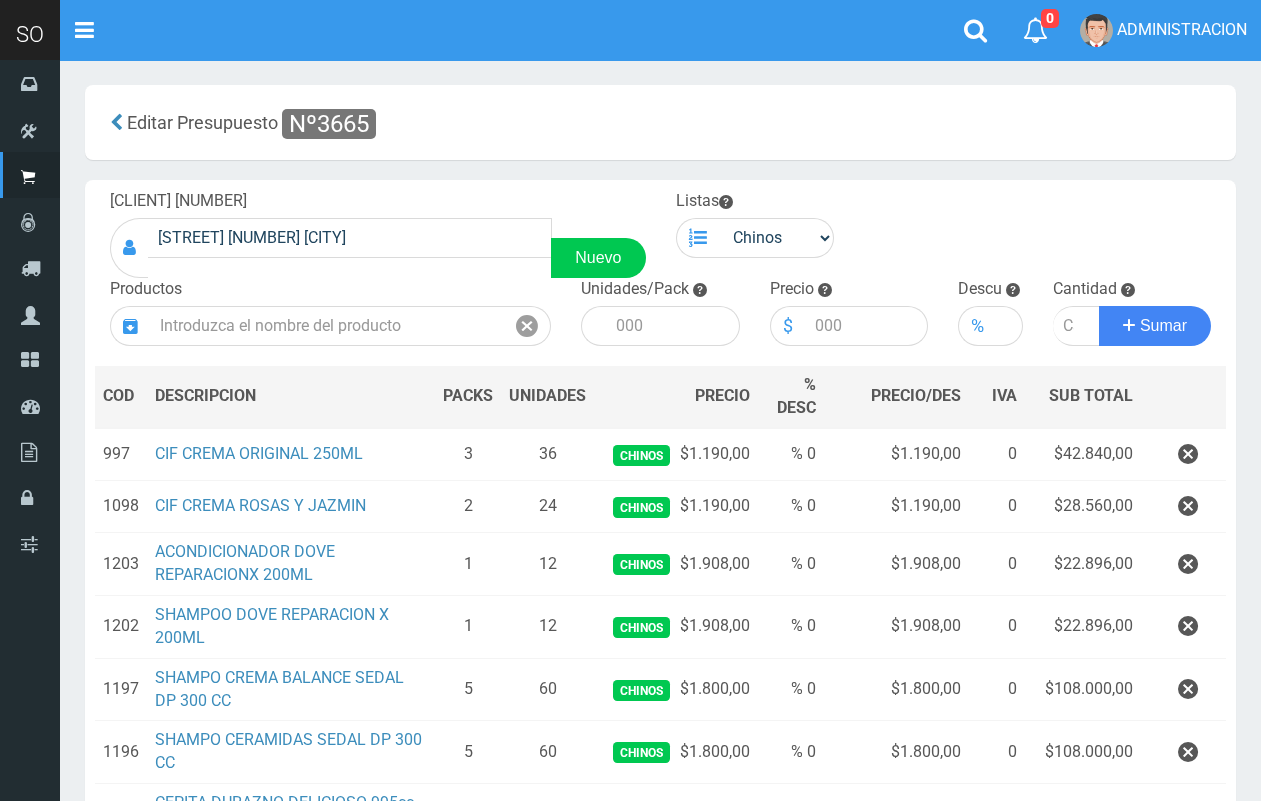scroll, scrollTop: 0, scrollLeft: 0, axis: both 